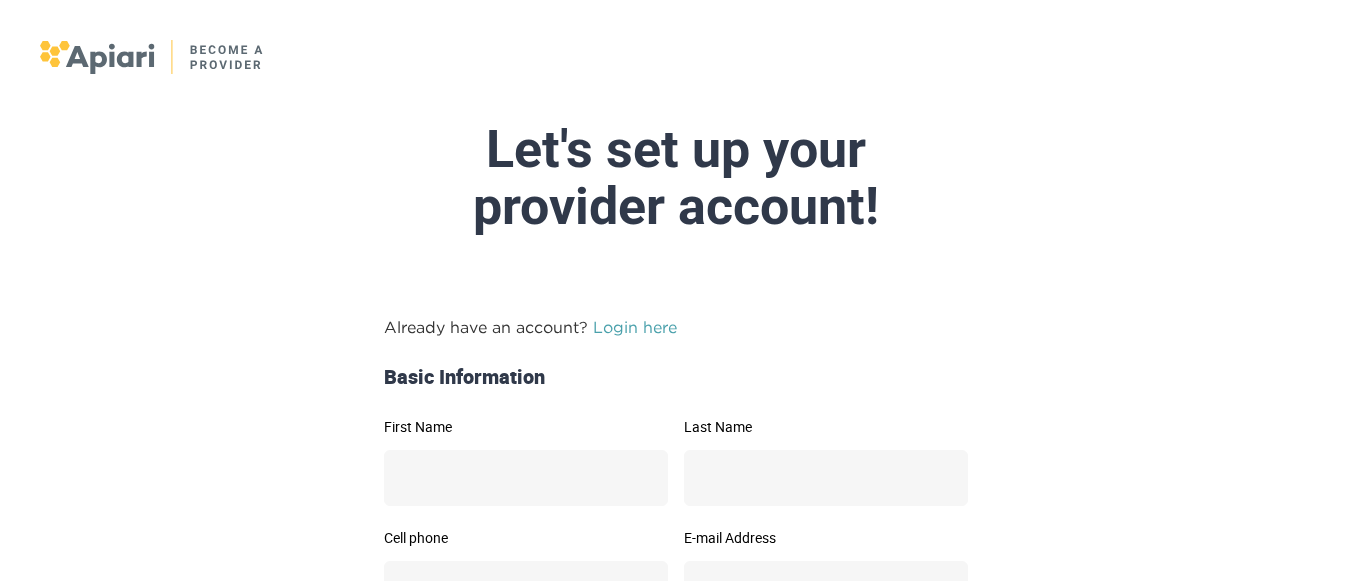 scroll, scrollTop: 0, scrollLeft: 0, axis: both 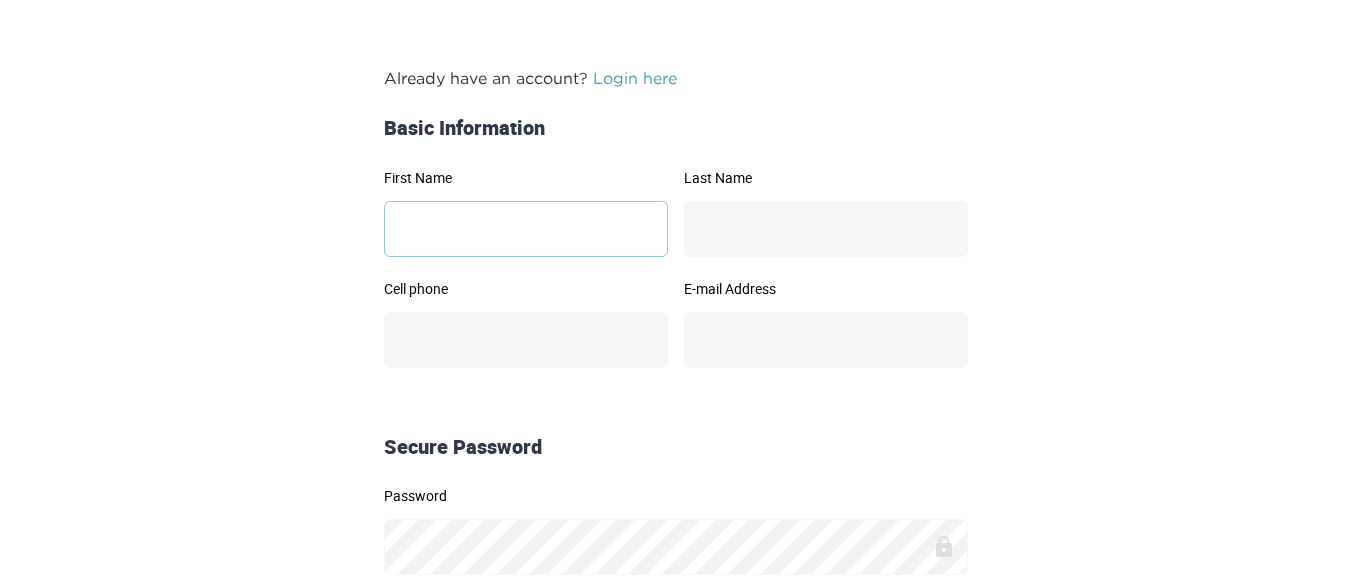 click on "First Name" at bounding box center [526, 229] 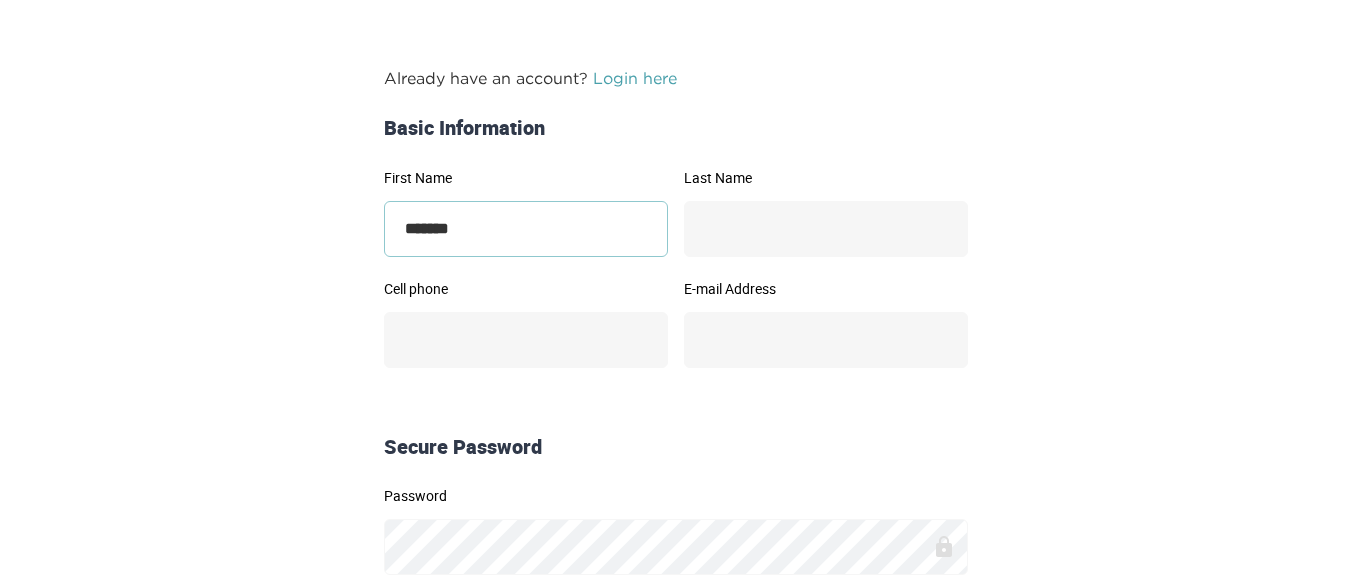 type on "*******" 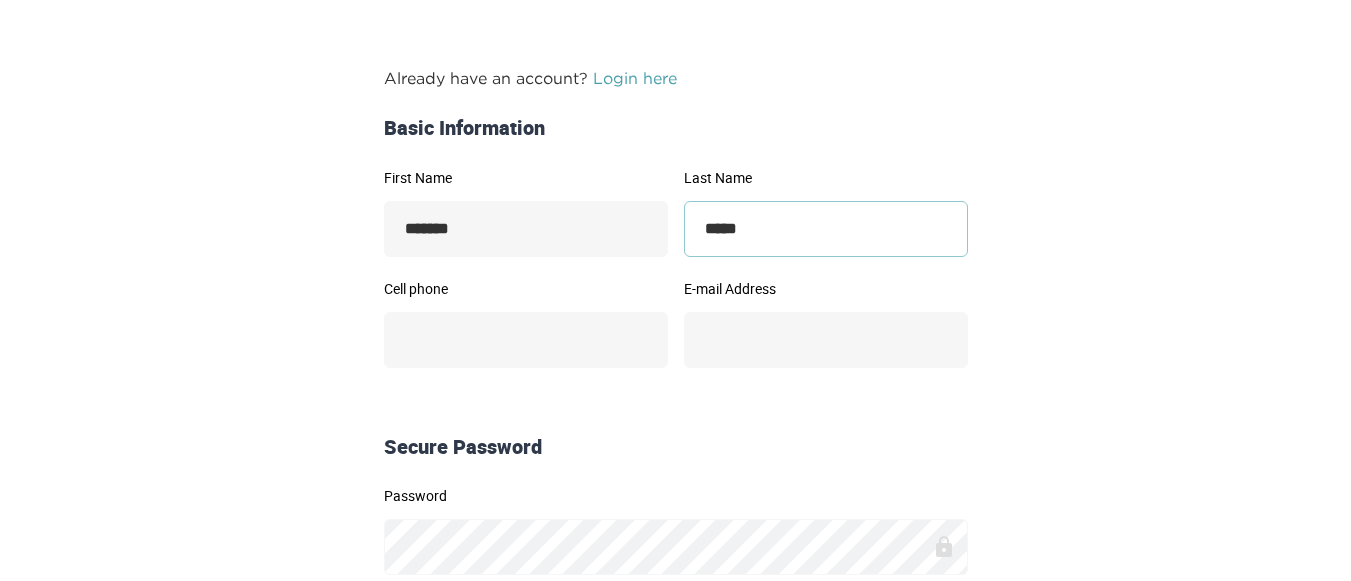 type on "*****" 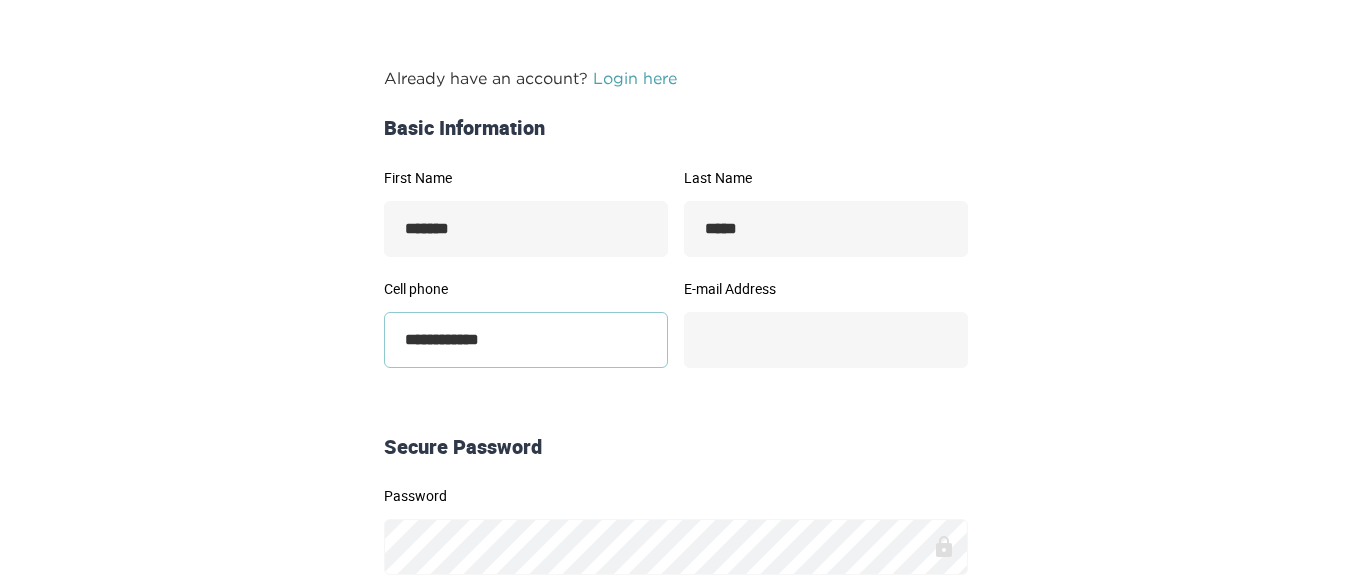 click on "**********" at bounding box center [526, 340] 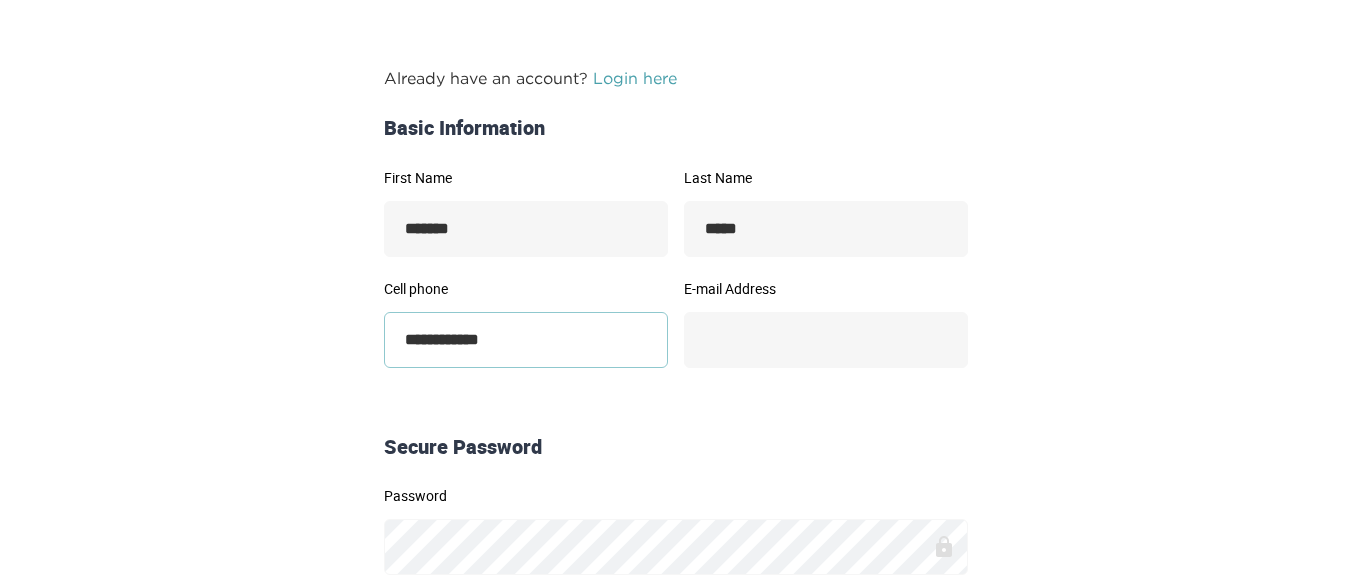 type on "**********" 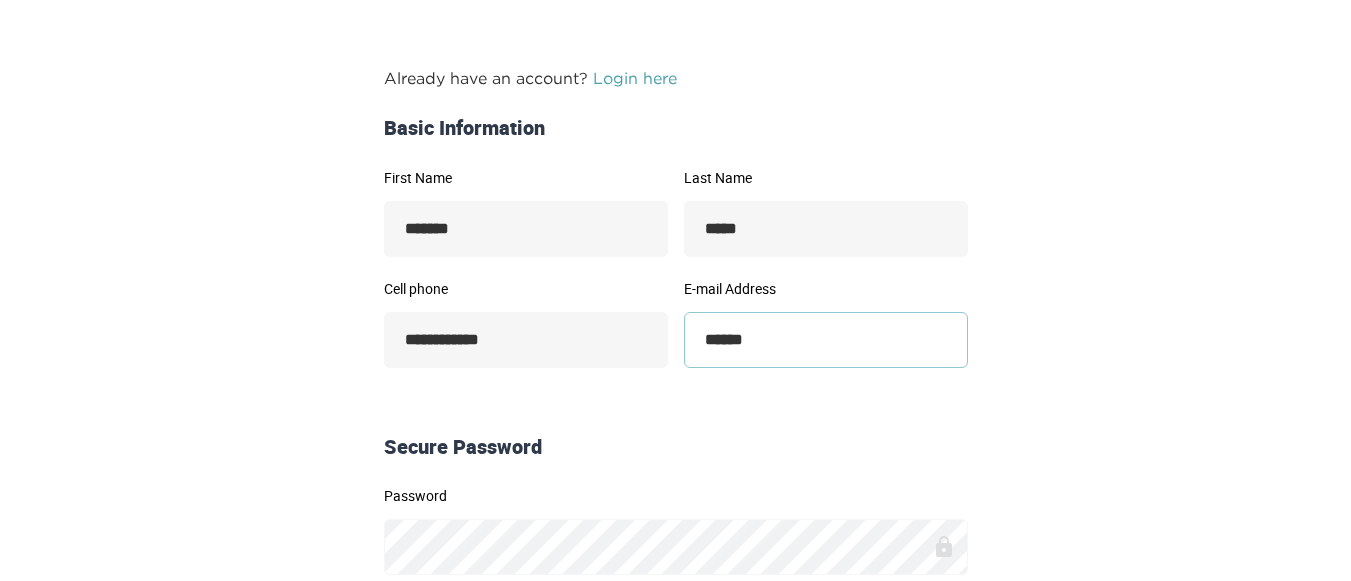 type on "**********" 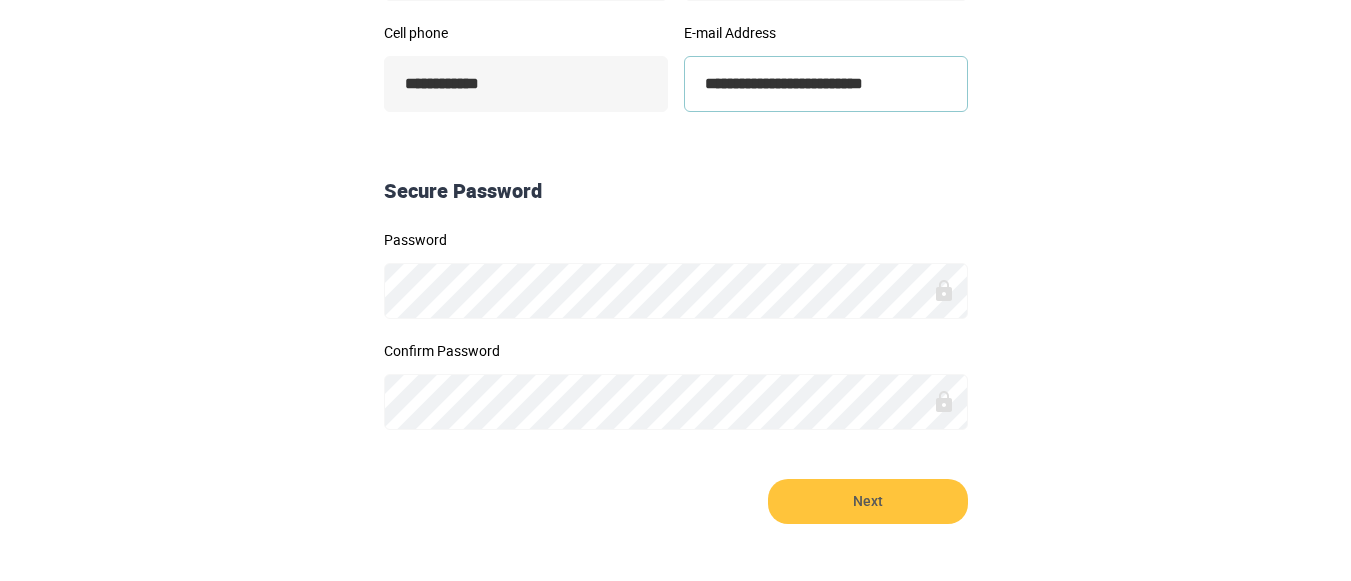 scroll, scrollTop: 509, scrollLeft: 0, axis: vertical 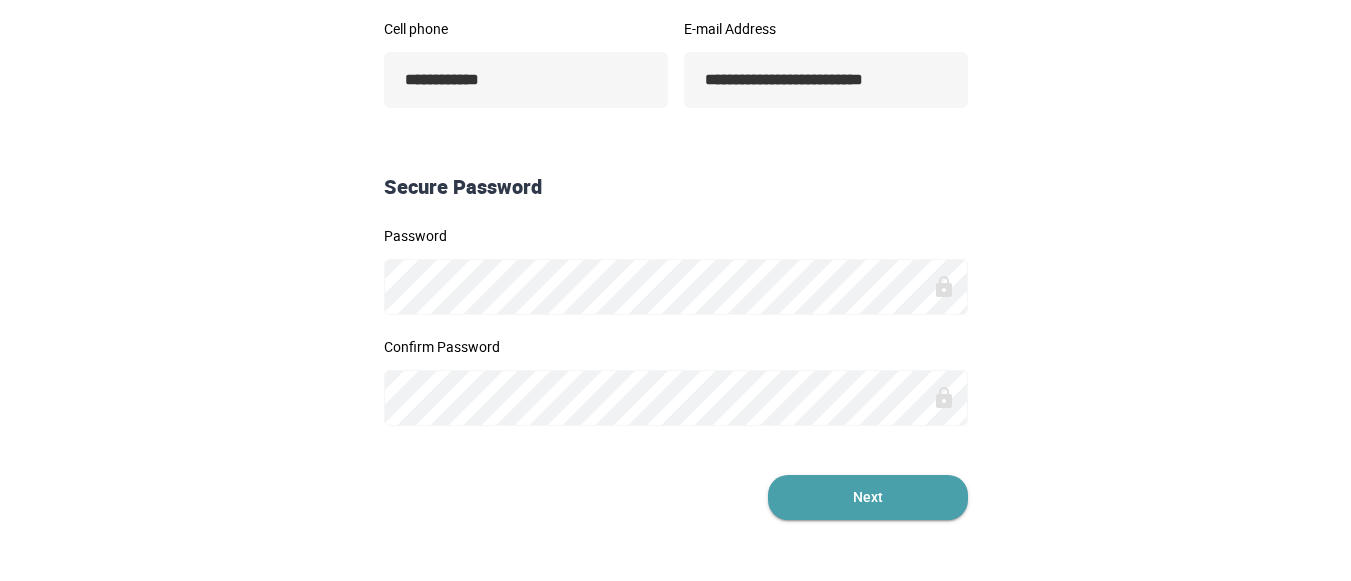 click on "Next" at bounding box center (868, 497) 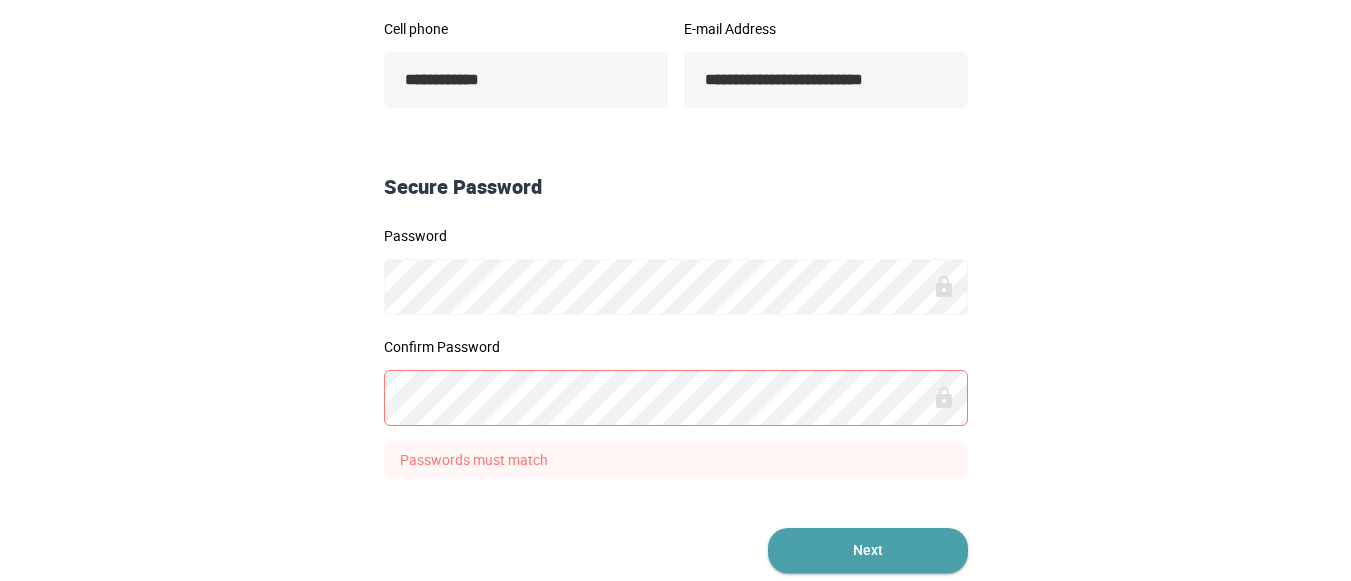 click on "Next" at bounding box center (868, 550) 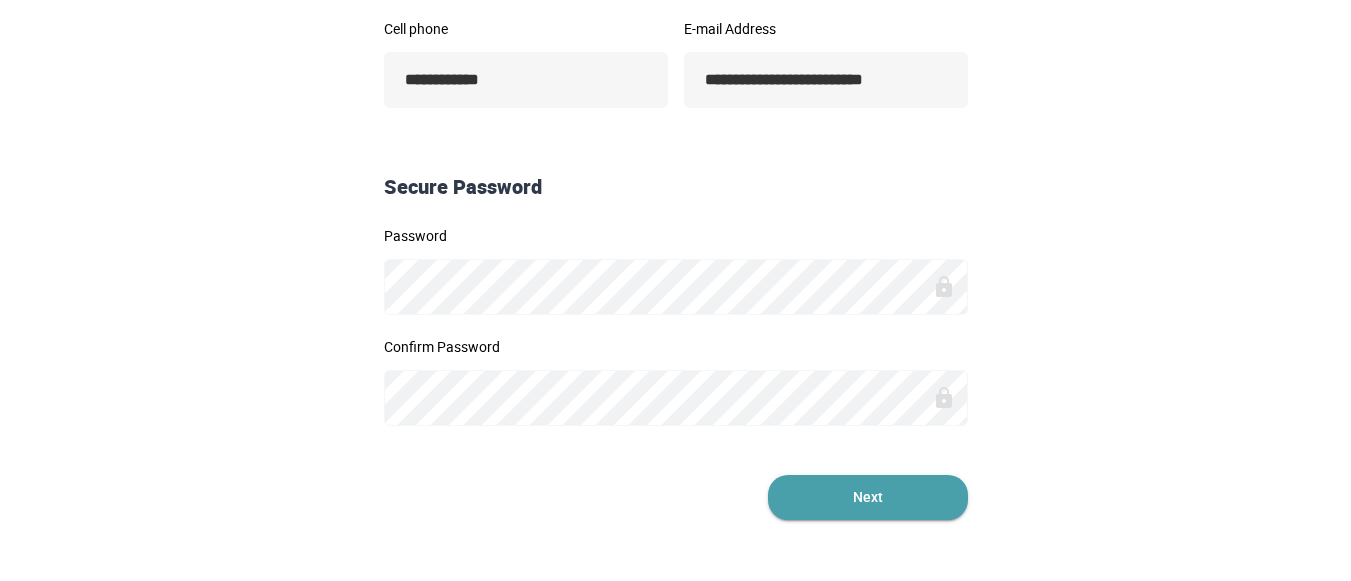 click on "Next" at bounding box center [868, 497] 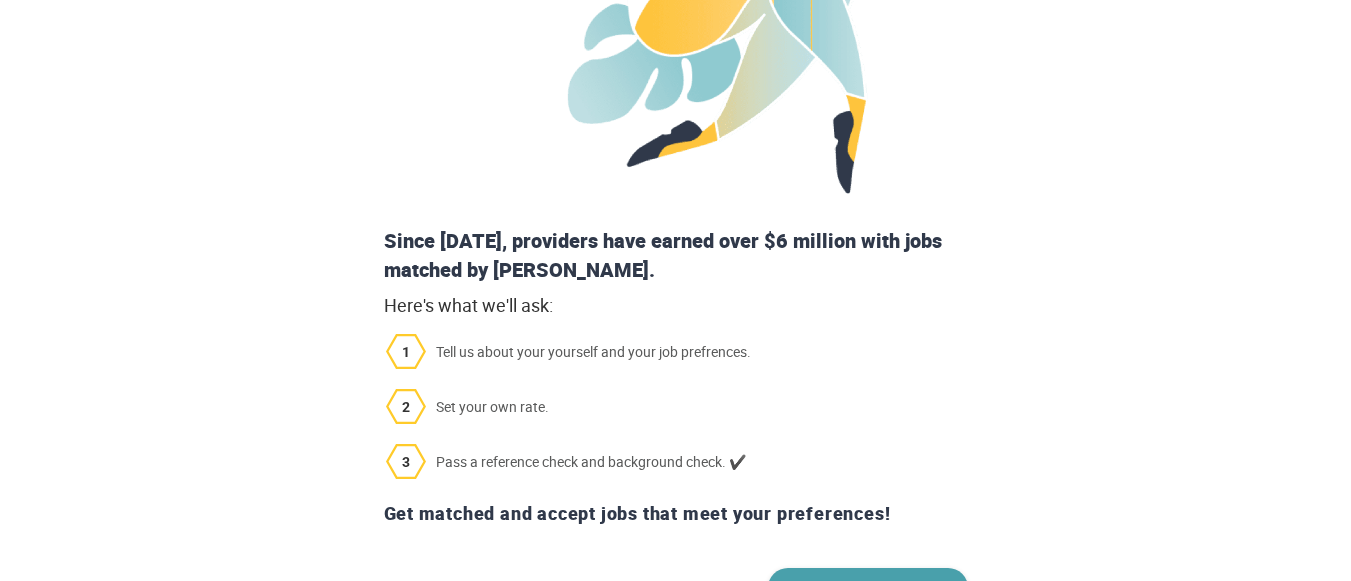 scroll, scrollTop: 0, scrollLeft: 0, axis: both 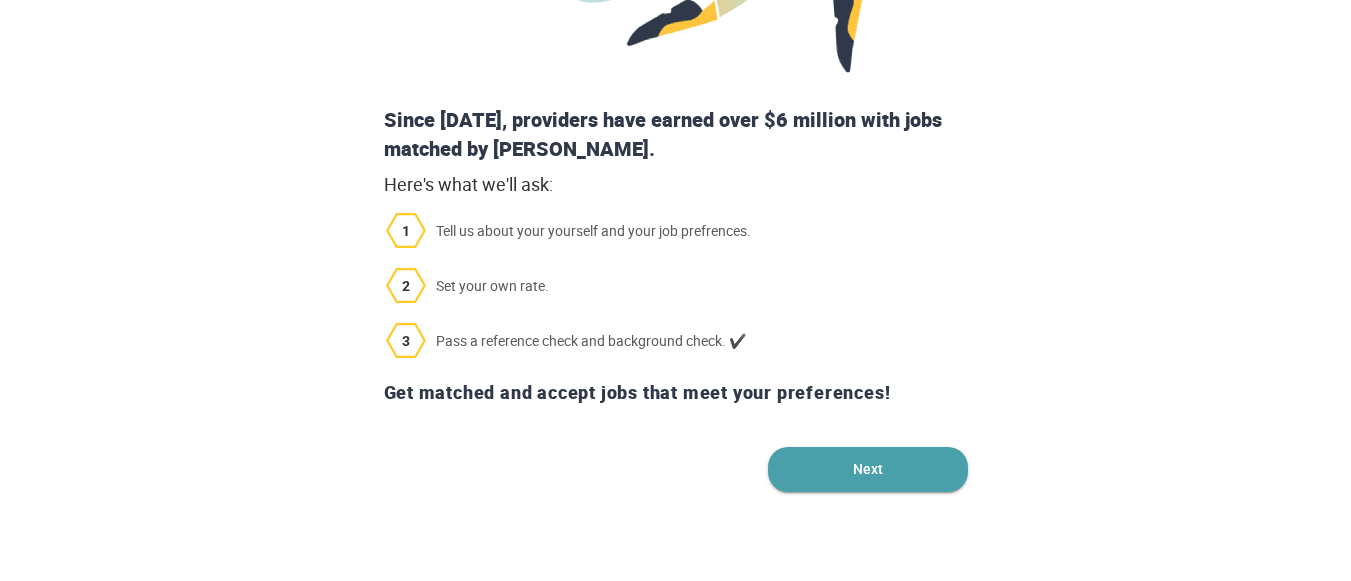 click on "Next" at bounding box center [868, 469] 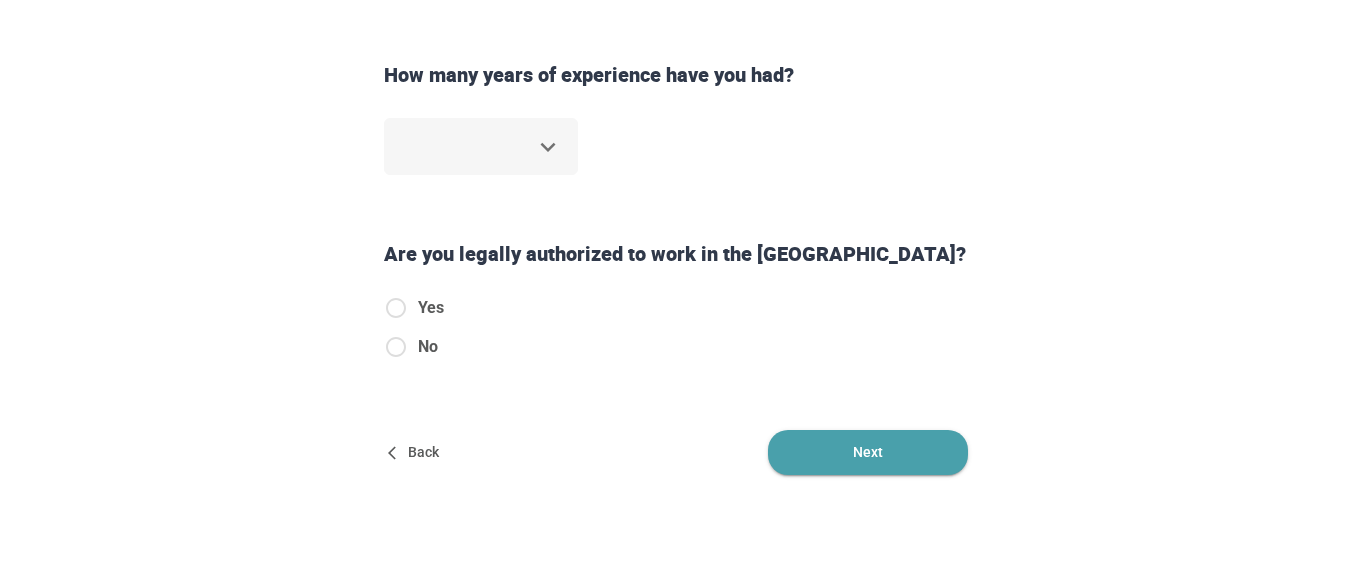 scroll, scrollTop: 0, scrollLeft: 0, axis: both 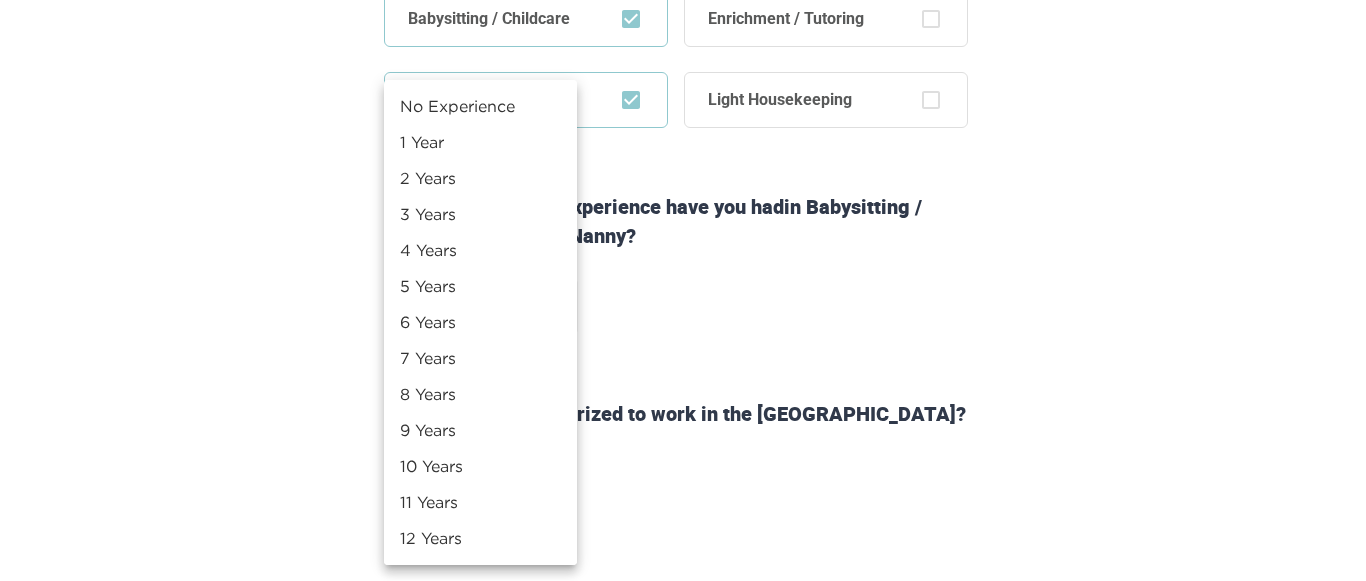 click on "Step  1   of   6 Some simple  stuff first. Hi  Tenniel ! What are you interested in? Babysitting / Childcare Enrichment / Tutoring Night Nanny Light Housekeeping How many years of experience have you had  in Babysitting / Childcare and Night Nanny ? ​ Are you legally authorized to work in the [GEOGRAPHIC_DATA]? Yes No Back Next Copyright  2025 [EMAIL_ADDRESS][DOMAIN_NAME] [PHONE_NUMBER] Jobs Signup Terms of service Privacy The Sweet Life No Experience 1 Year 2 Years 3 Years 4 Years 5 Years 6 Years 7 Years 8 Years 9 Years 10 Years 11 Years 12 Years 13 Years 14 Years 15 Years 15+ Years" at bounding box center [683, -208] 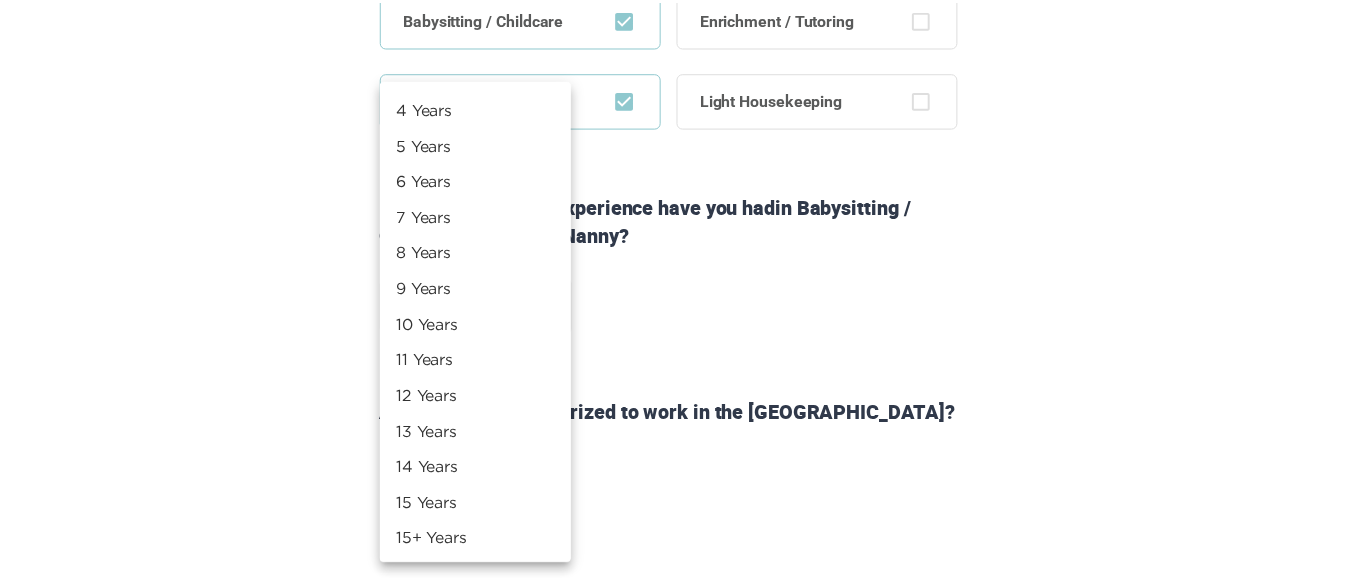 scroll, scrollTop: 143, scrollLeft: 0, axis: vertical 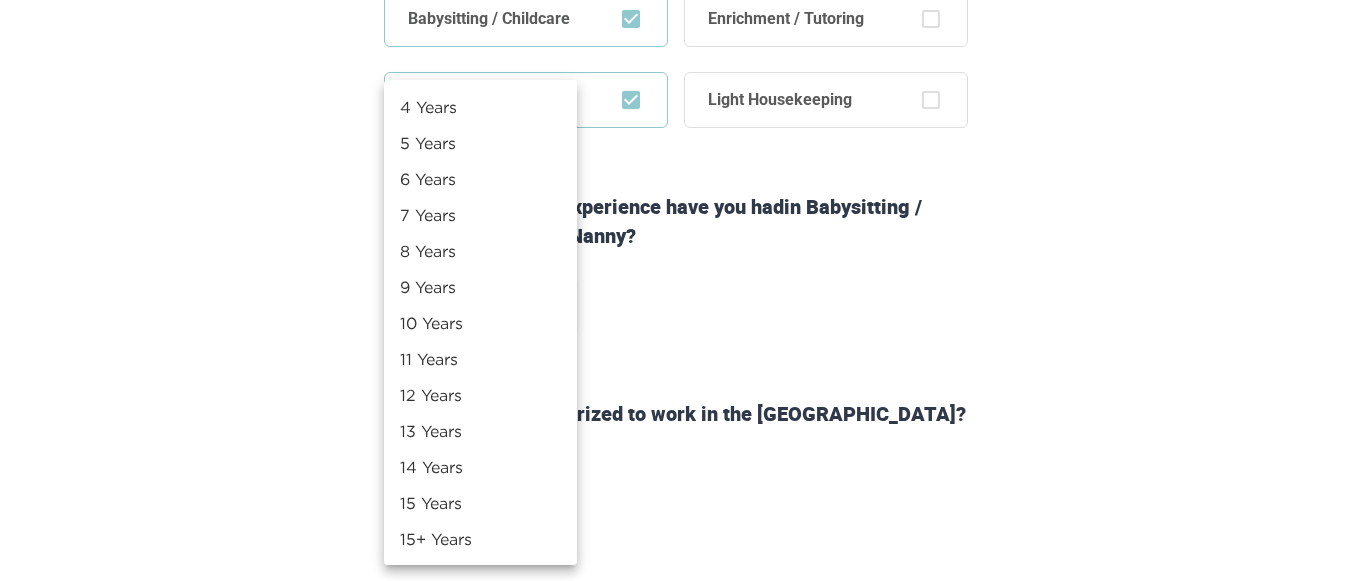 click on "15+ Years" at bounding box center (480, 539) 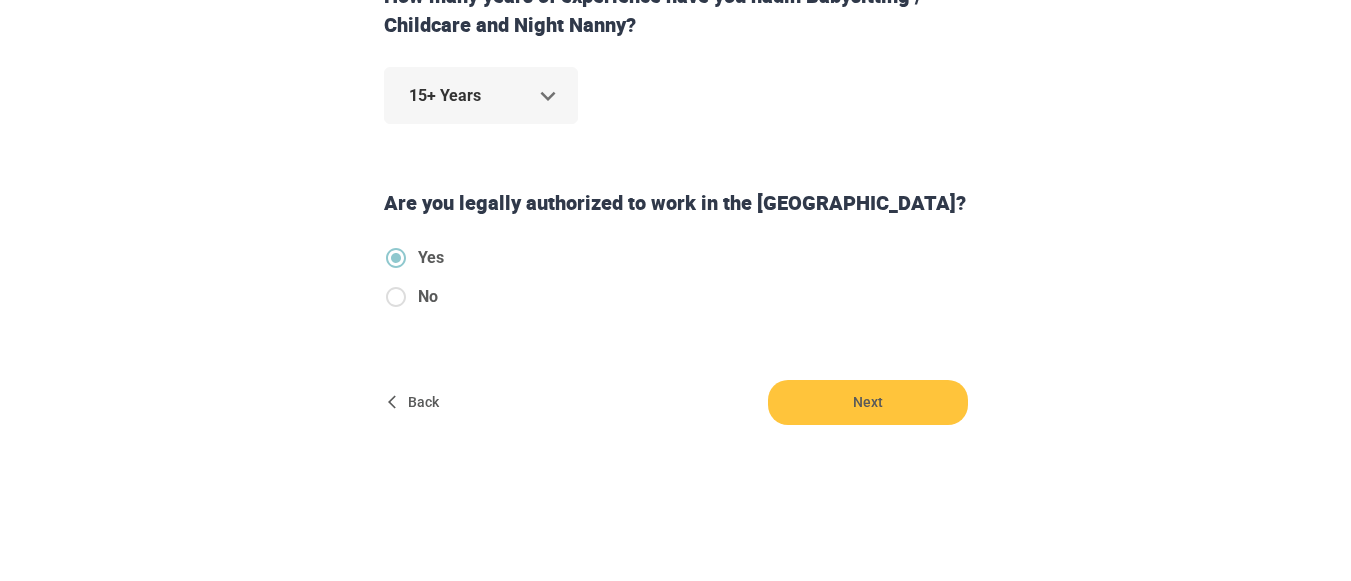 scroll, scrollTop: 715, scrollLeft: 0, axis: vertical 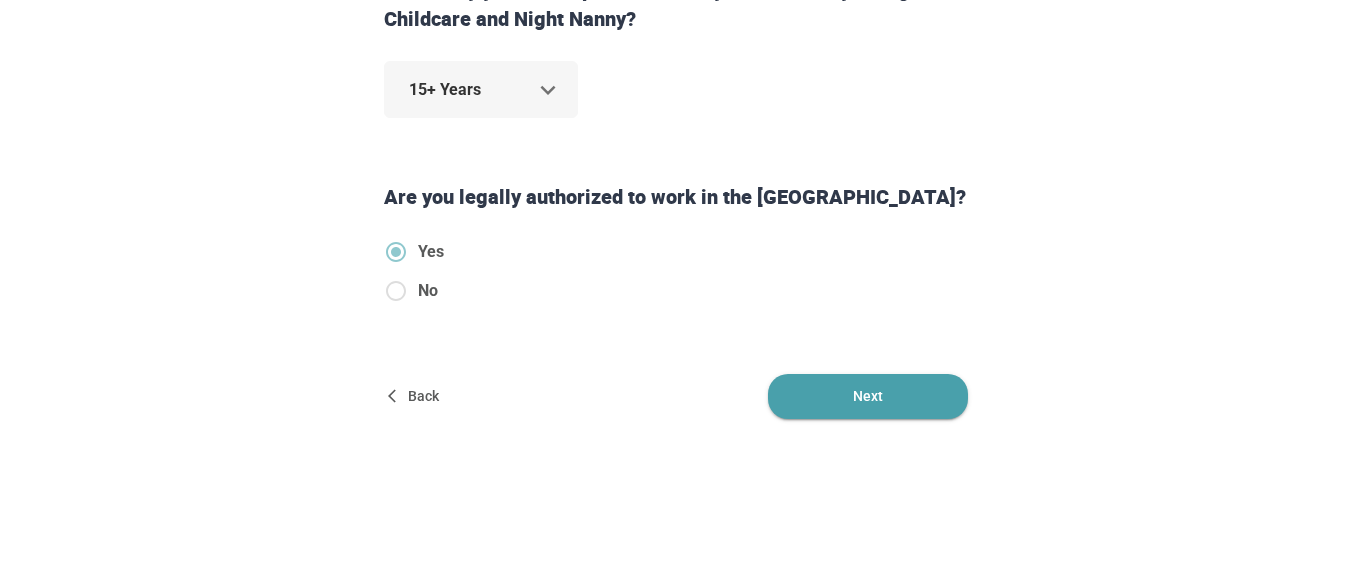 click on "Next" at bounding box center [868, 396] 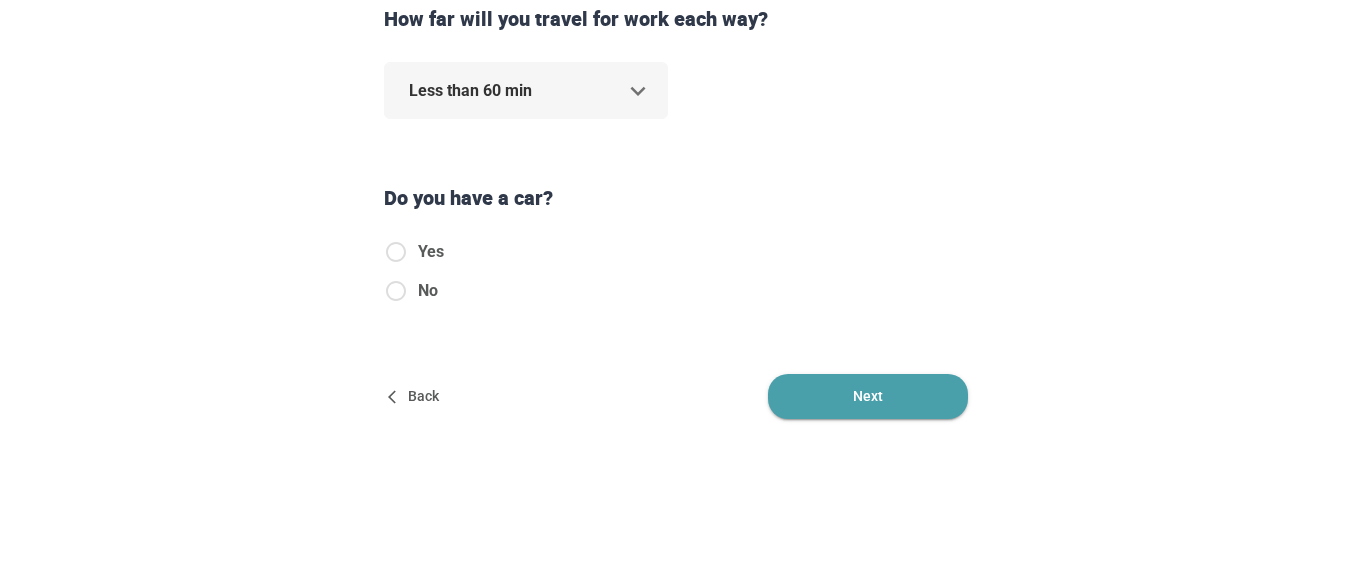 scroll, scrollTop: 0, scrollLeft: 0, axis: both 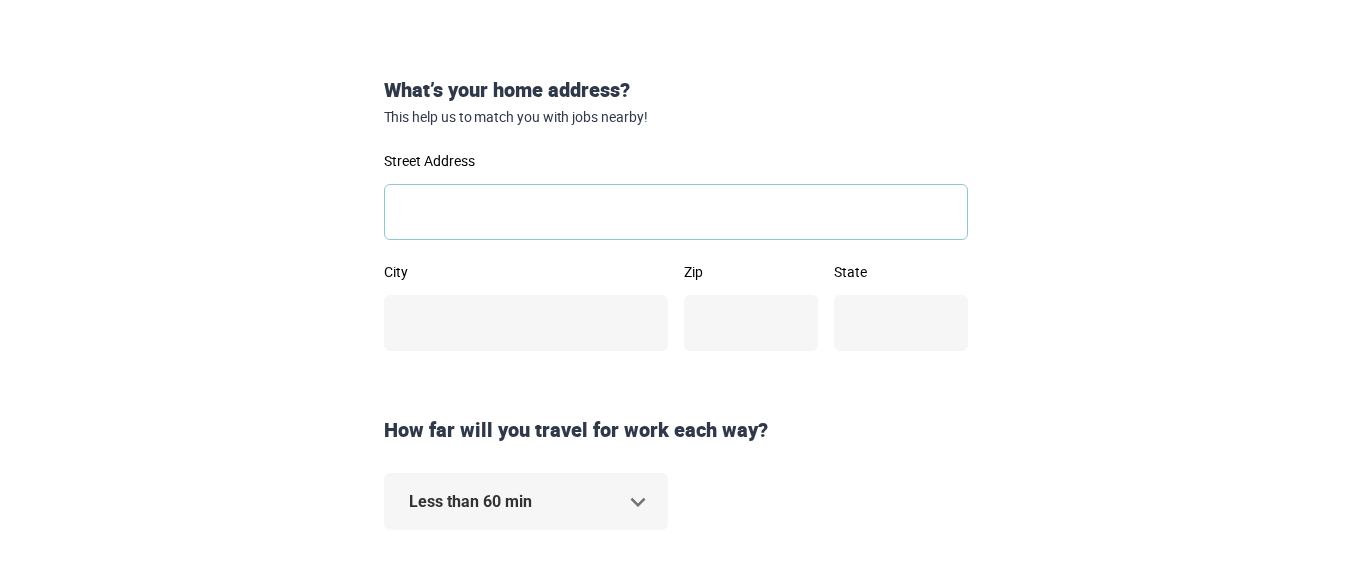 click on "Street Address" at bounding box center [676, 212] 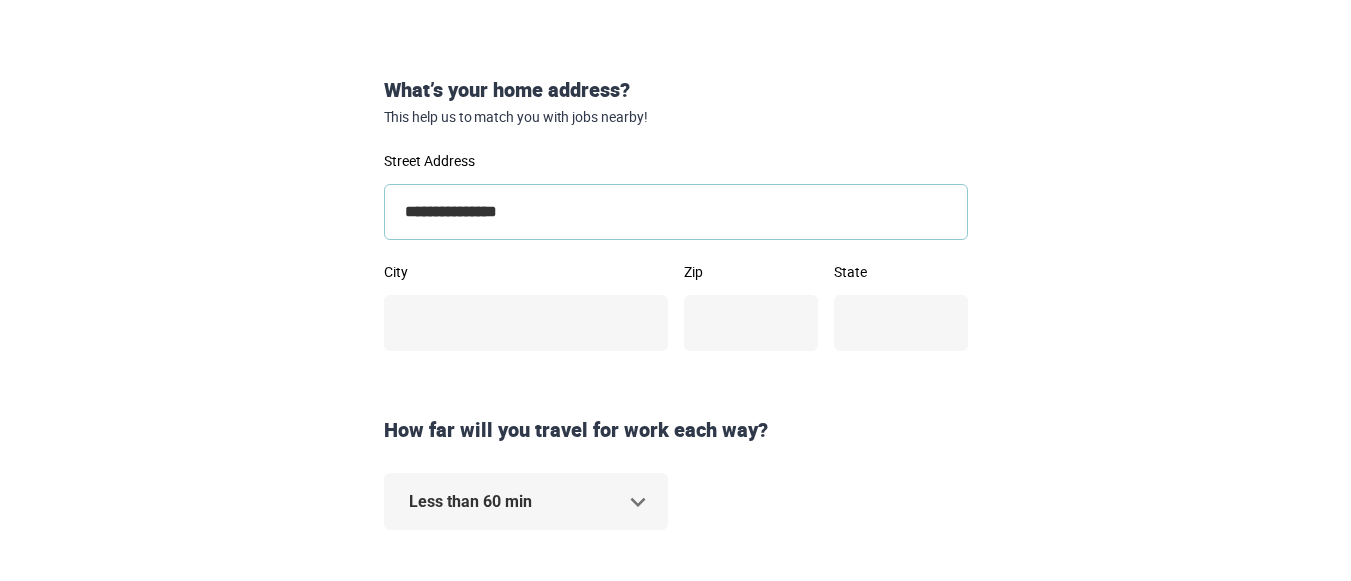 type on "**********" 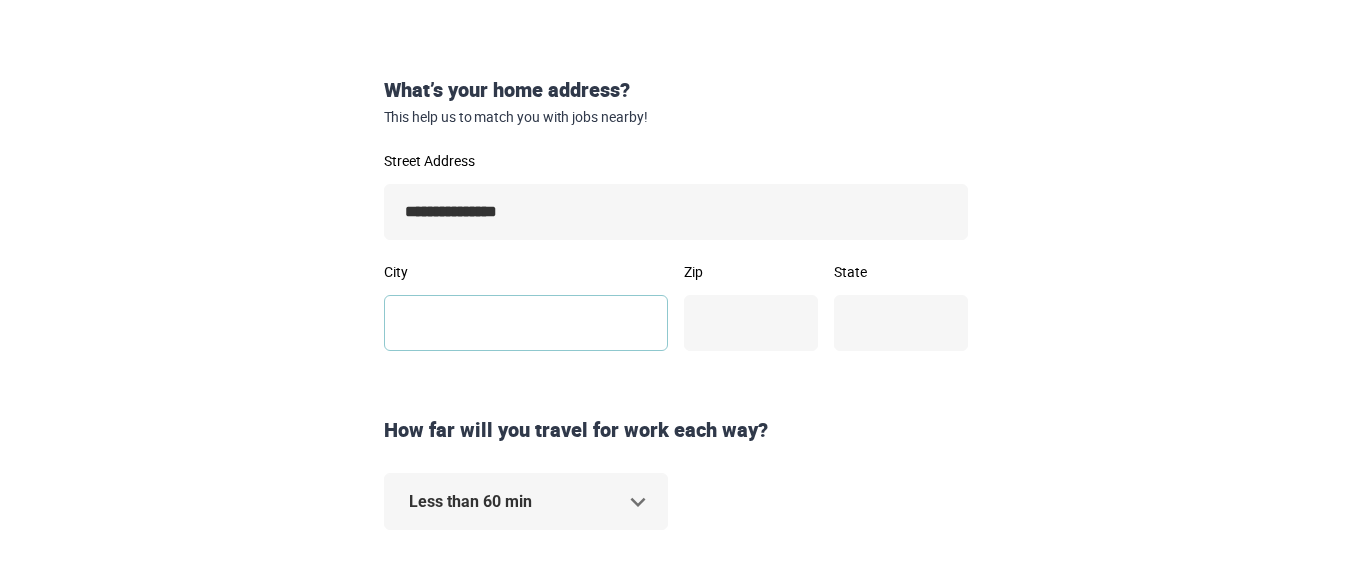 click on "City" at bounding box center (526, 323) 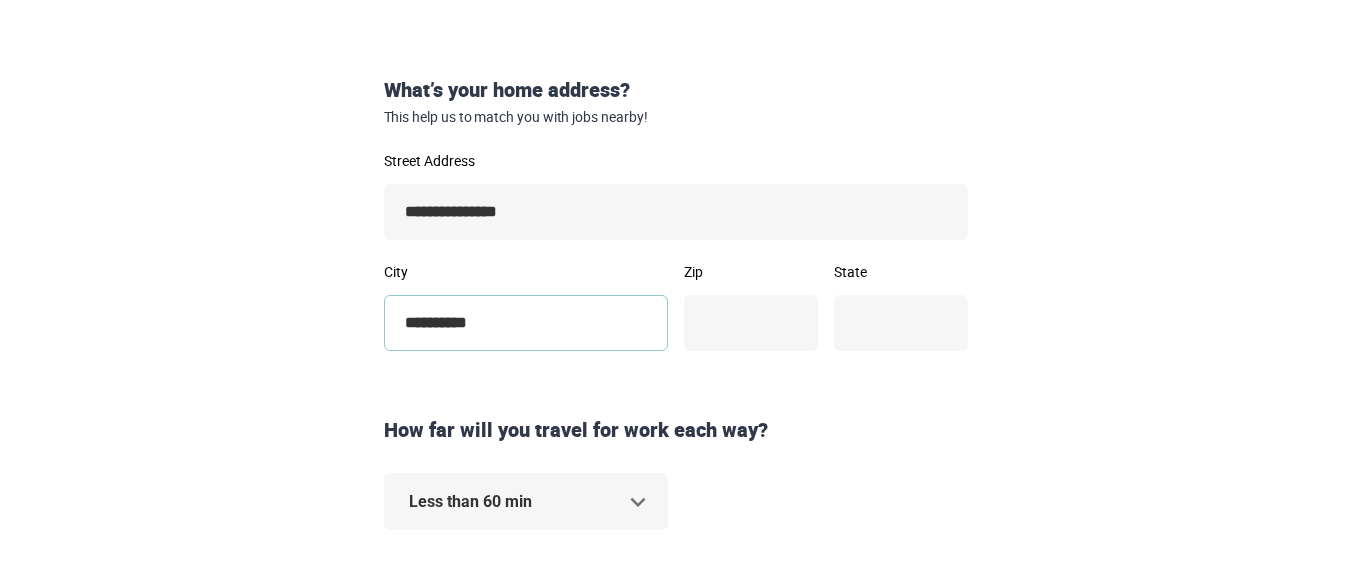 type on "**********" 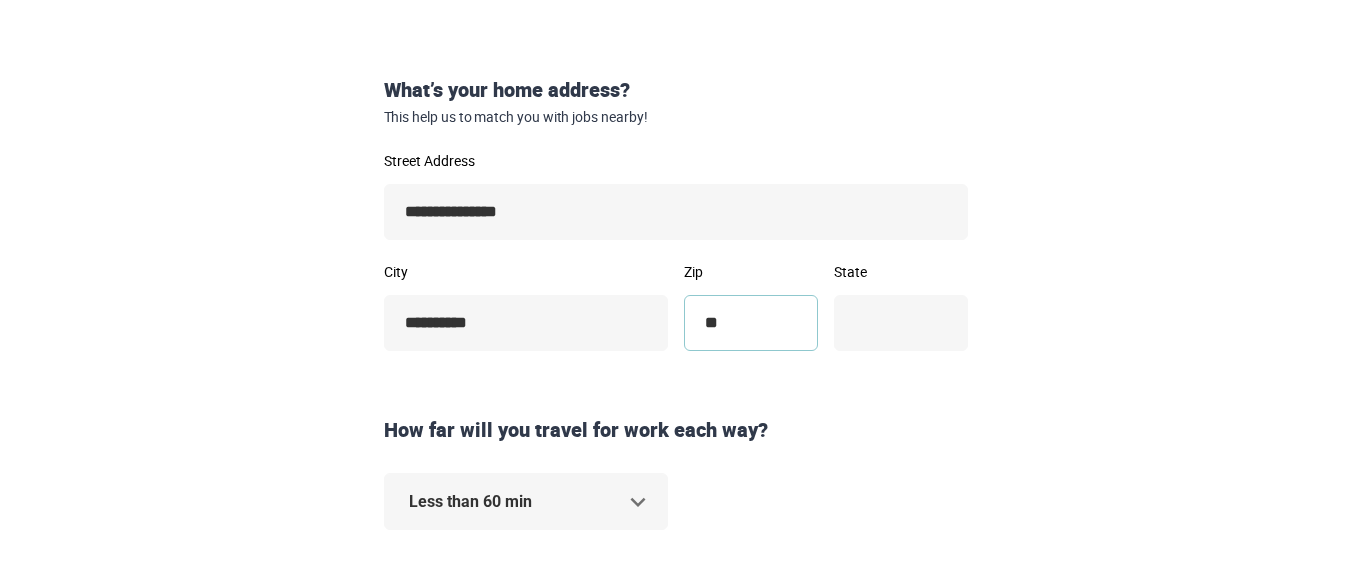 type on "*" 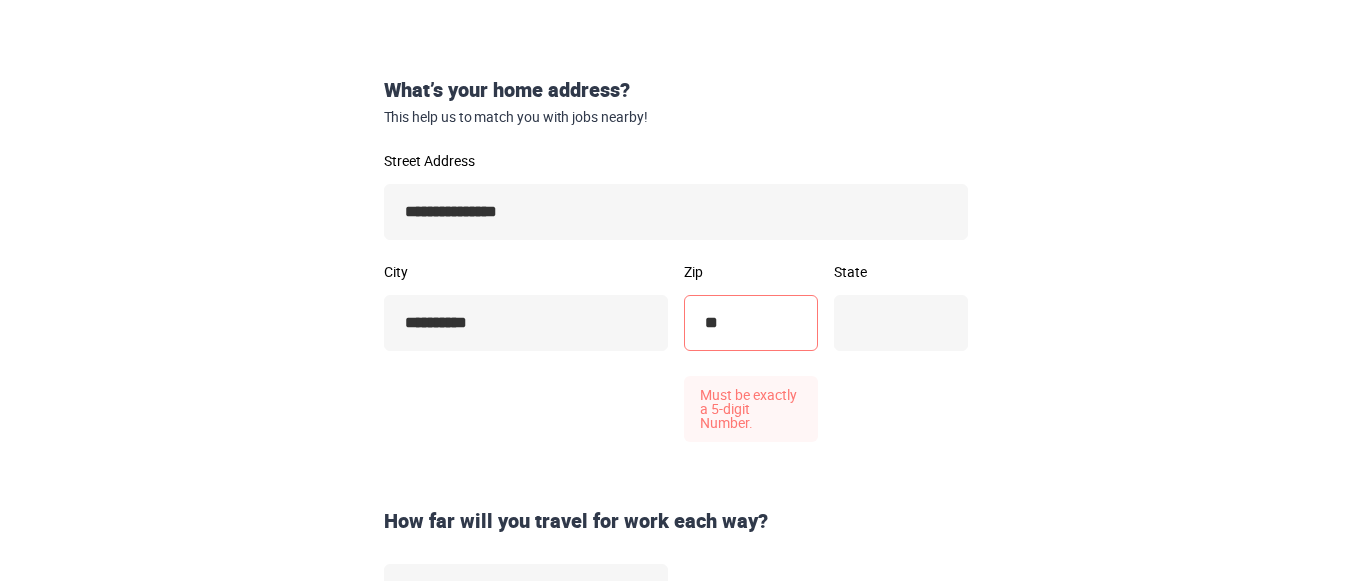 scroll, scrollTop: 328, scrollLeft: 0, axis: vertical 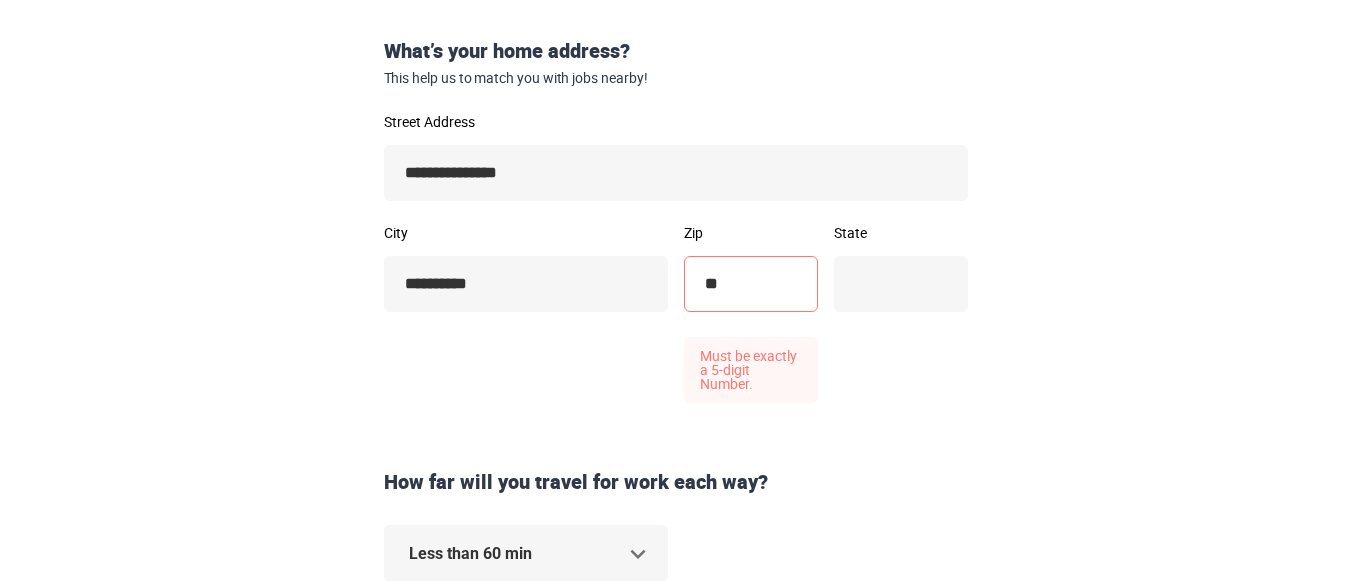 click on "**" at bounding box center (751, 284) 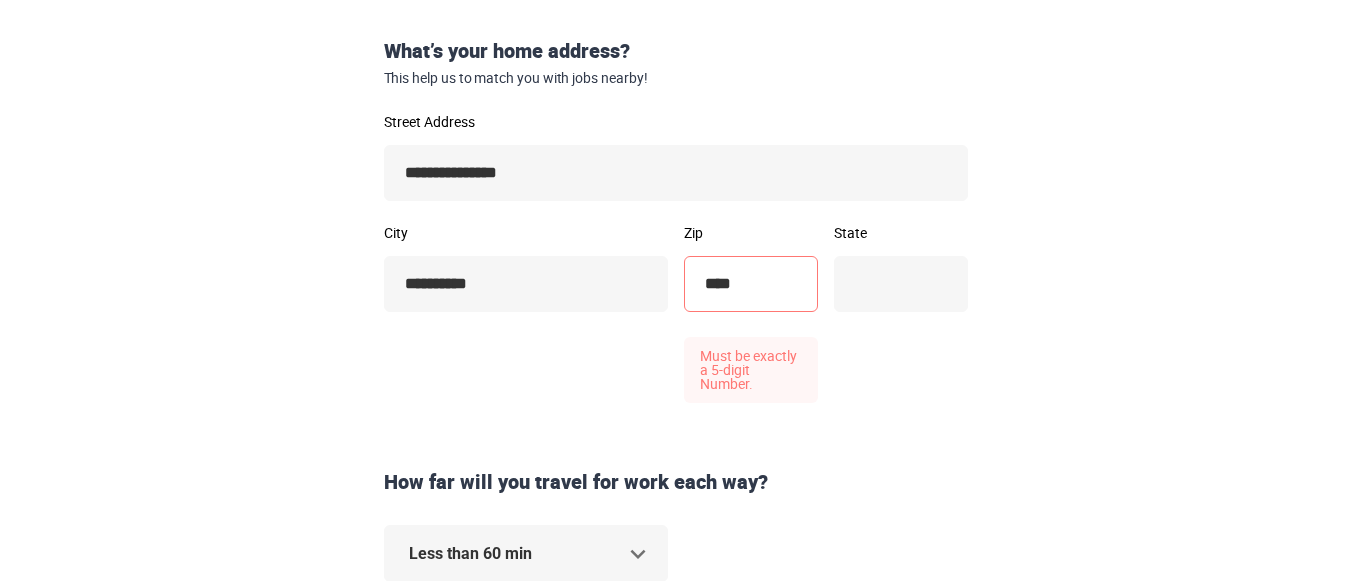 type on "*****" 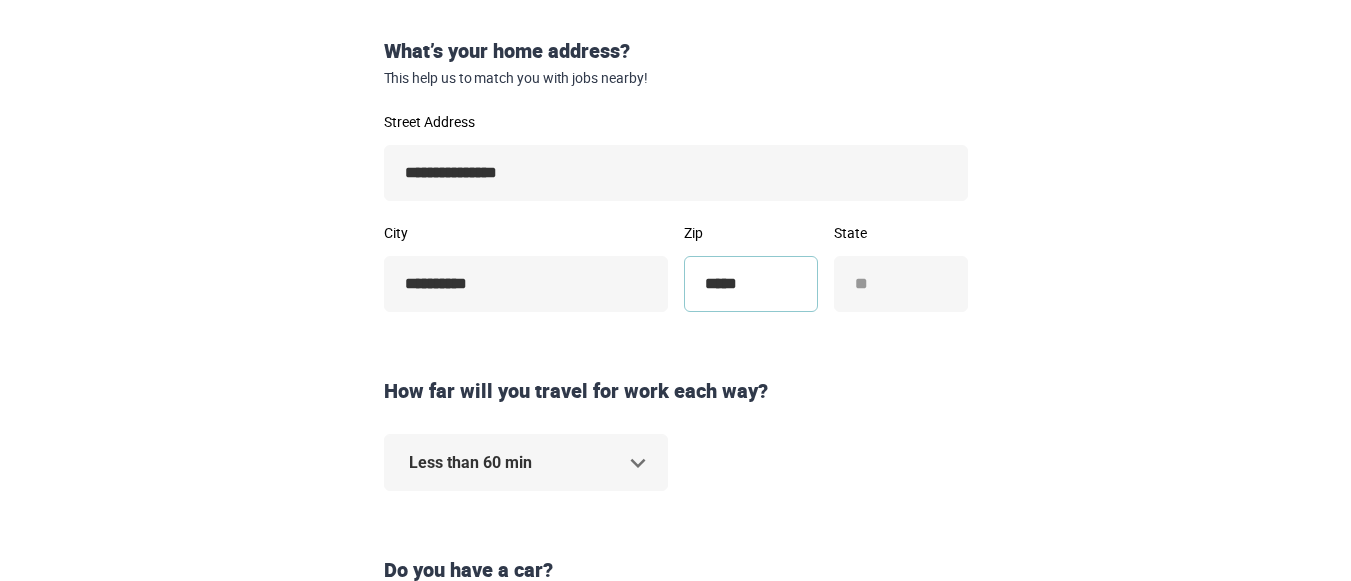 type on "*****" 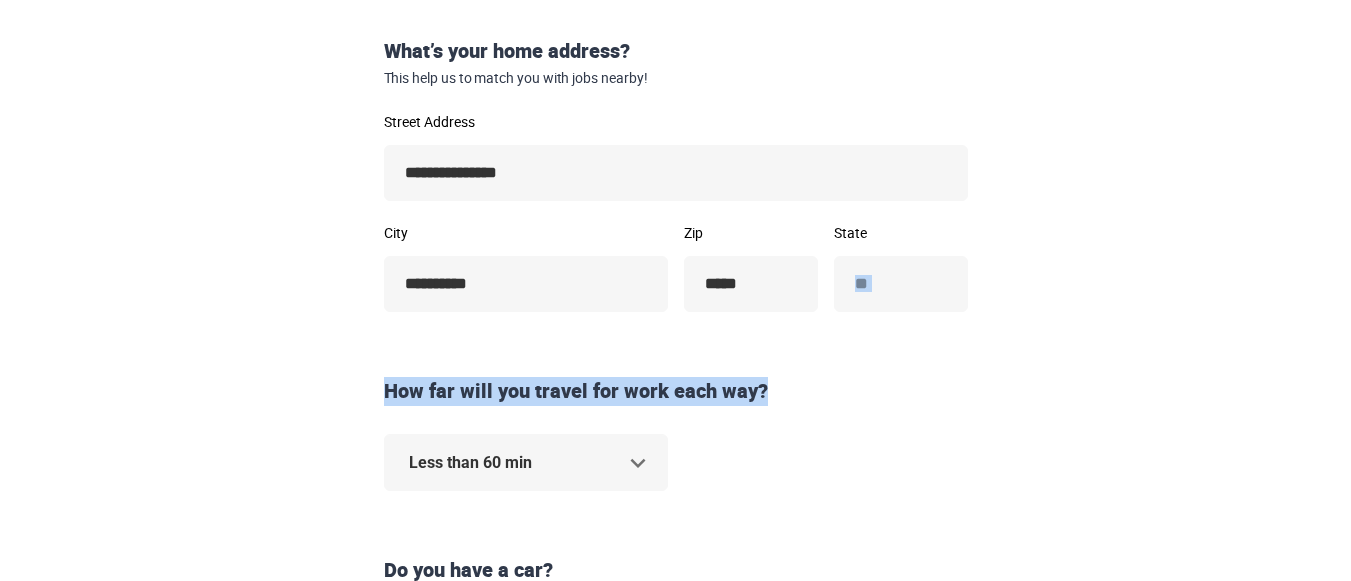 drag, startPoint x: 1350, startPoint y: 321, endPoint x: 1340, endPoint y: 366, distance: 46.09772 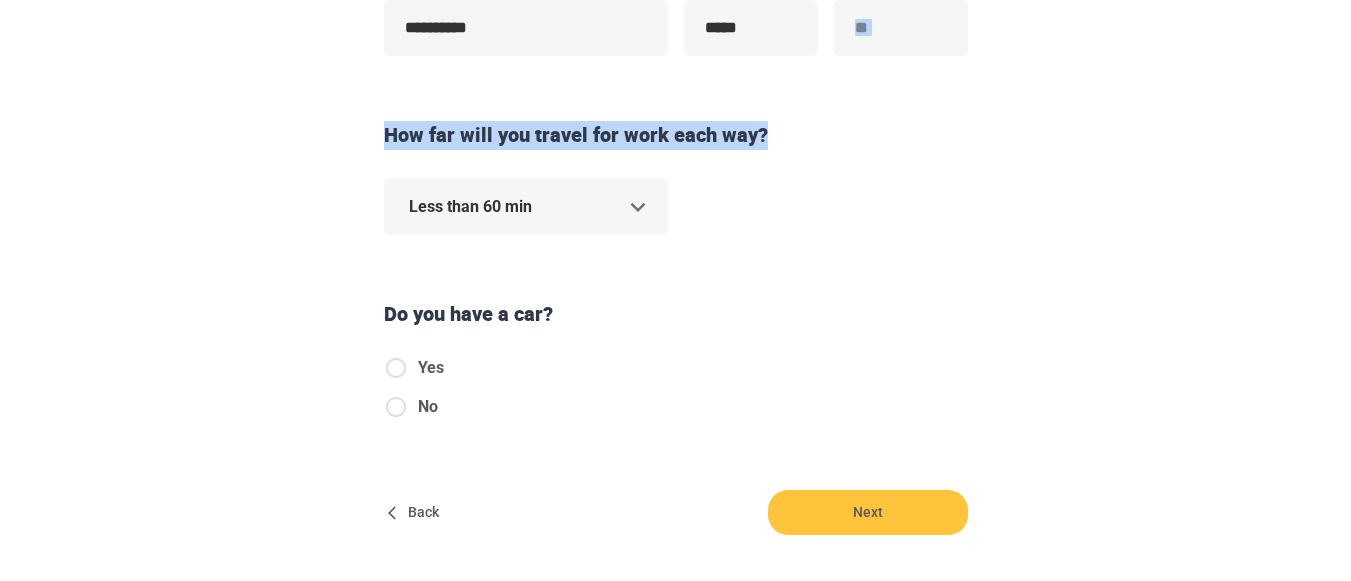 scroll, scrollTop: 584, scrollLeft: 0, axis: vertical 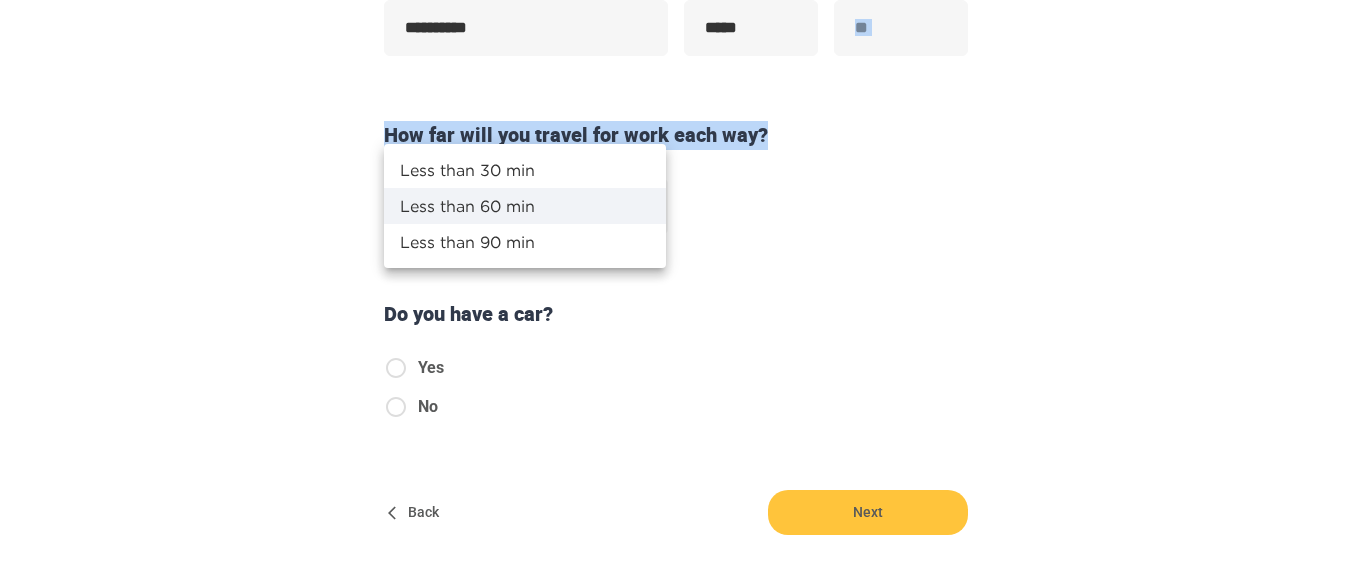 click on "**********" at bounding box center [683, -294] 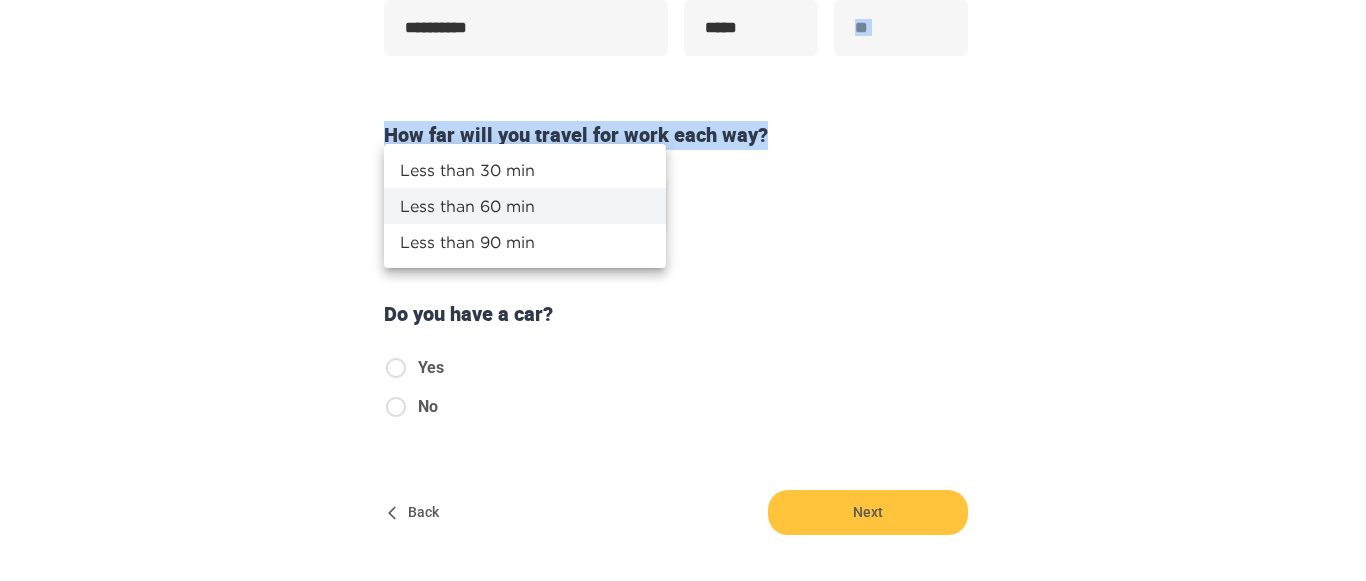 type on "**" 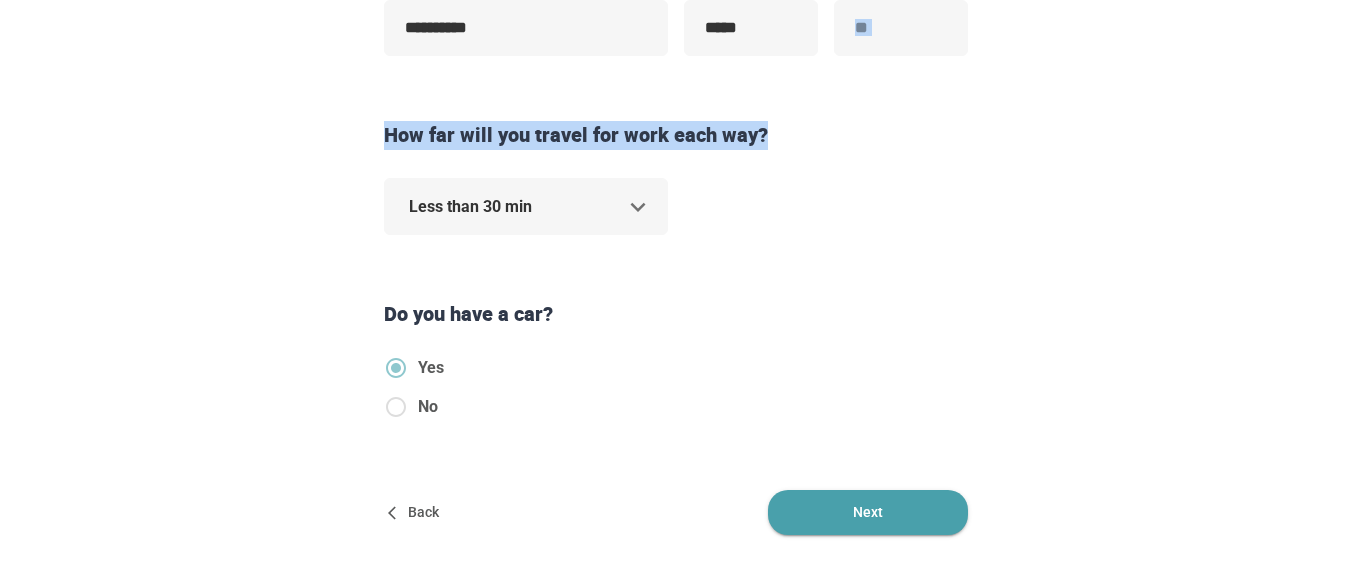 click on "Next" at bounding box center [868, 512] 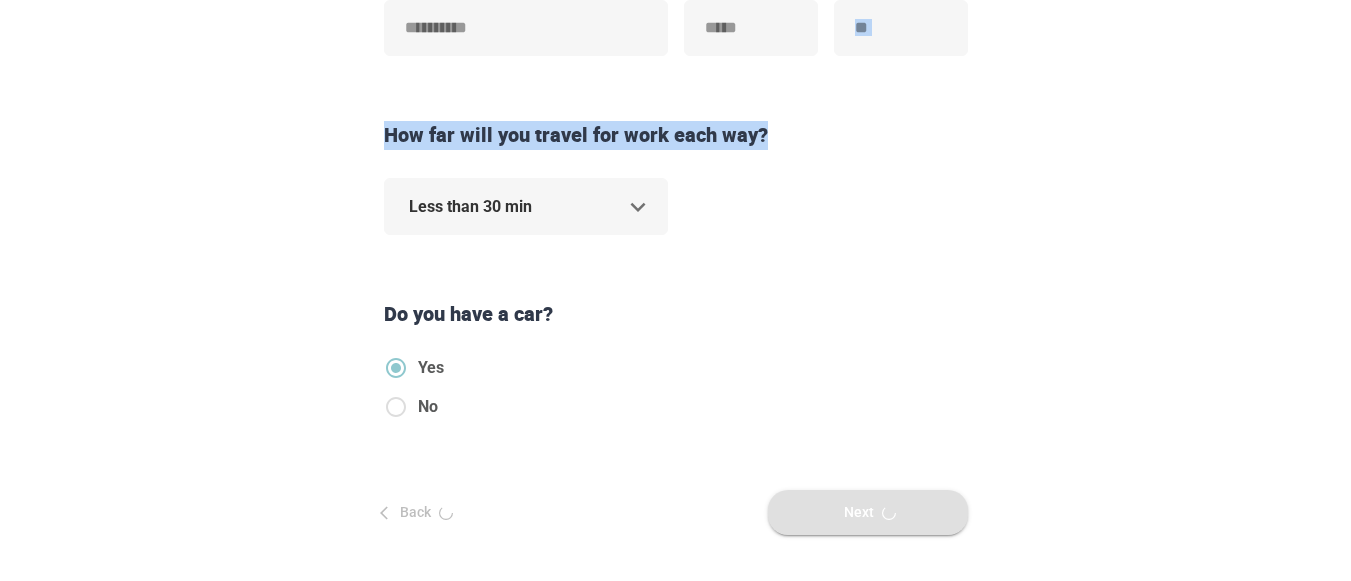scroll, scrollTop: 0, scrollLeft: 0, axis: both 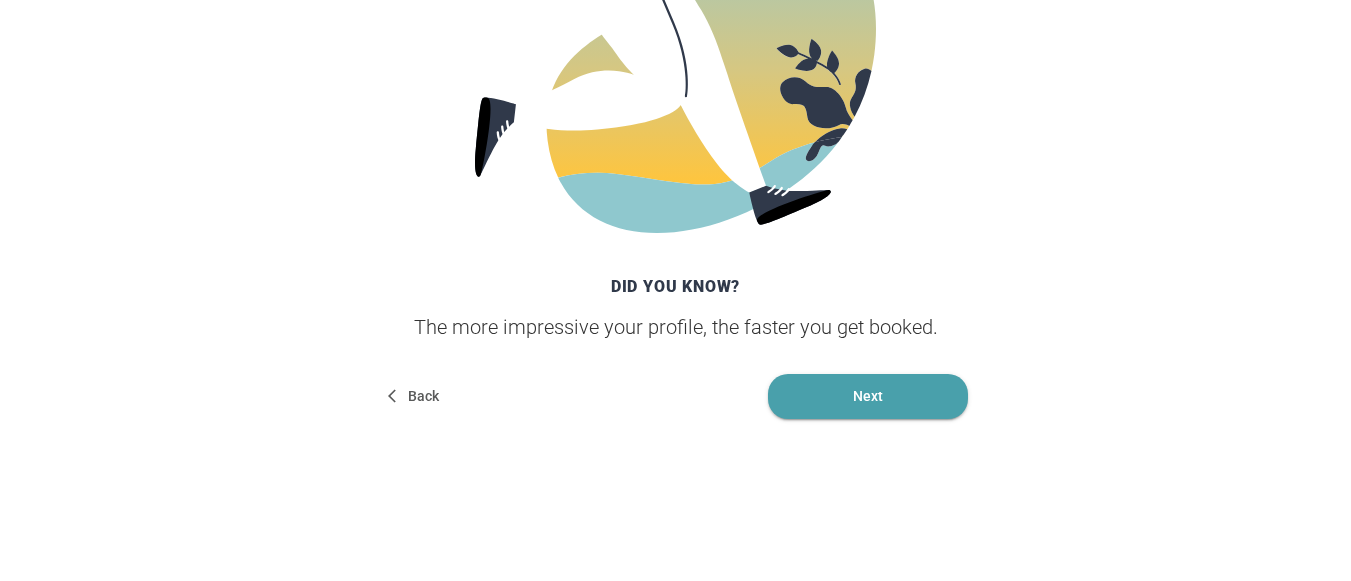 click on "Next" at bounding box center [868, 396] 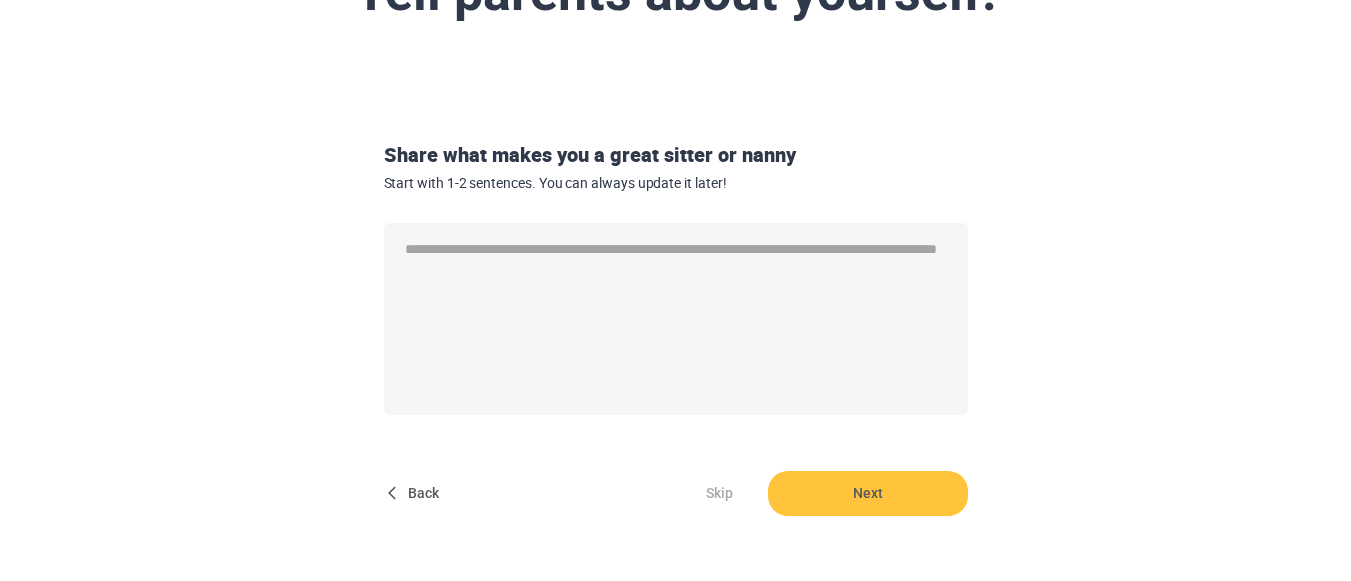 scroll, scrollTop: 225, scrollLeft: 0, axis: vertical 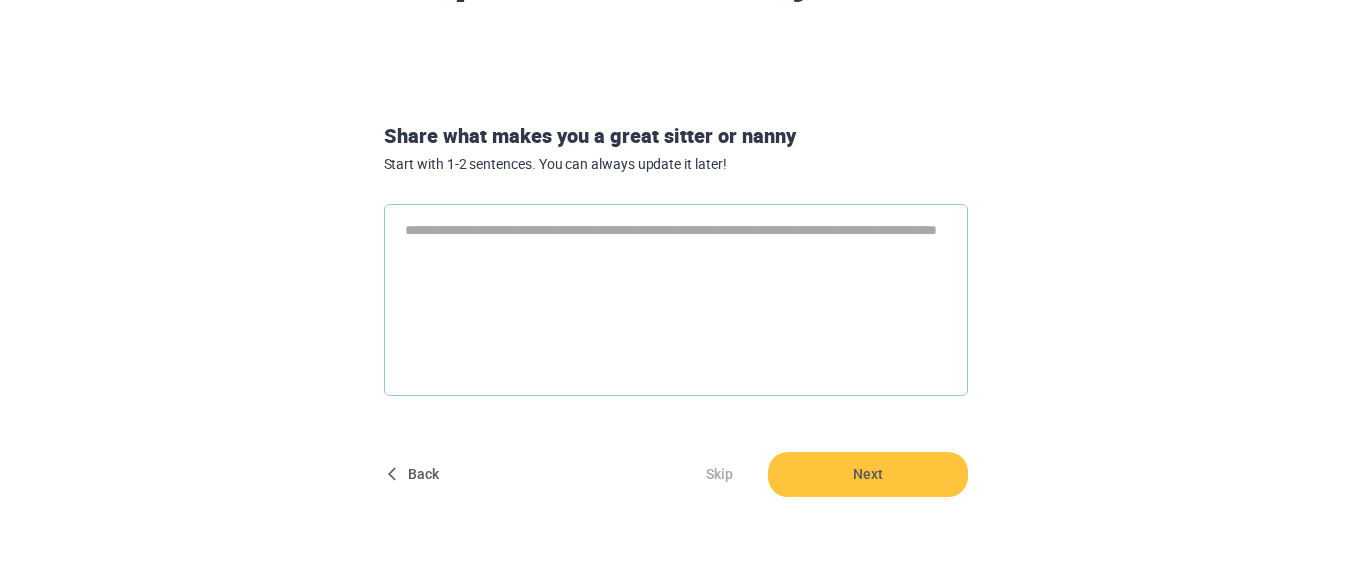 type on "*" 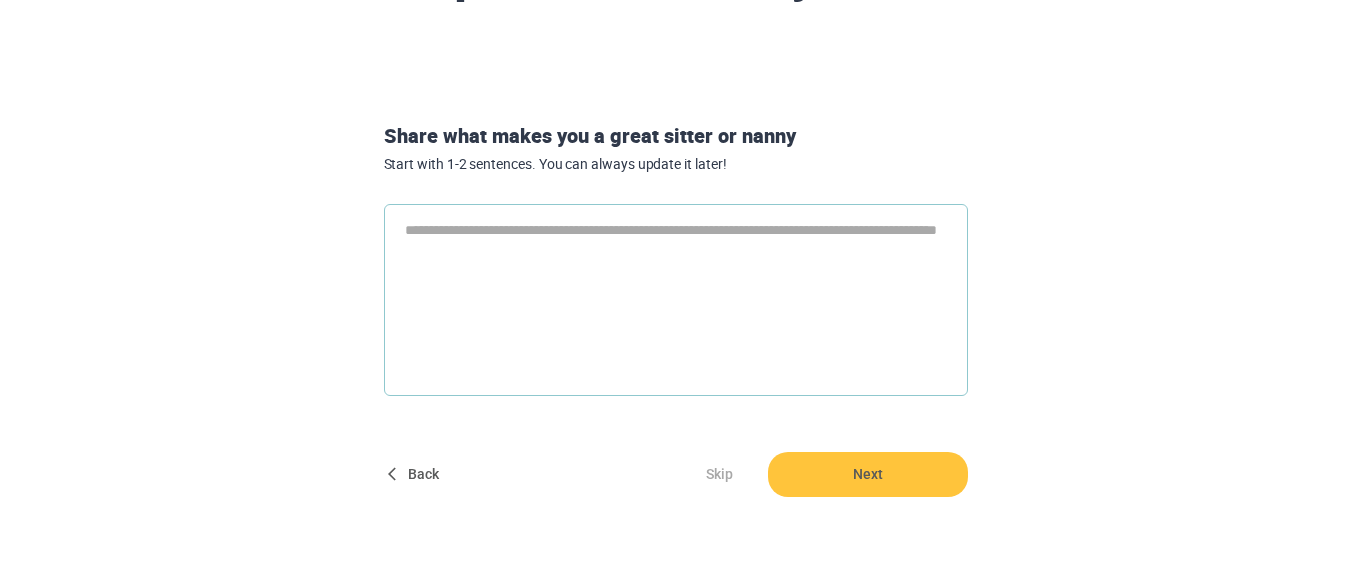 click at bounding box center (676, 300) 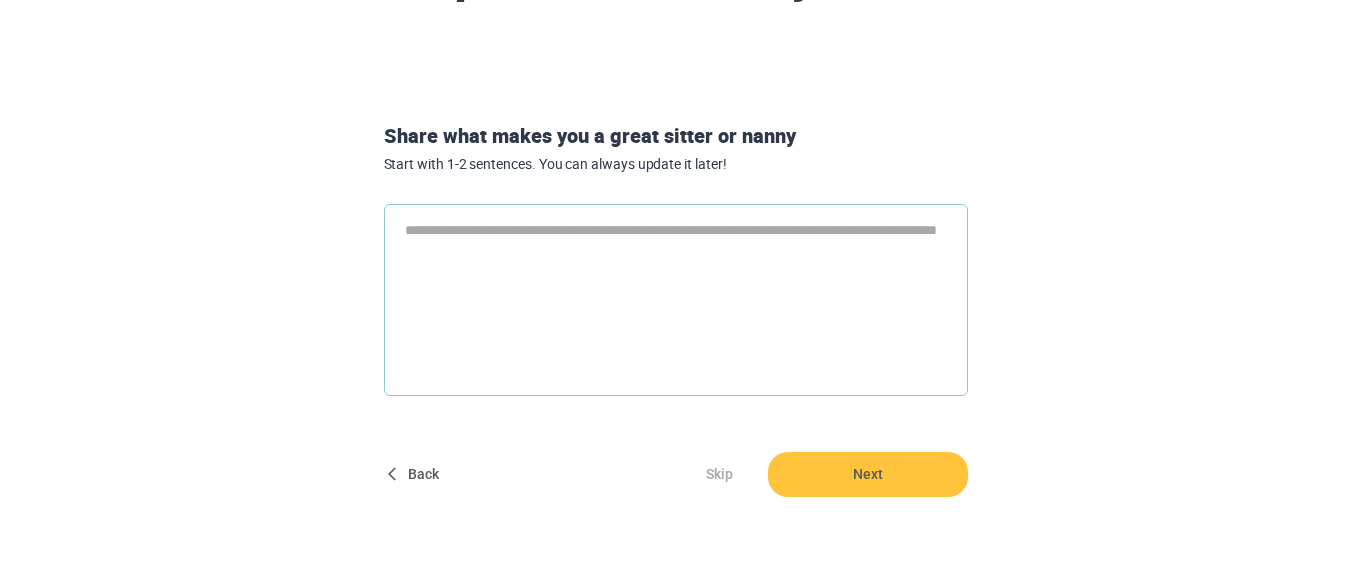 type on "*" 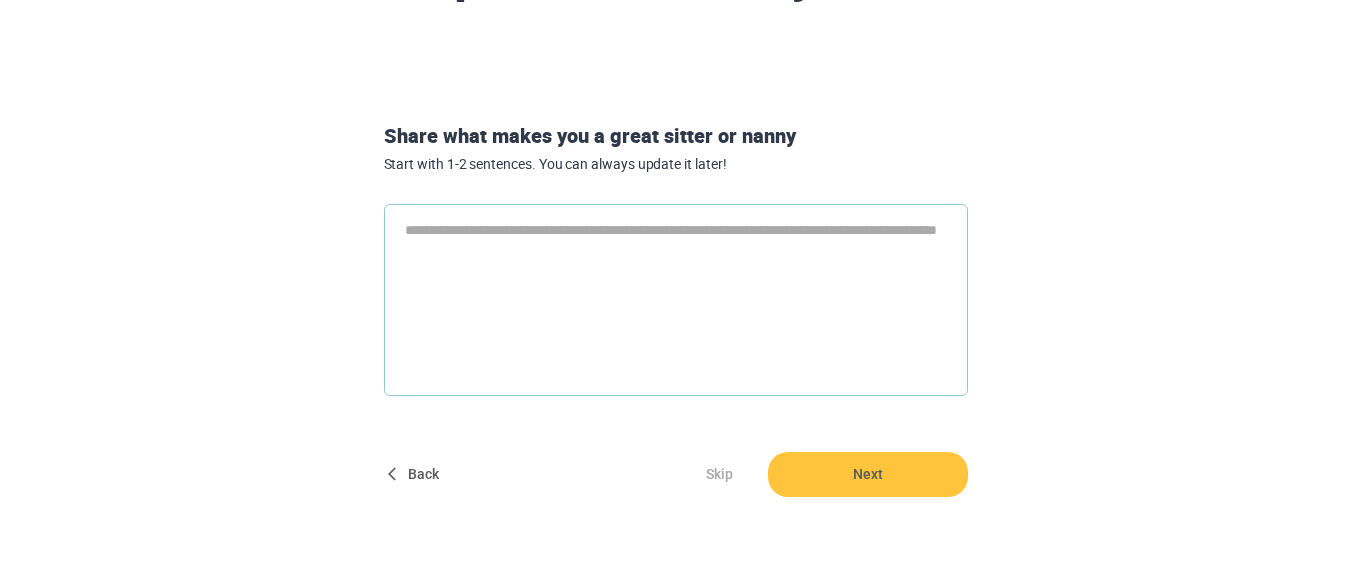 type on "*" 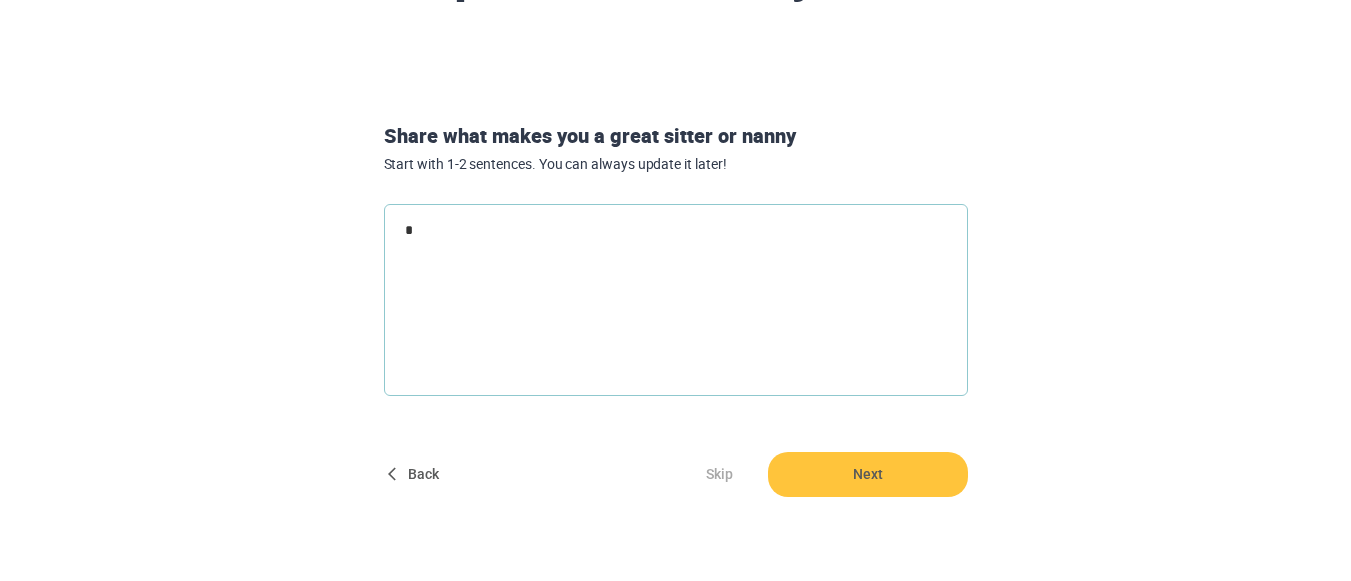 type on "*" 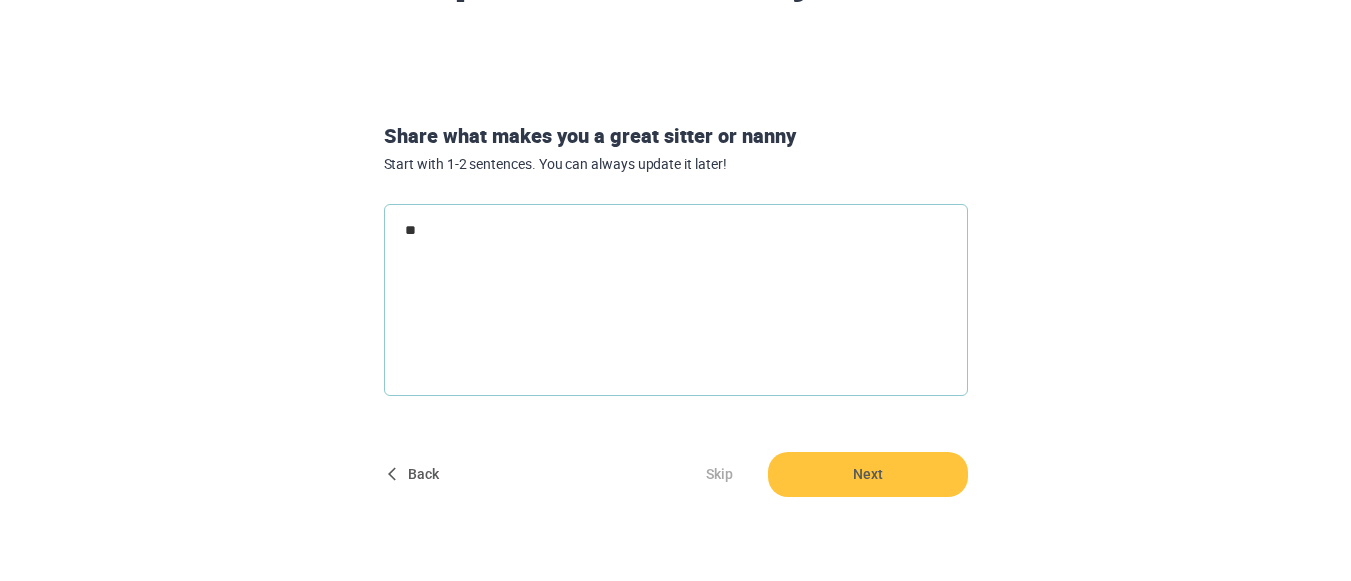type on "*" 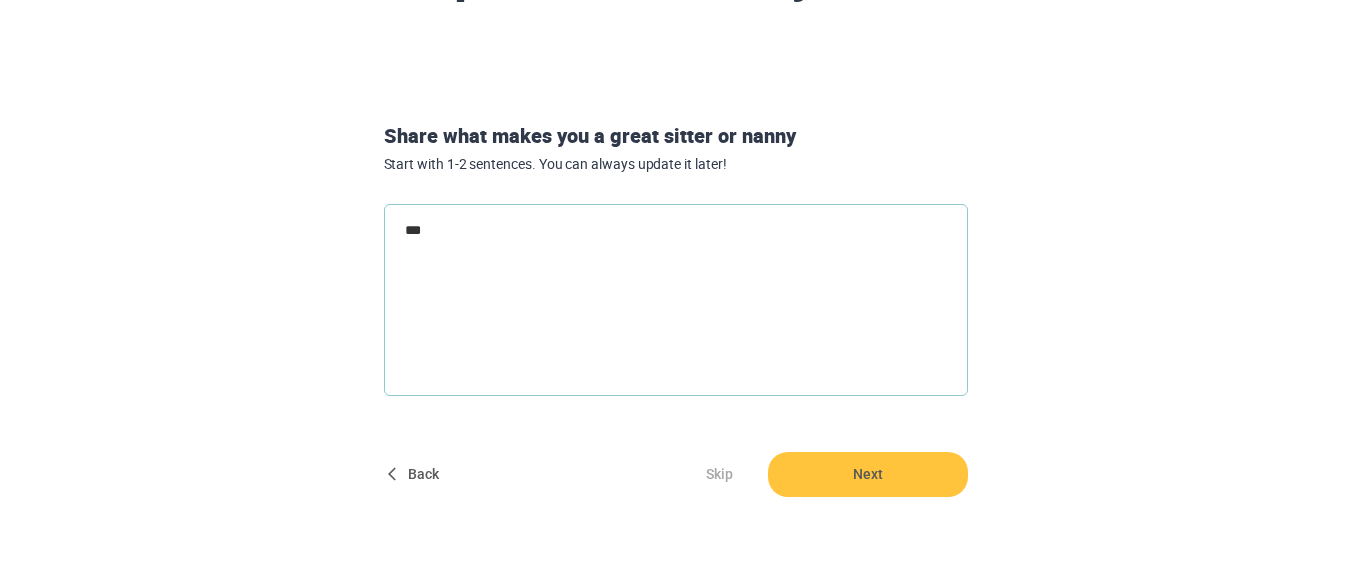 type on "****" 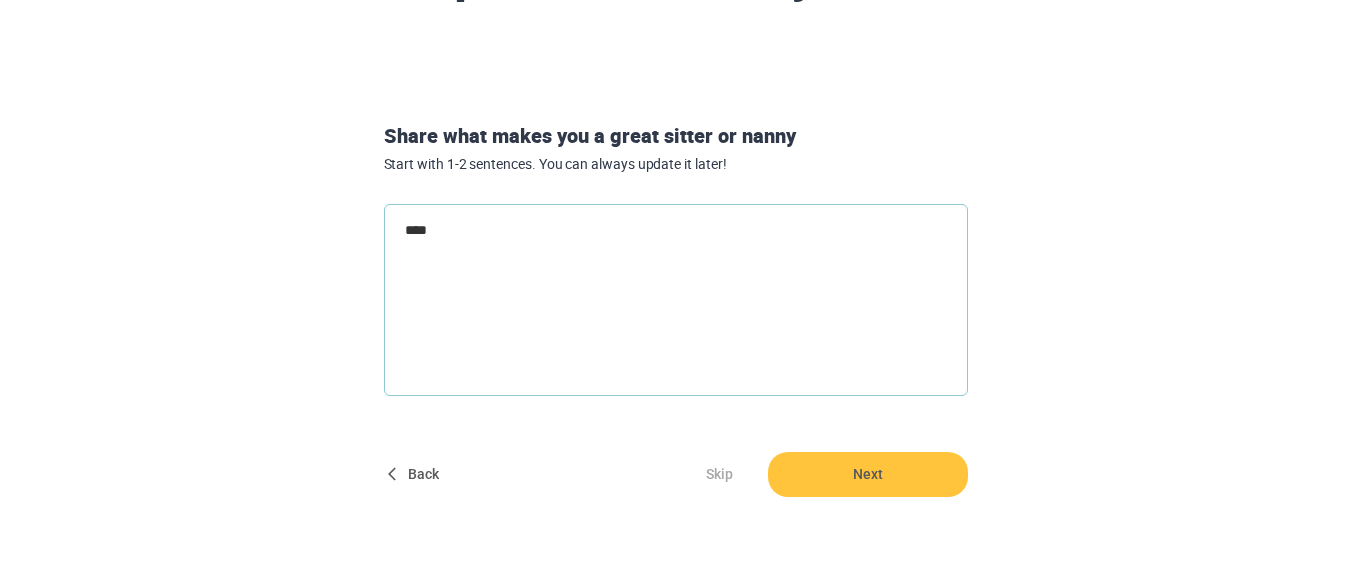 type on "*****" 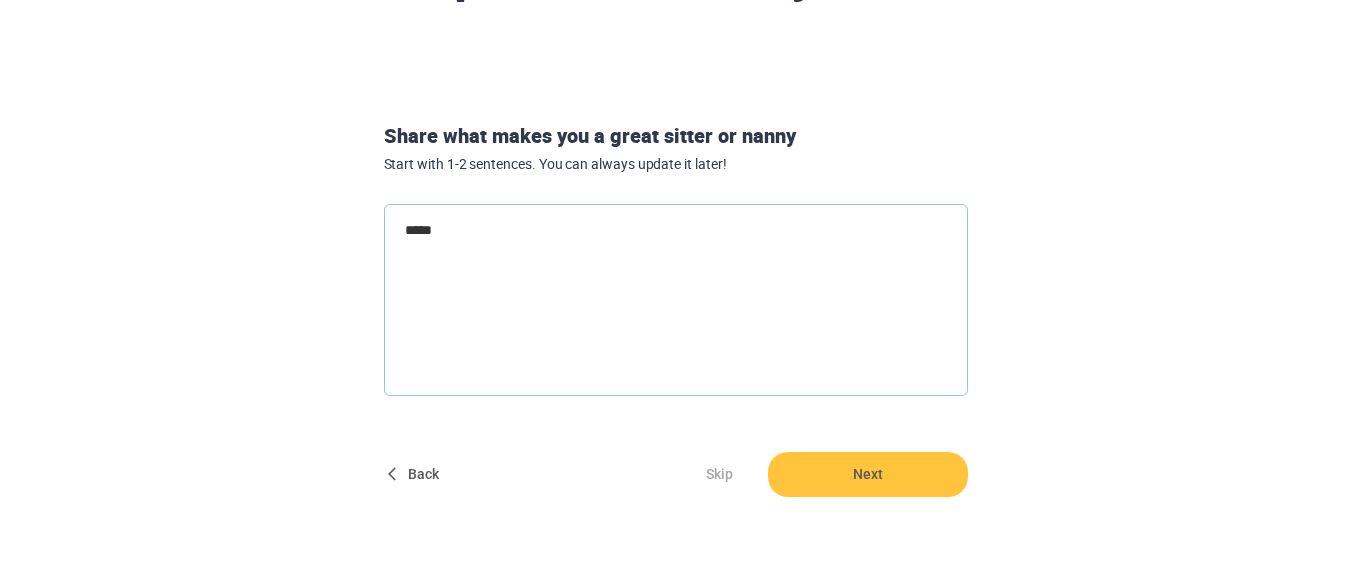 type on "******" 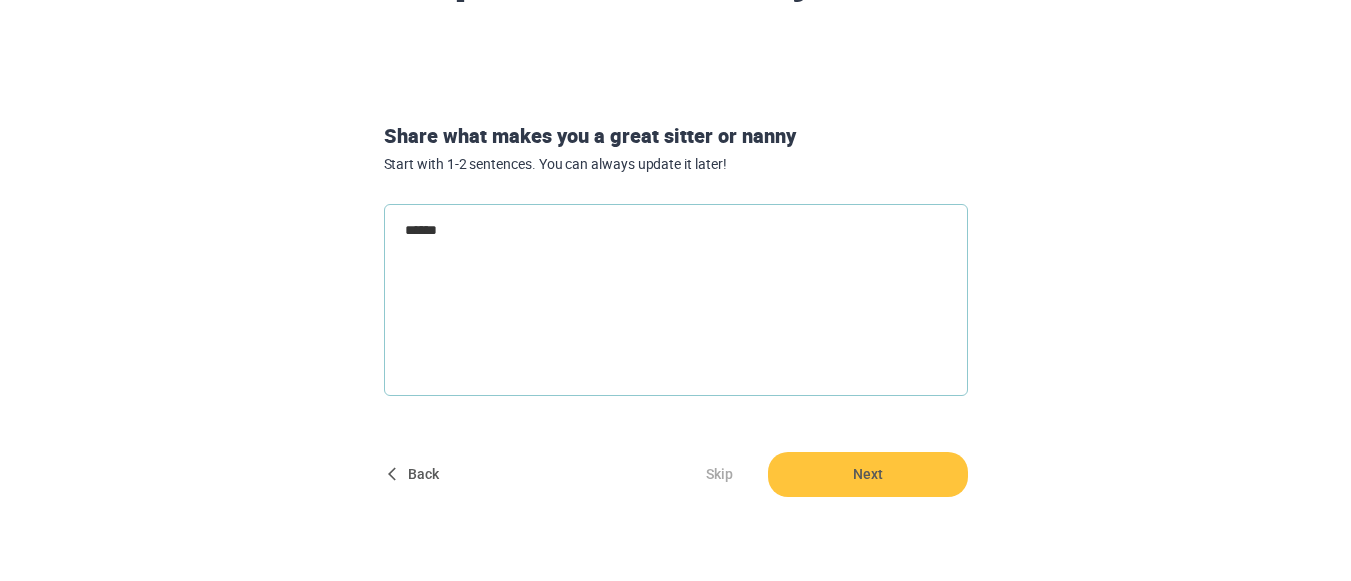 type on "******" 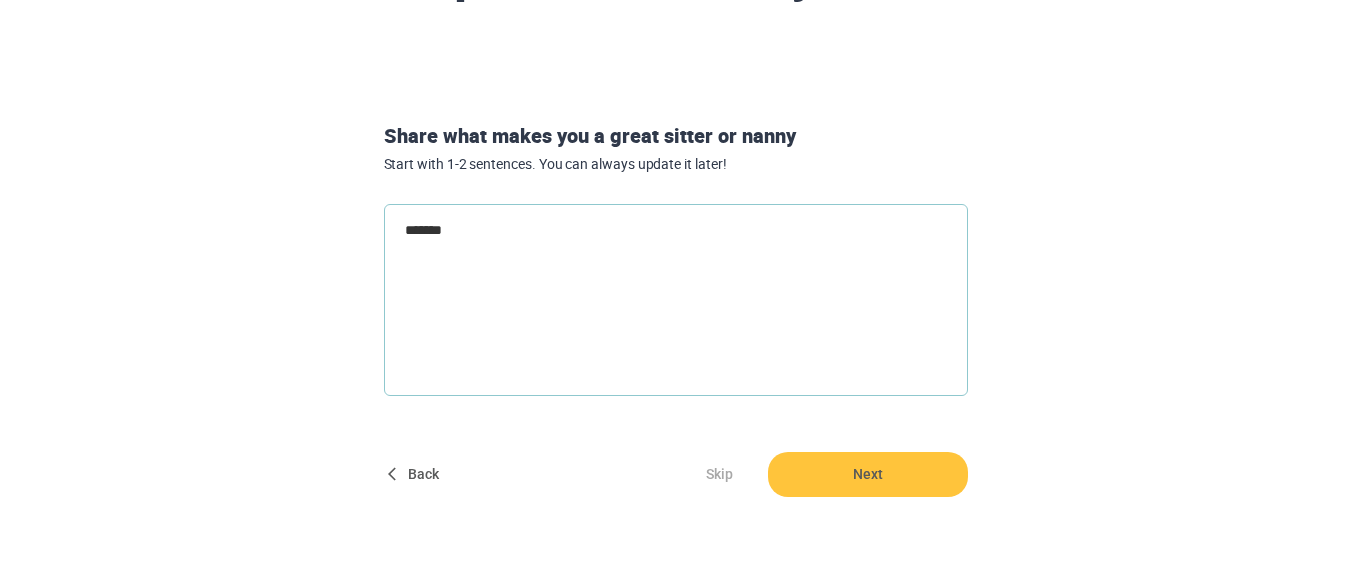 type on "*" 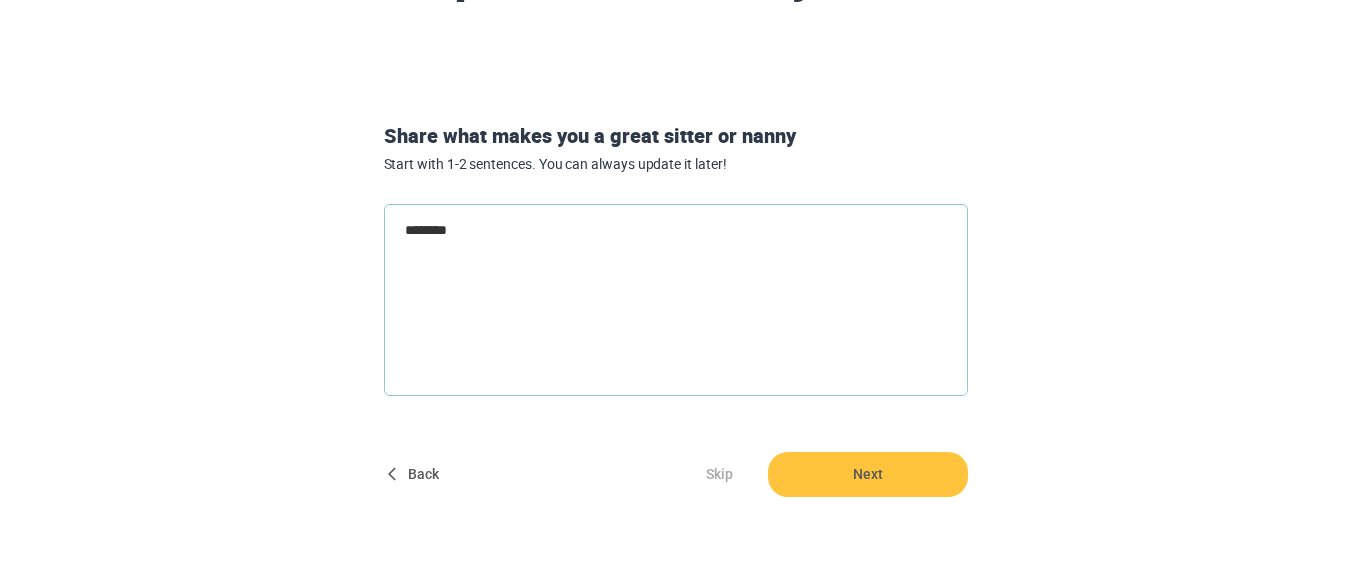 type on "*********" 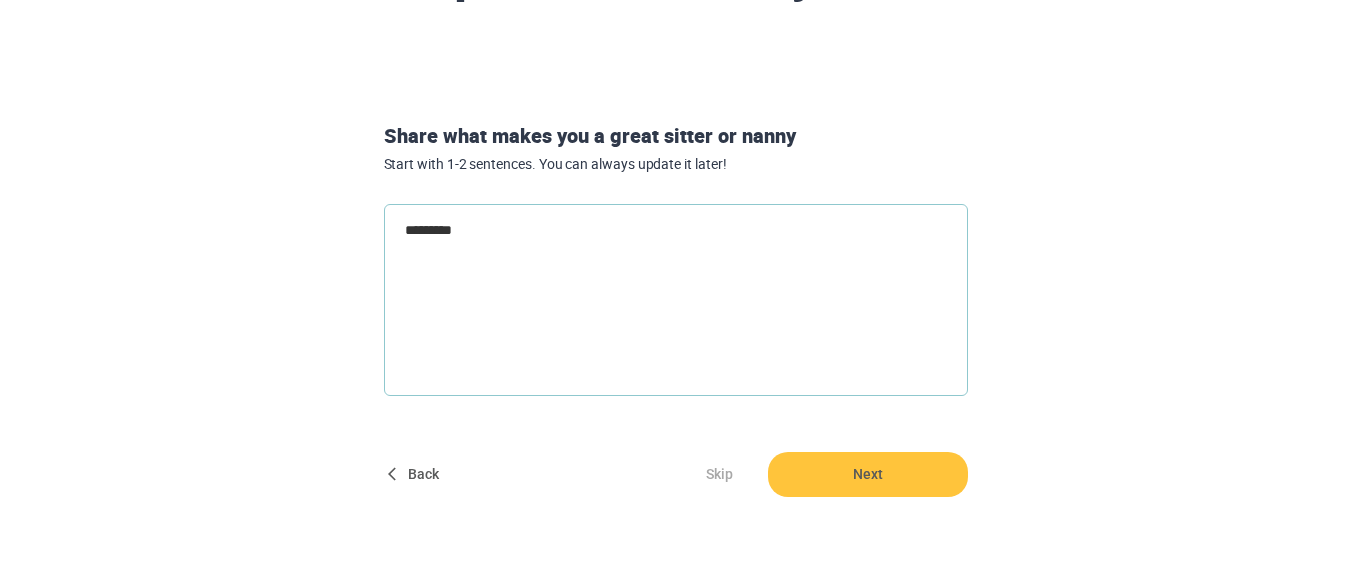 type on "**********" 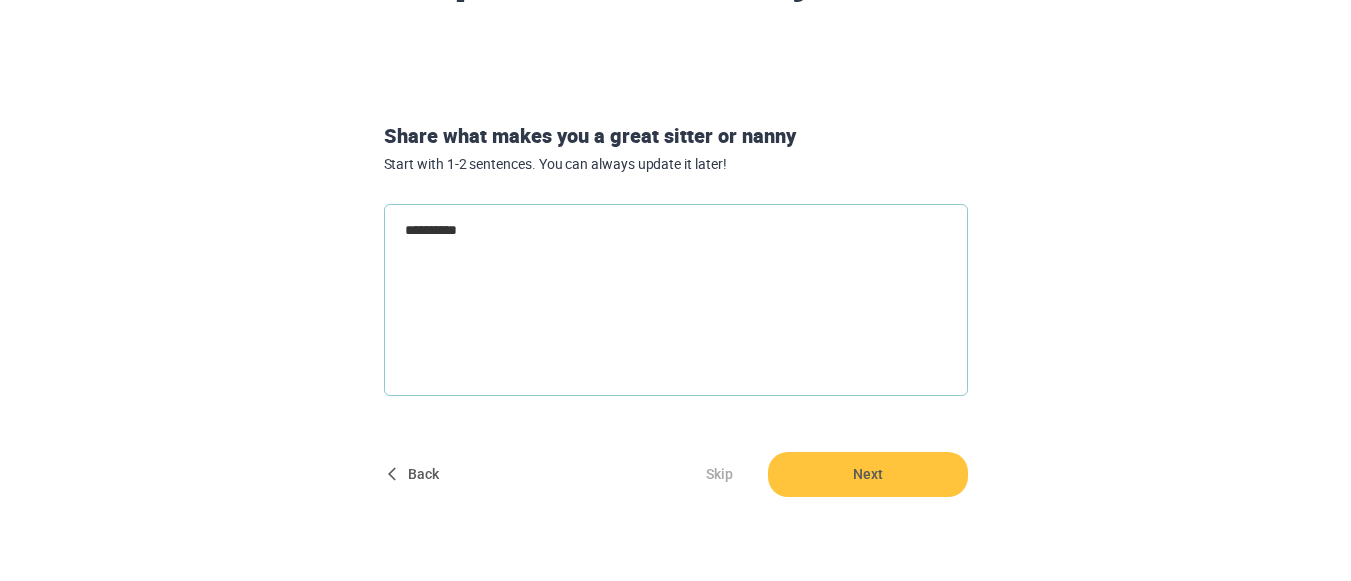 type on "**********" 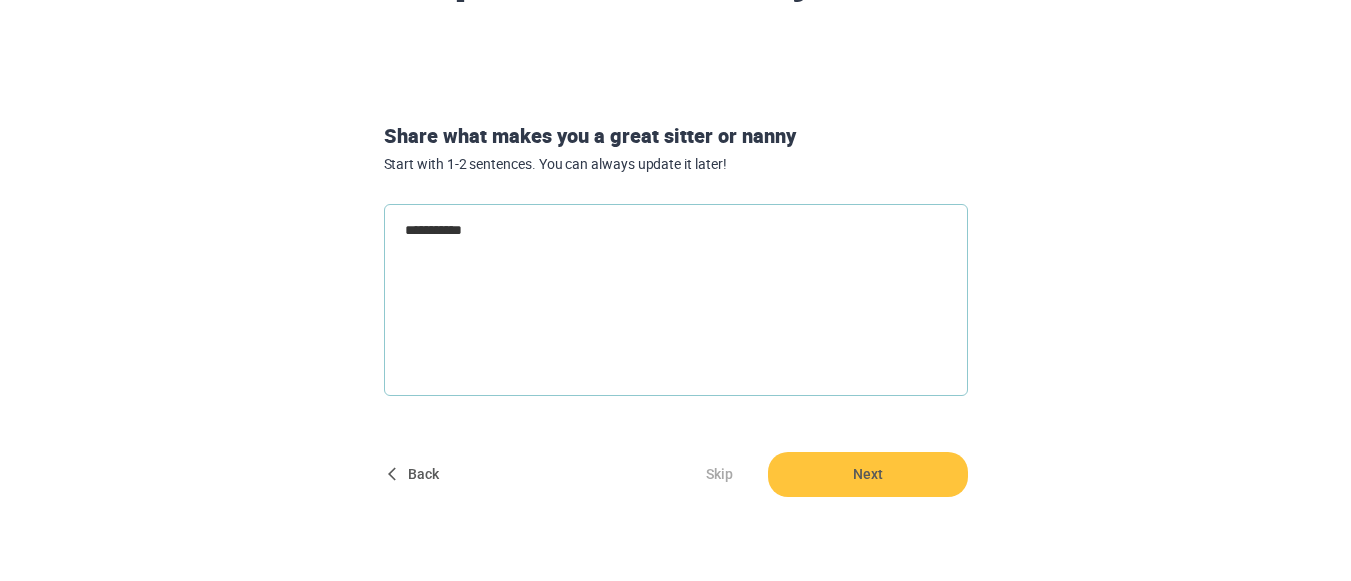 type on "**********" 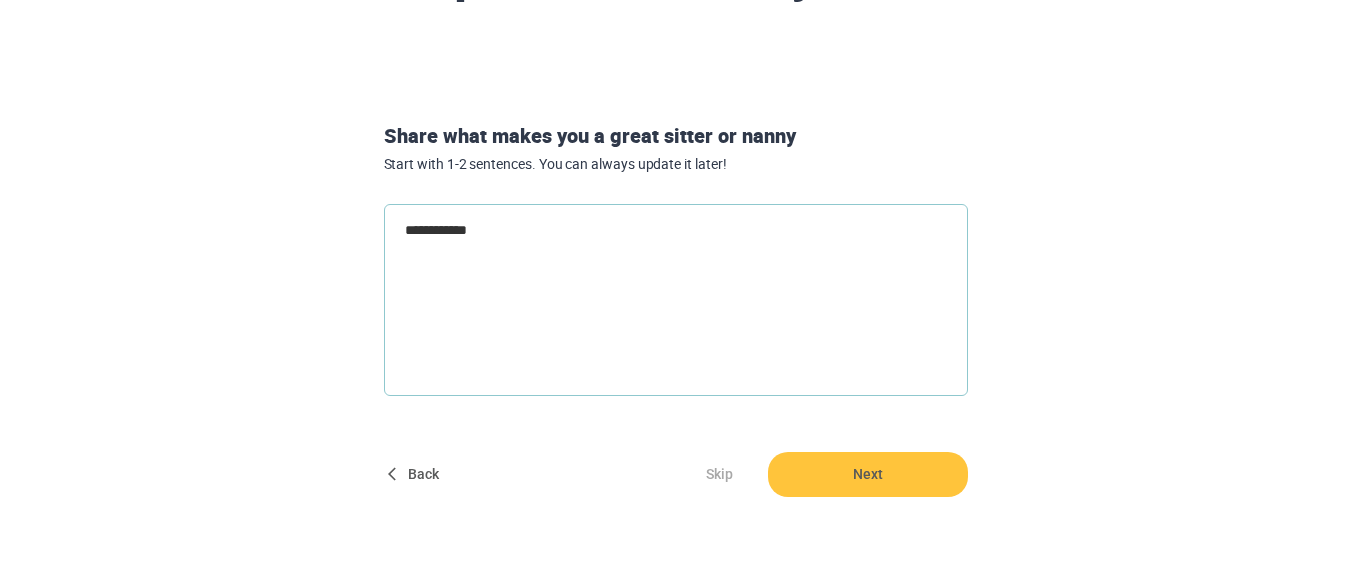 type on "**********" 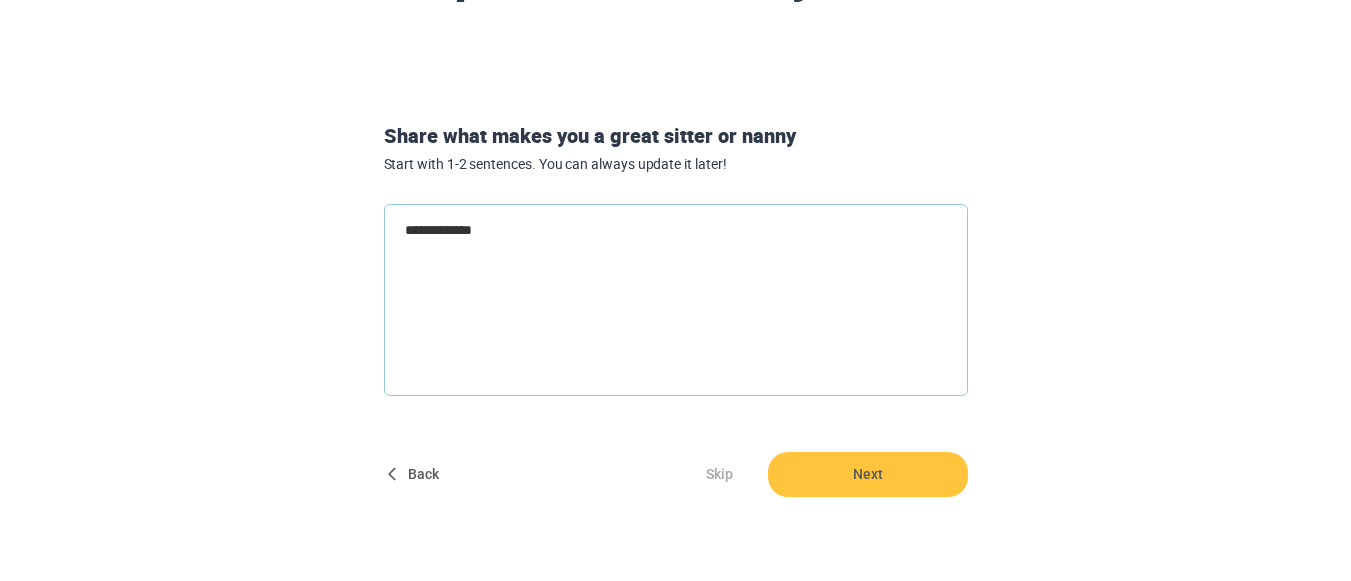 type on "**********" 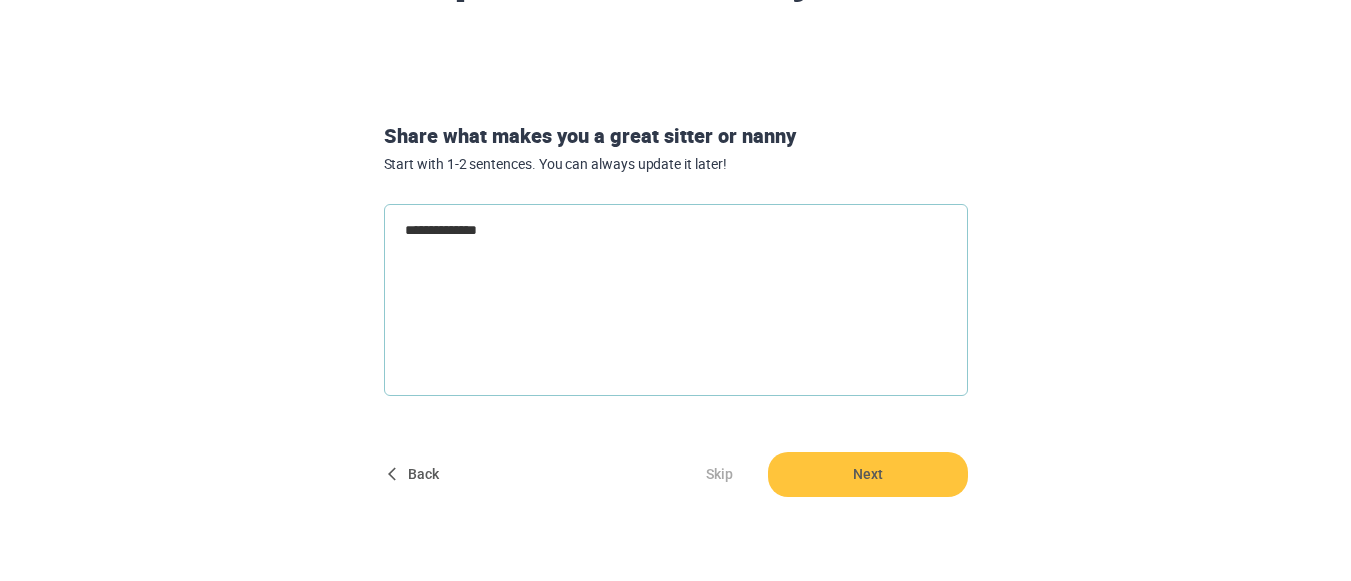 type on "**********" 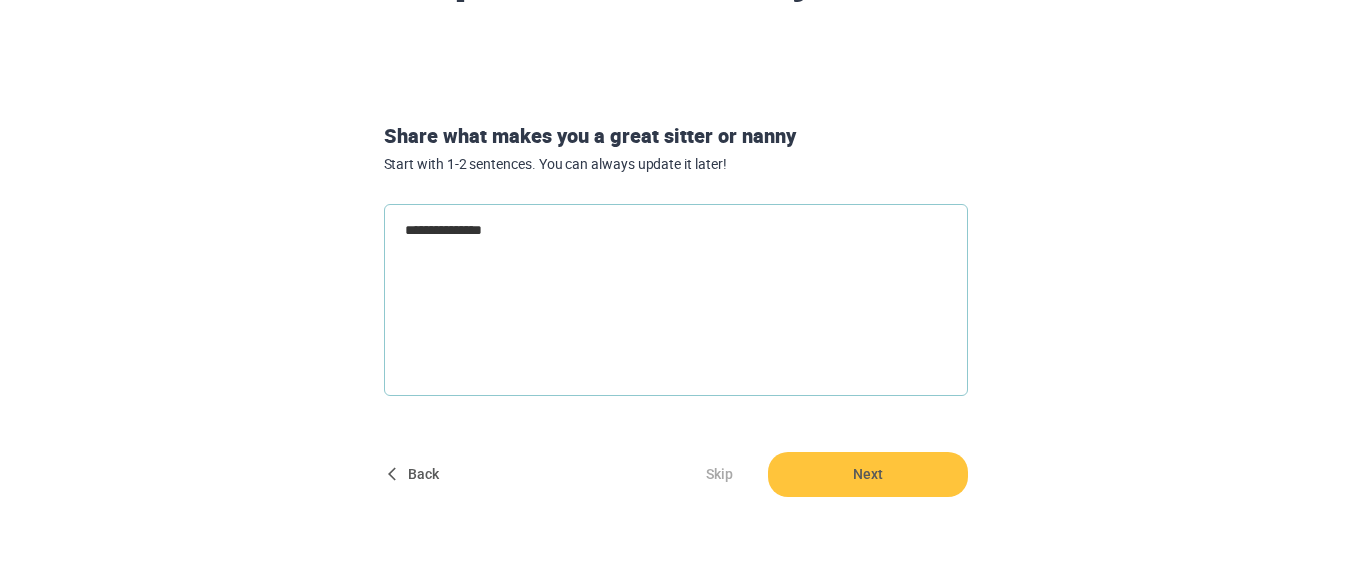 type on "**********" 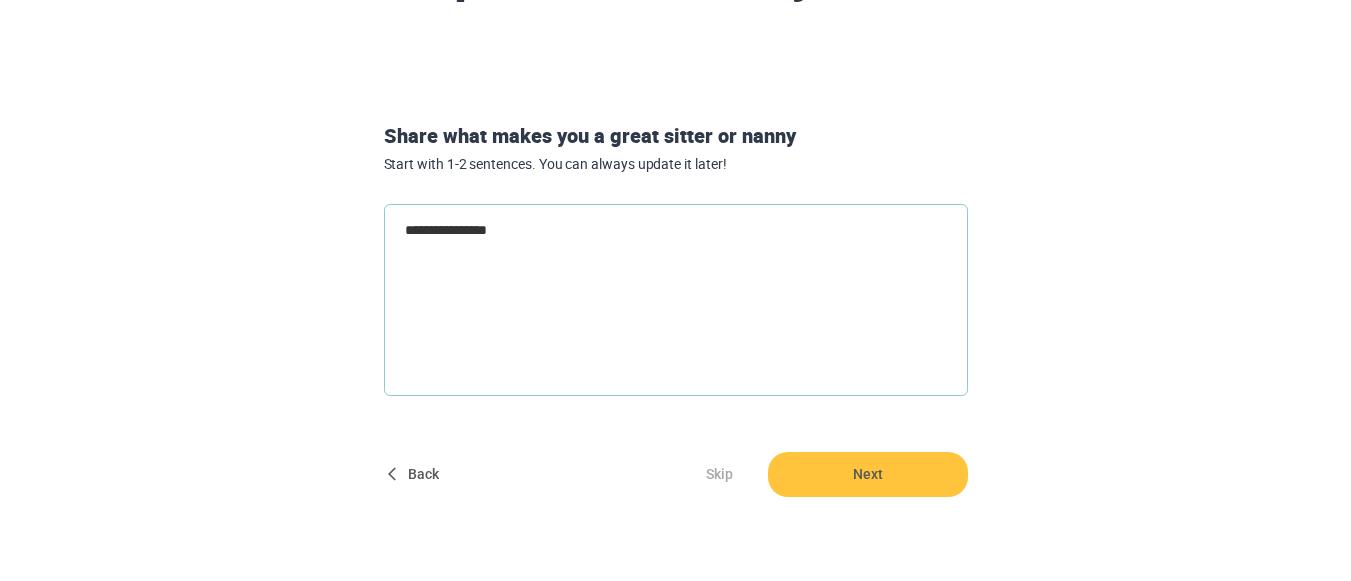 type on "**********" 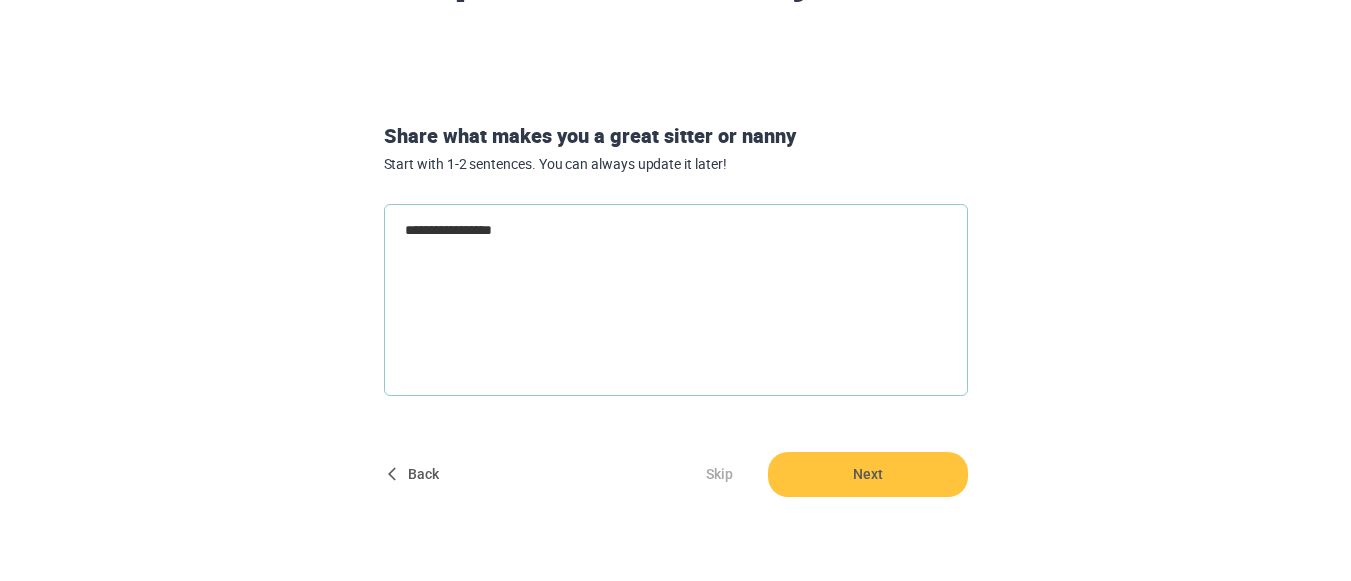 type on "**********" 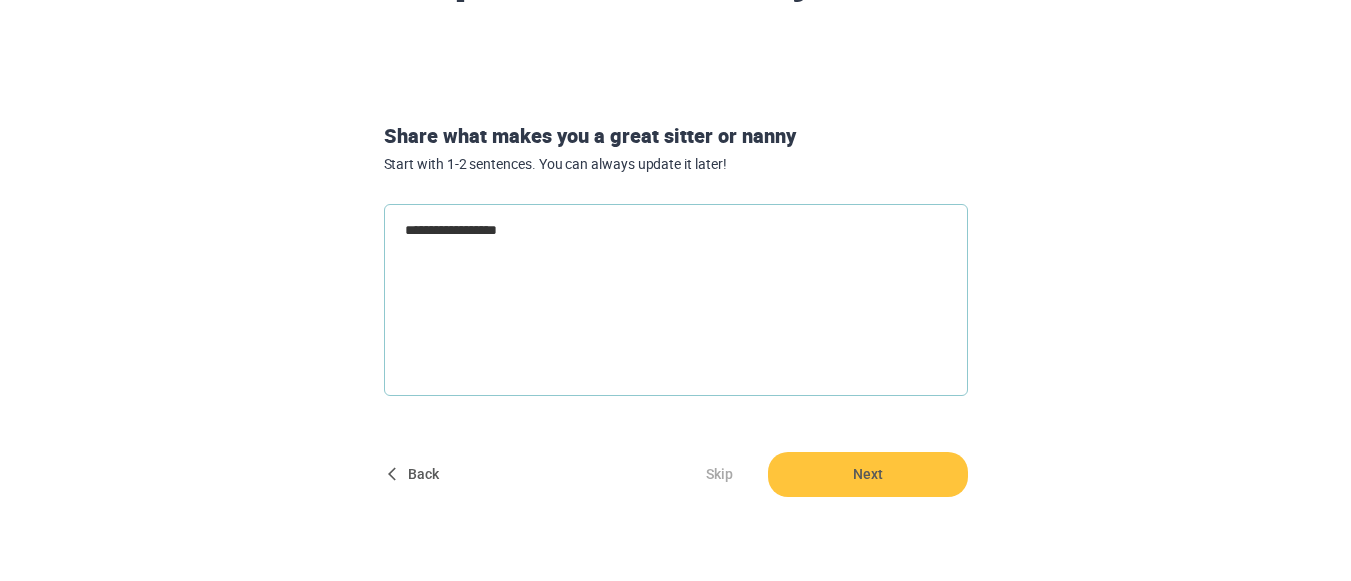 type on "**********" 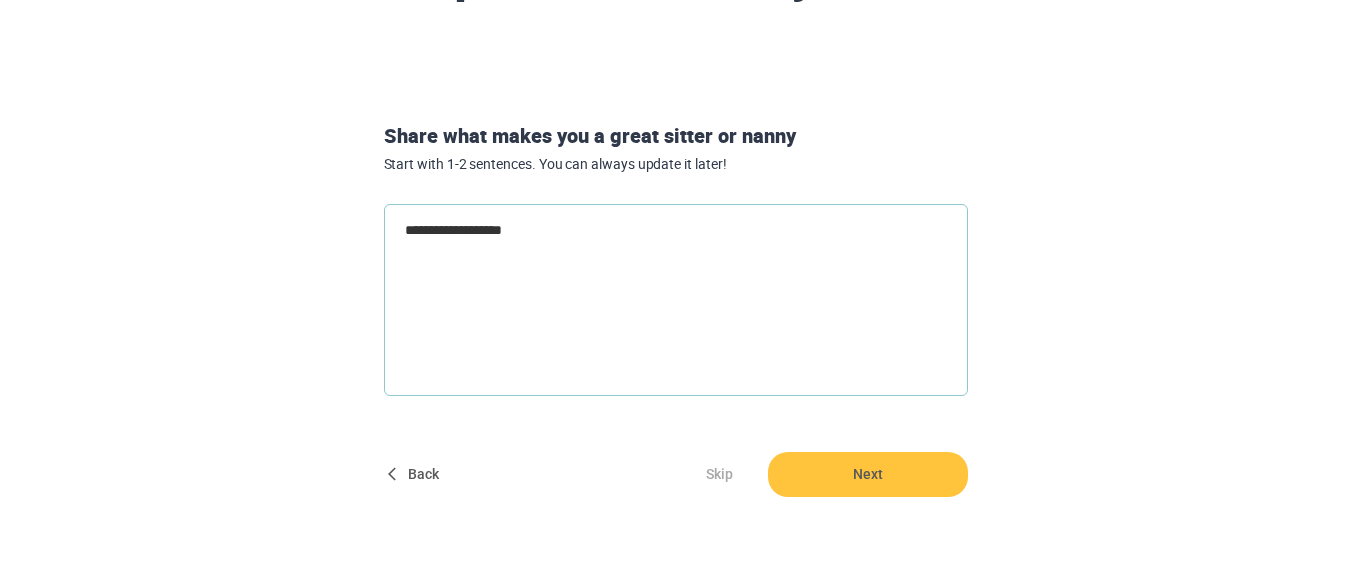 type on "**********" 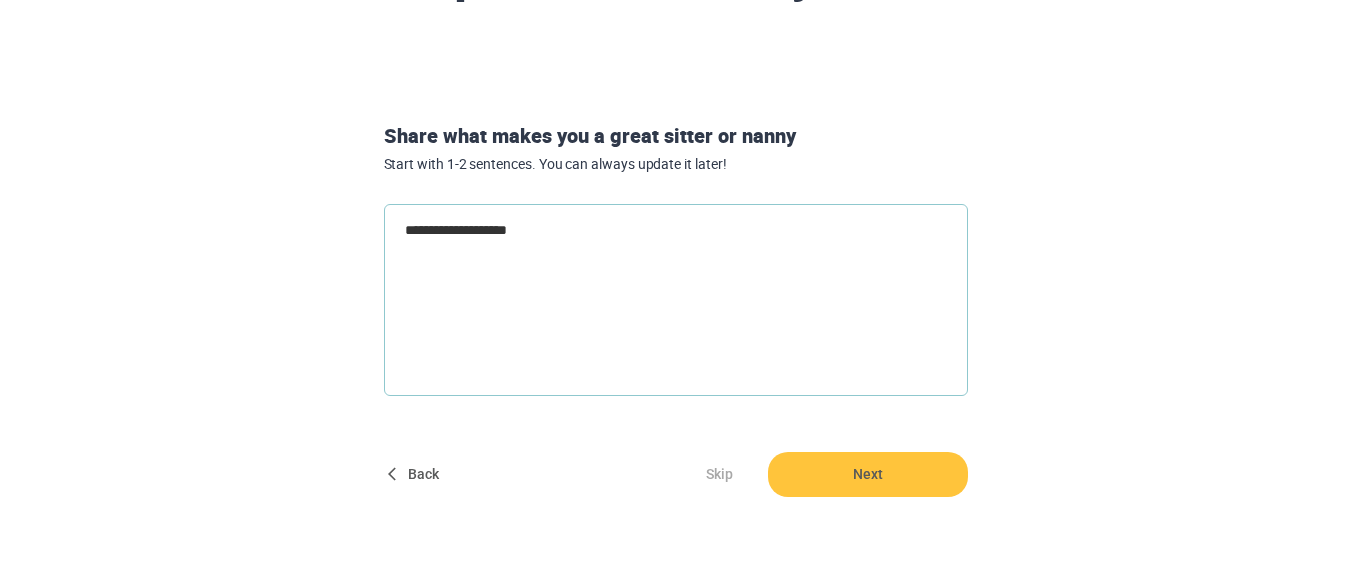 type on "**********" 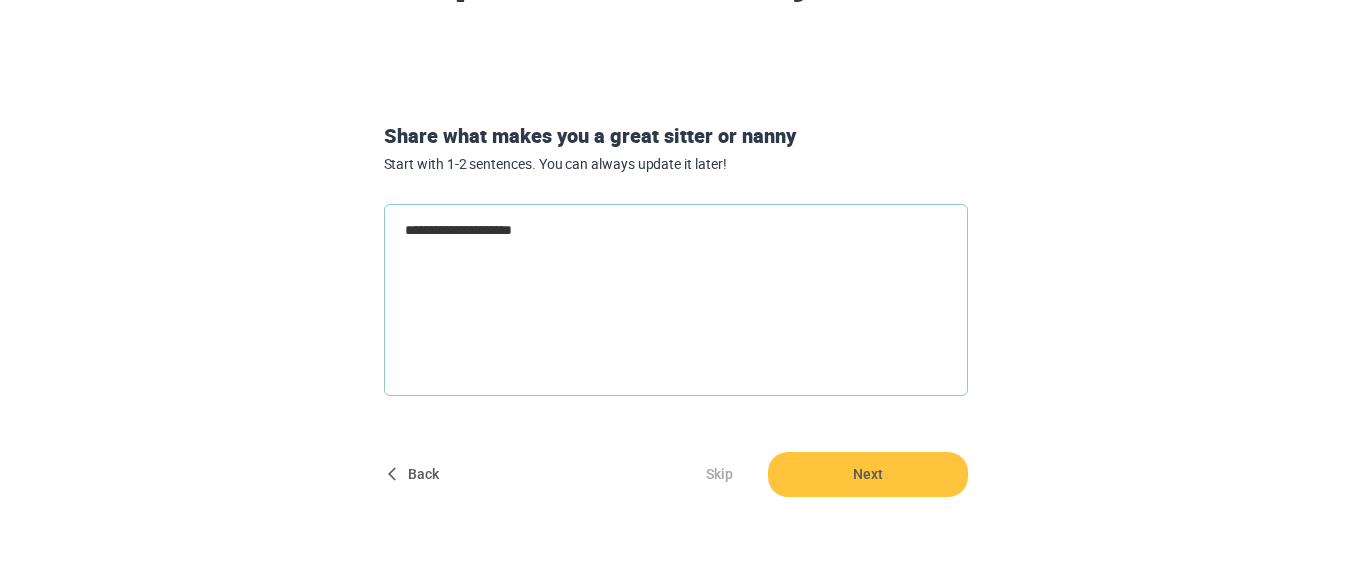 type on "**********" 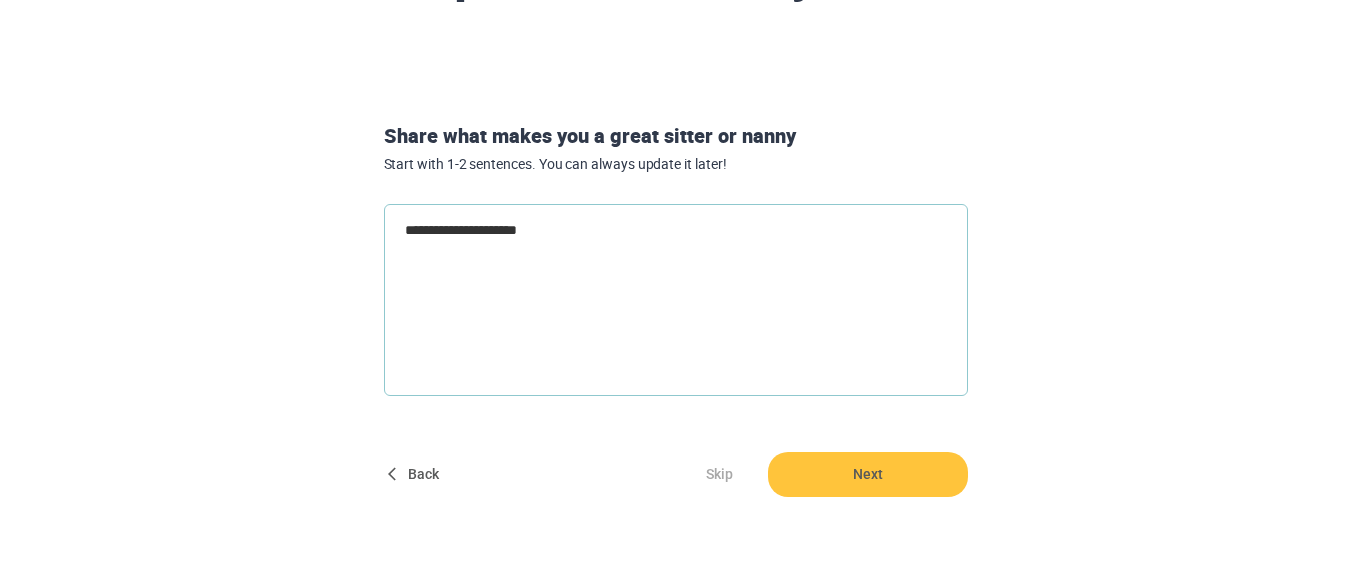 type on "**********" 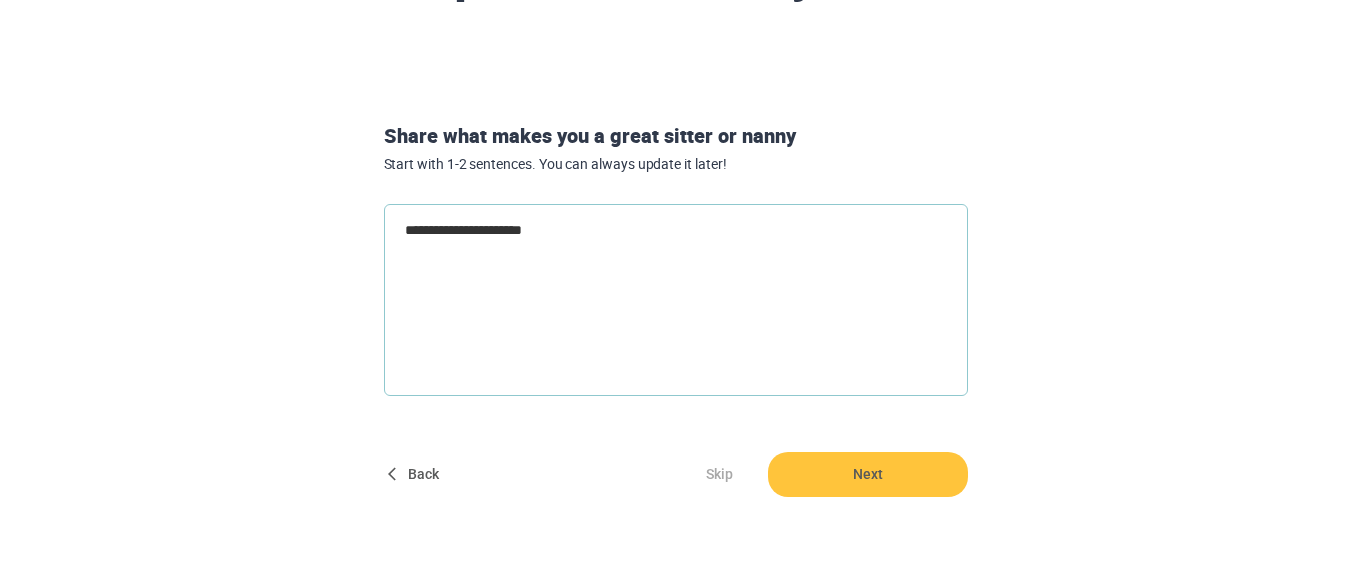 type on "**********" 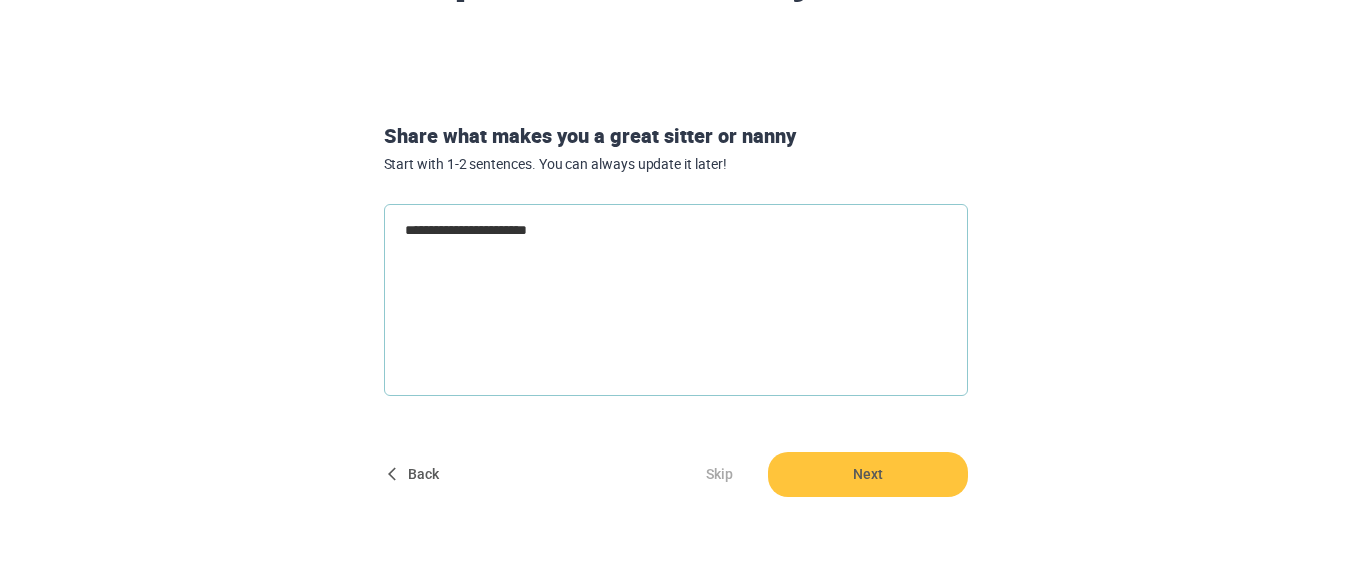 type on "**********" 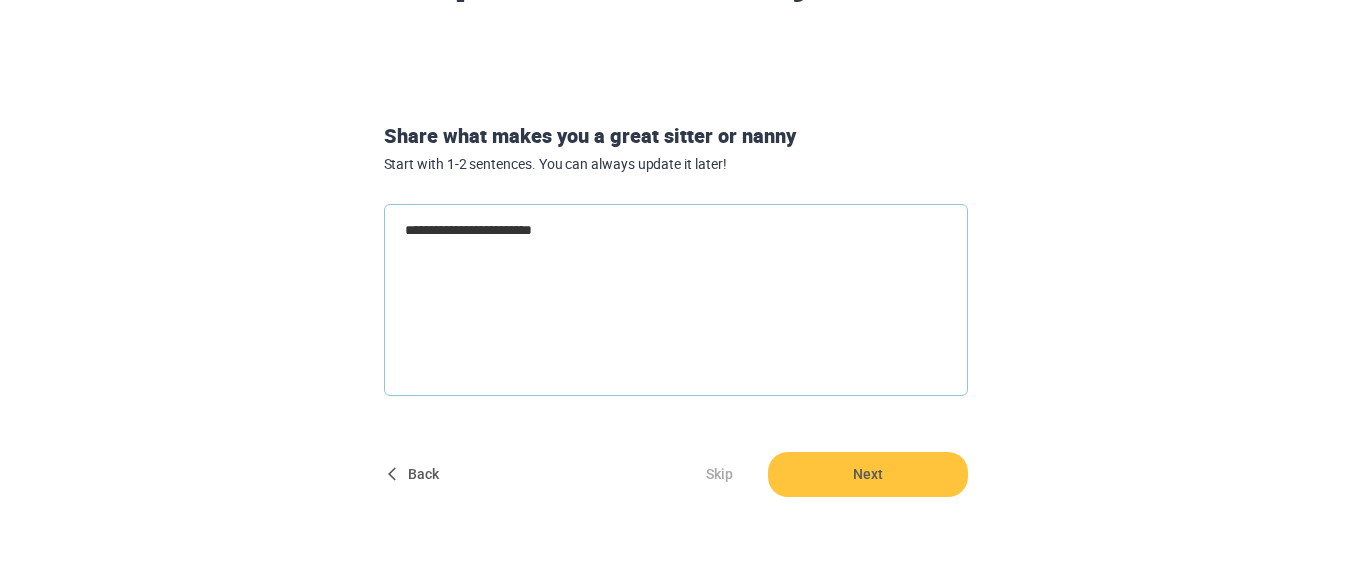 type on "**********" 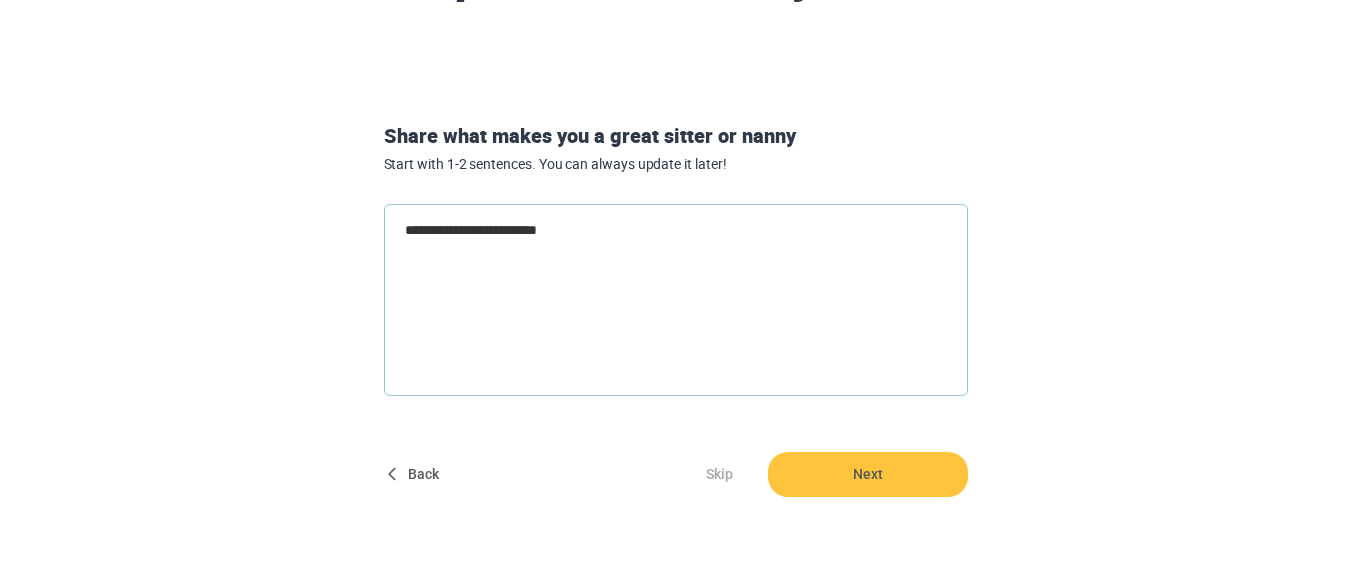 type on "**********" 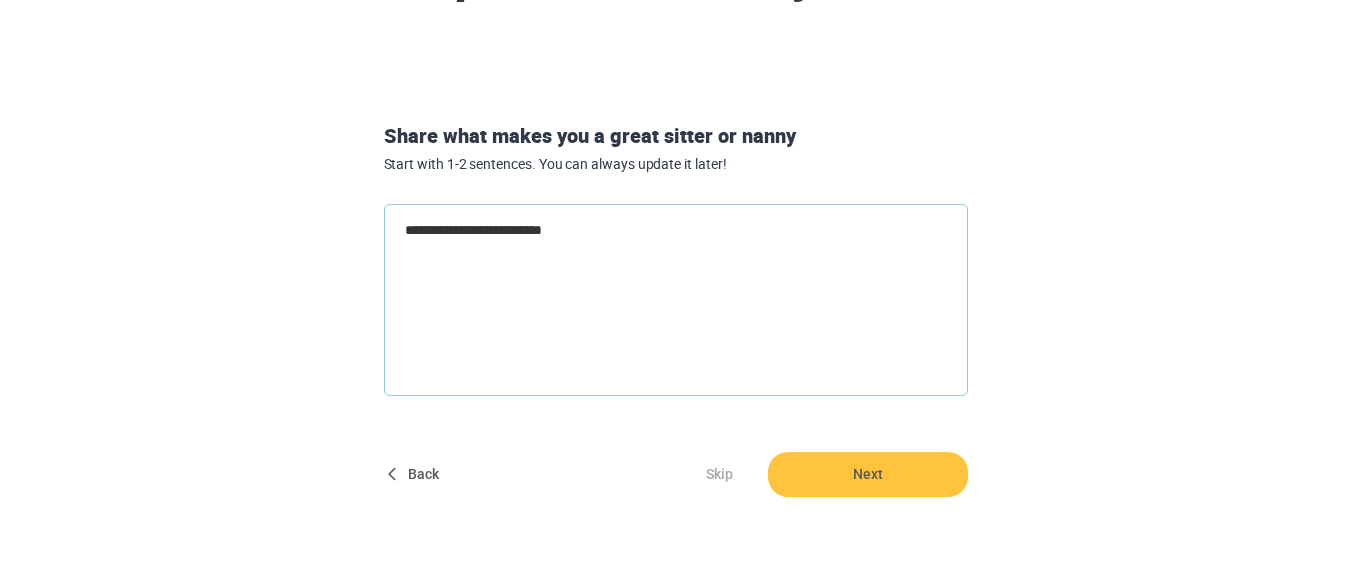 type on "**********" 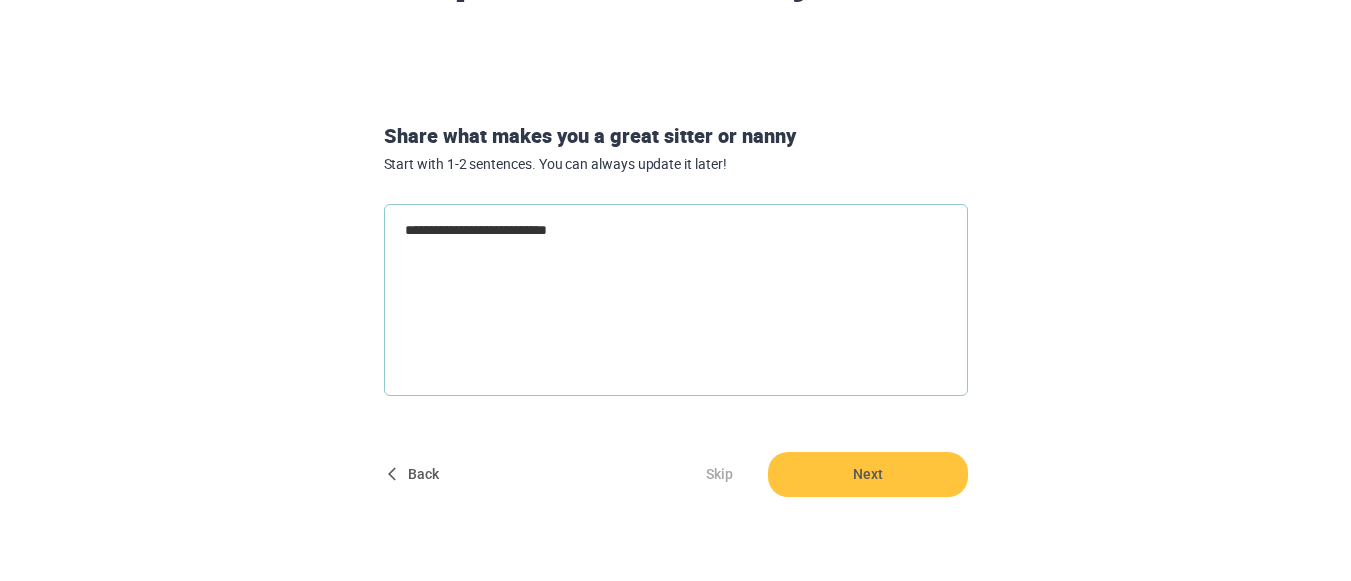 type on "**********" 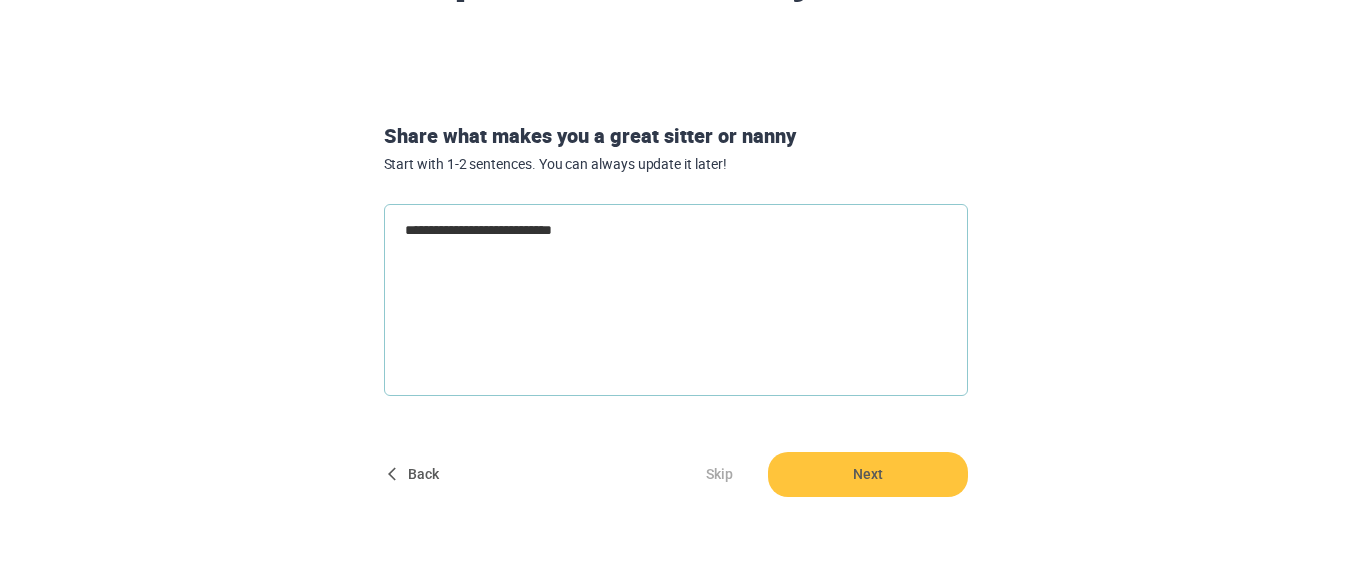 type on "**********" 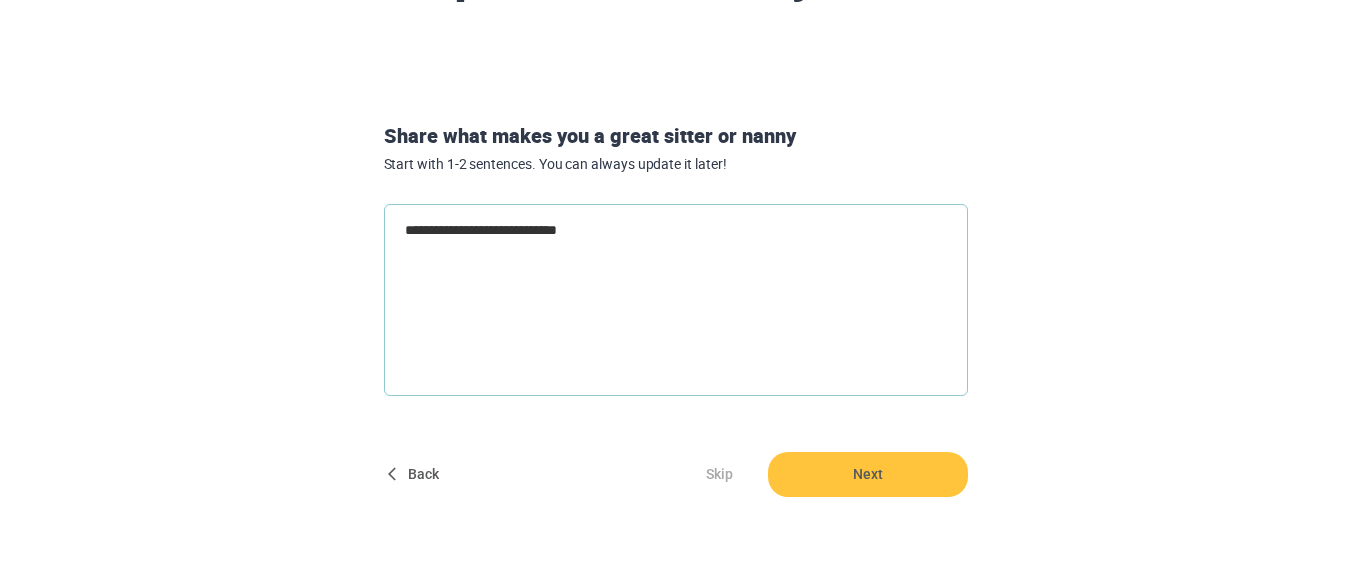 type on "**********" 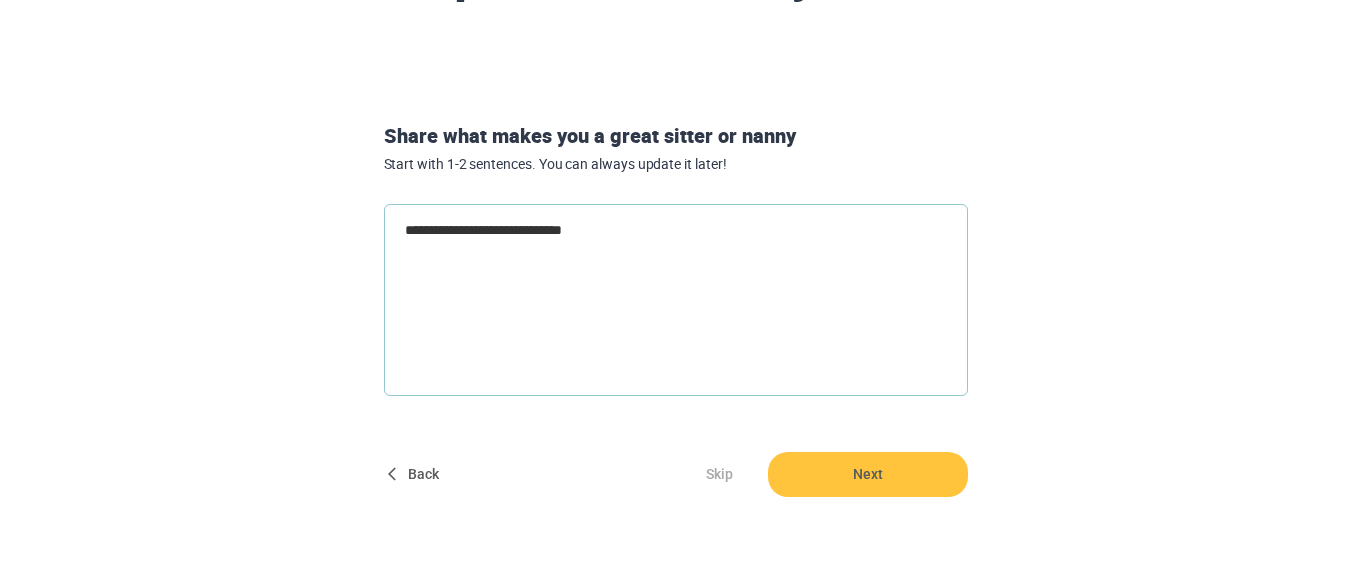 type on "**********" 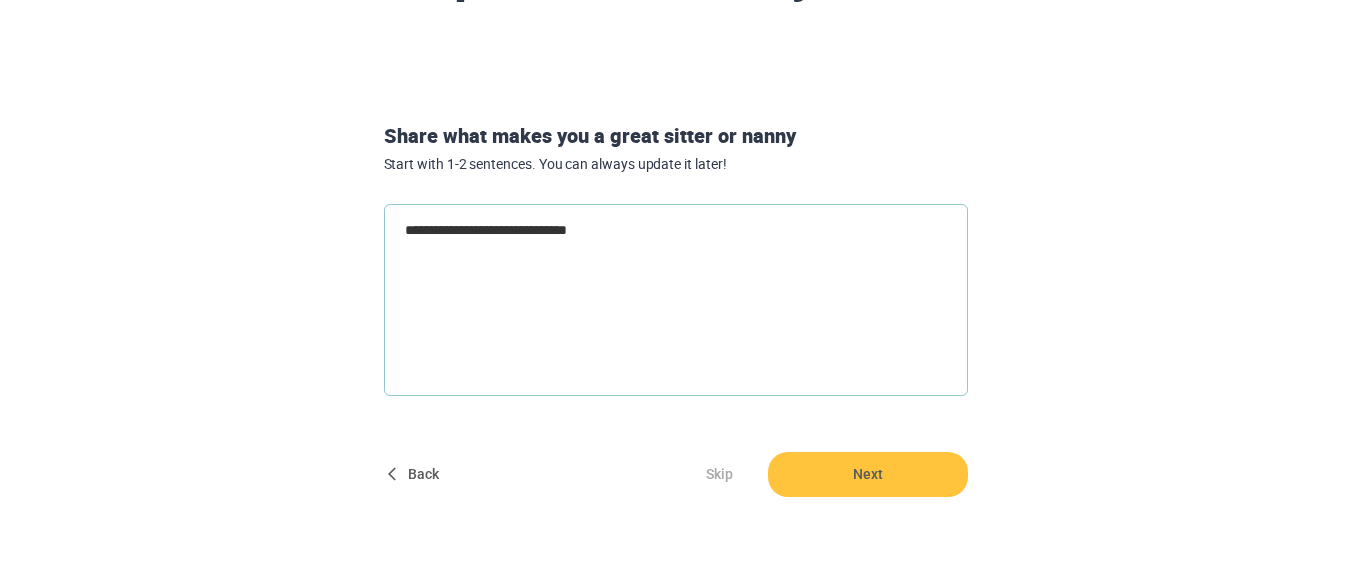 type on "*" 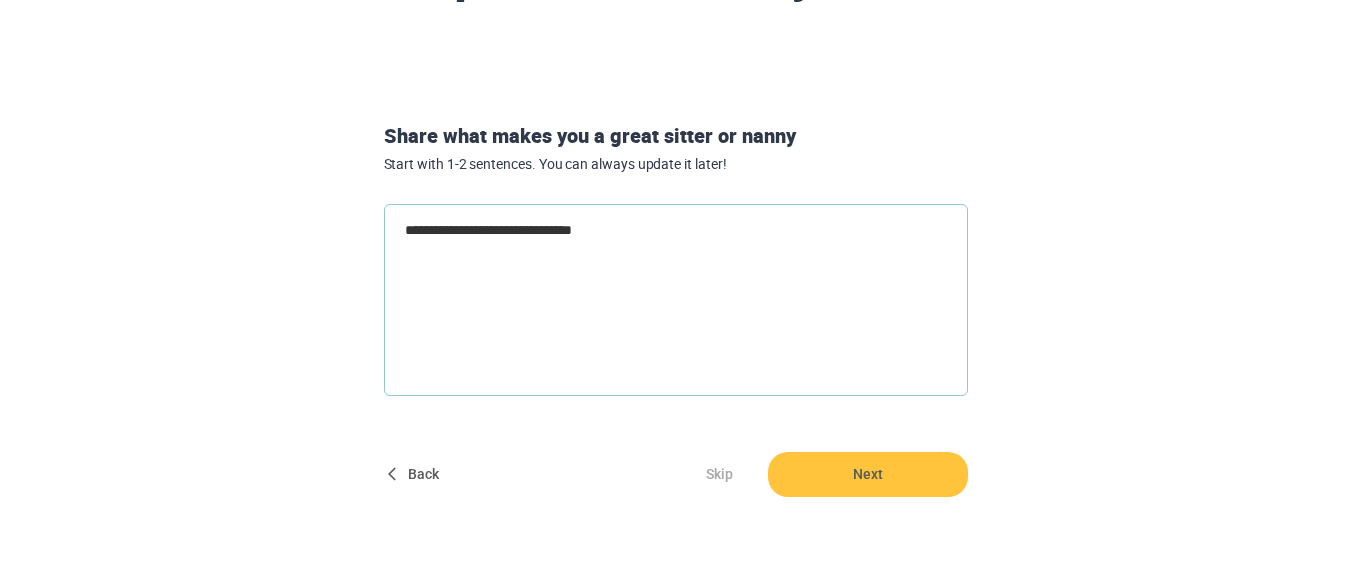 type on "*" 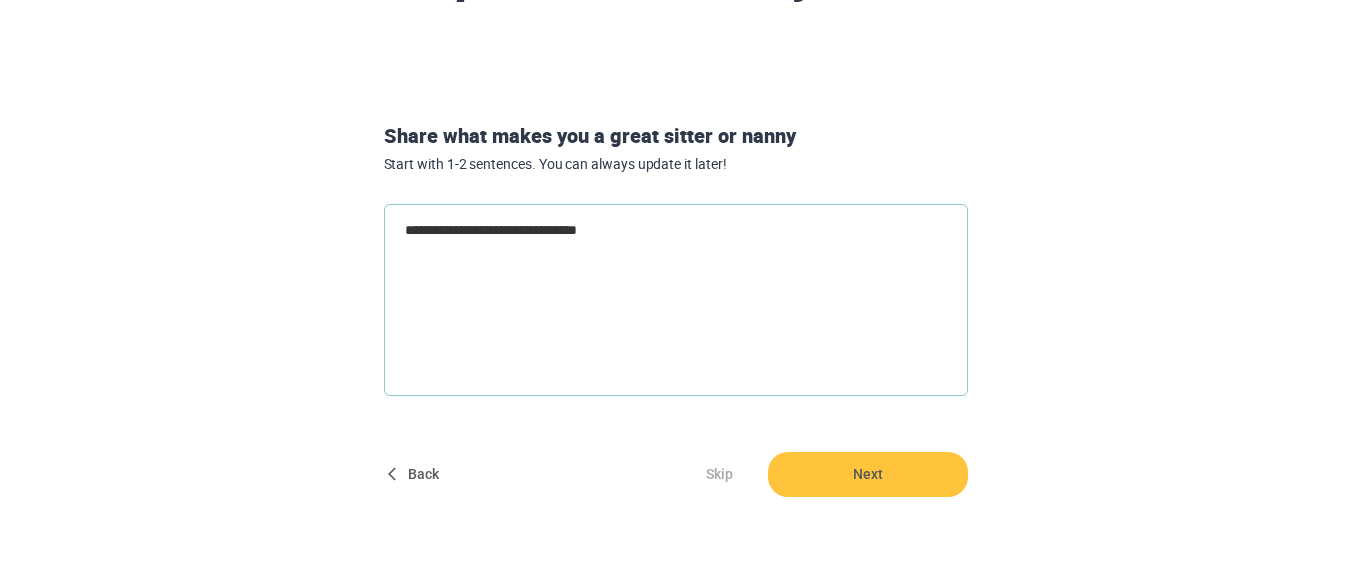 type on "**********" 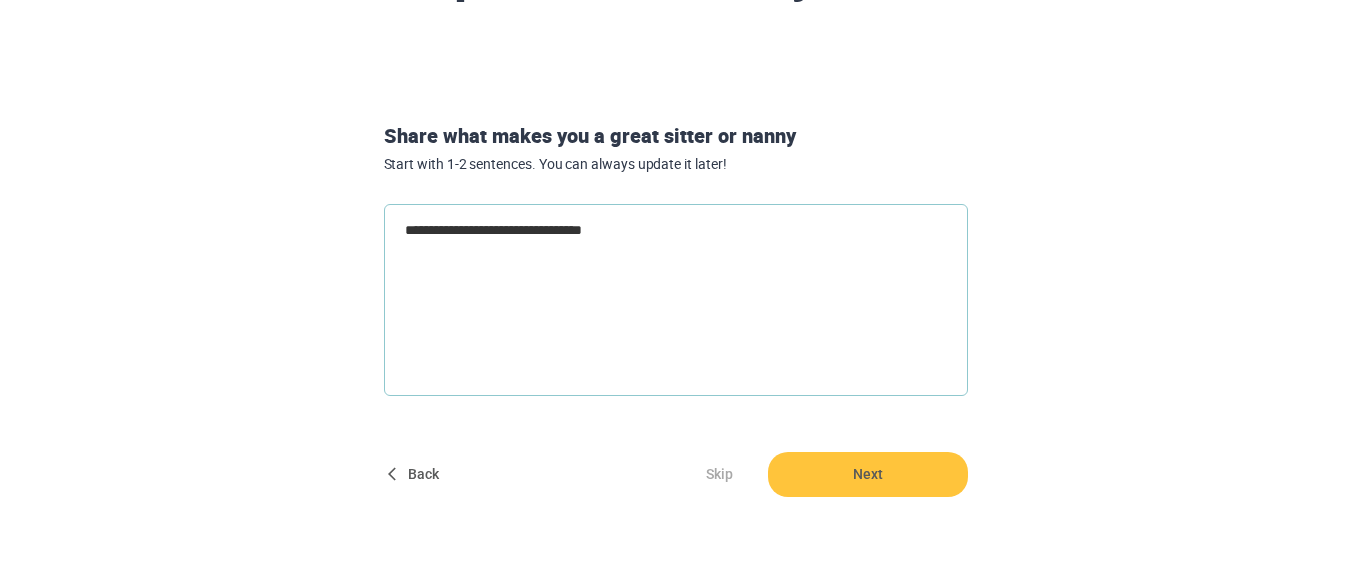 type on "*" 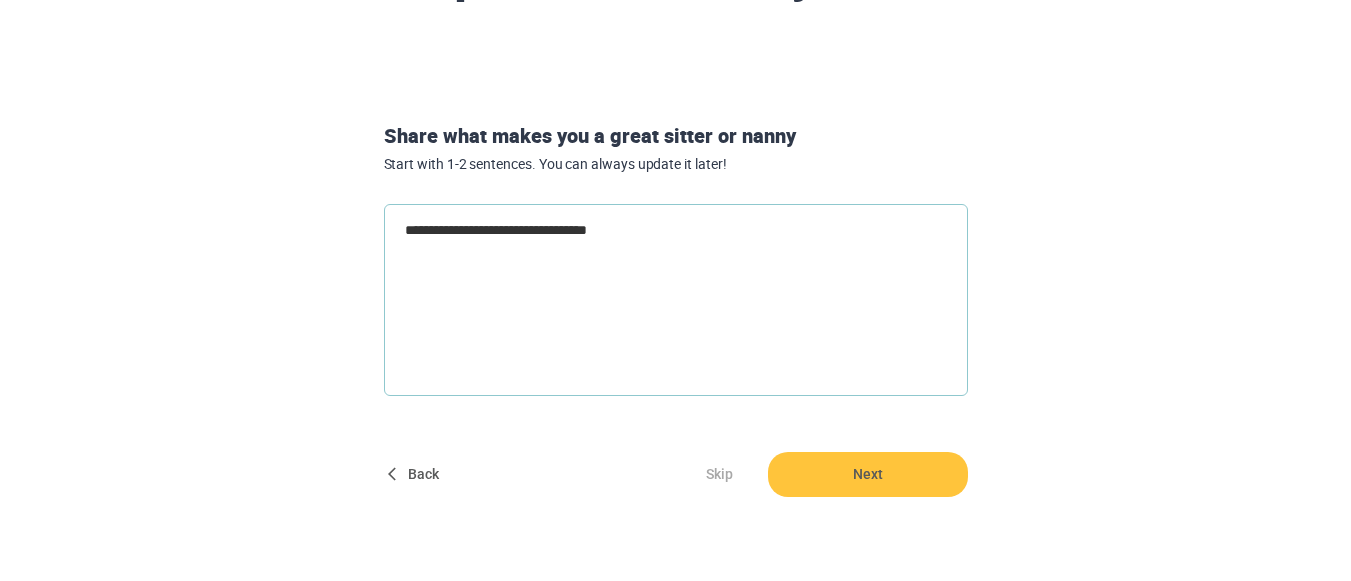 type on "**********" 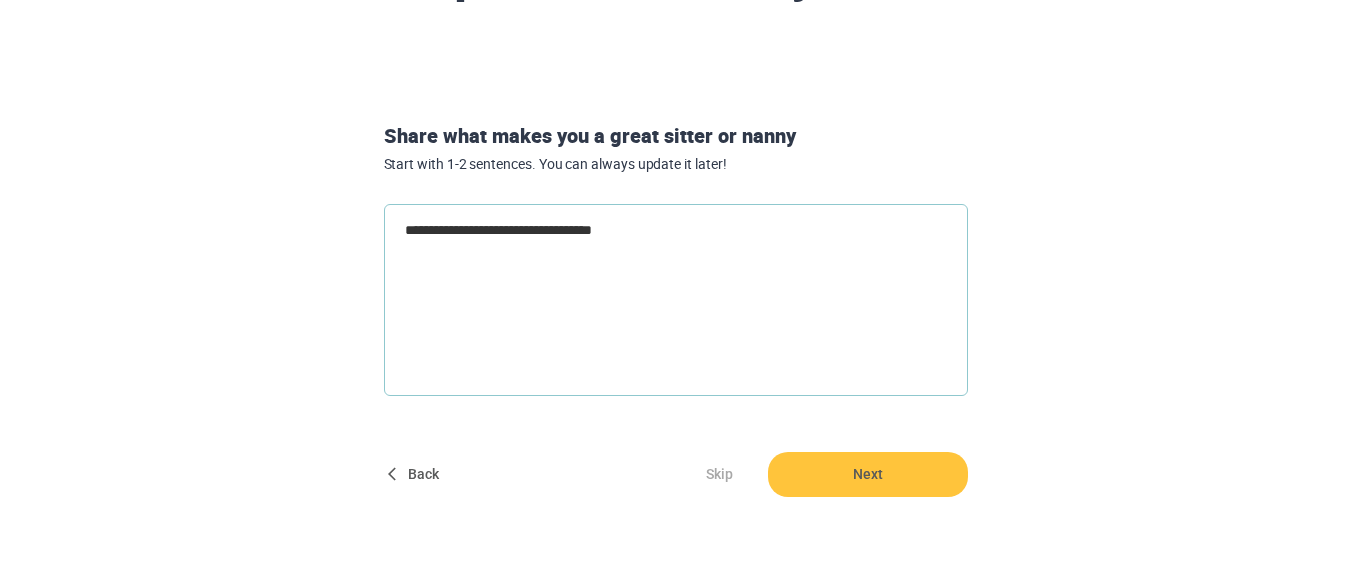 type on "**********" 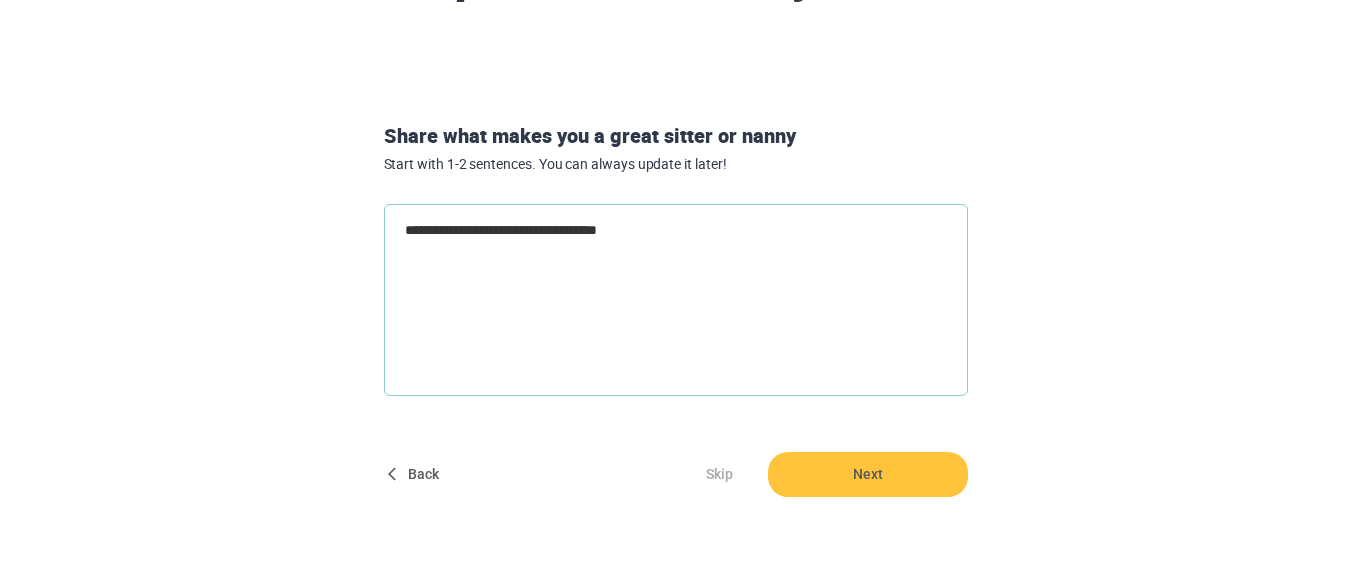 type on "**********" 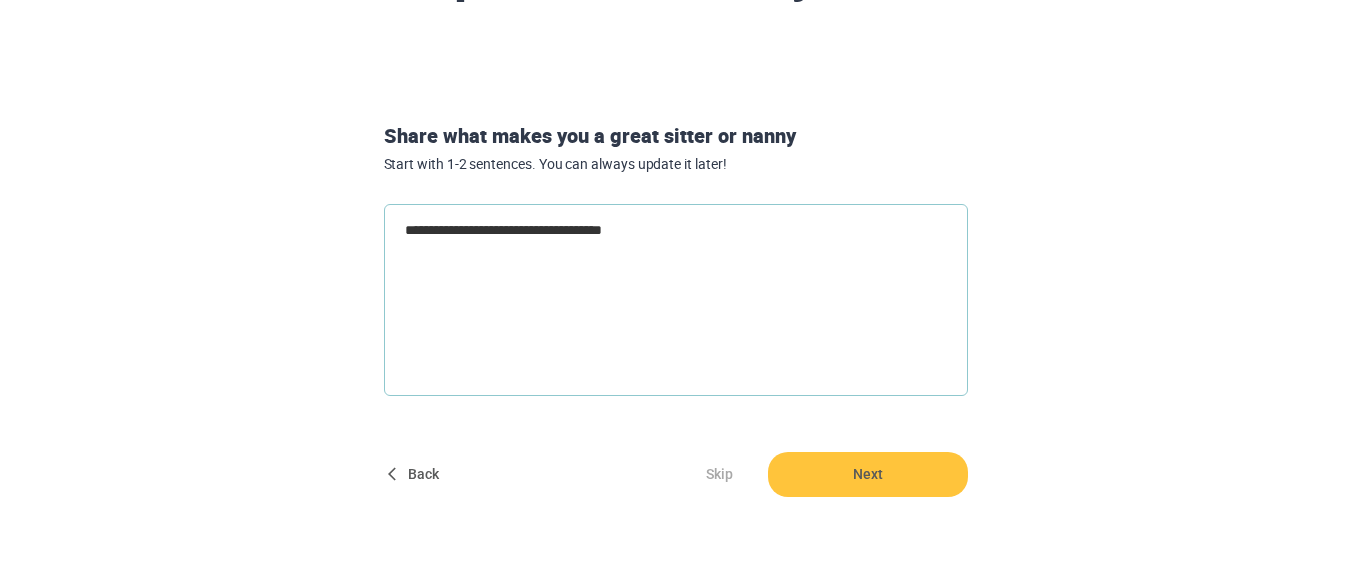 type on "**********" 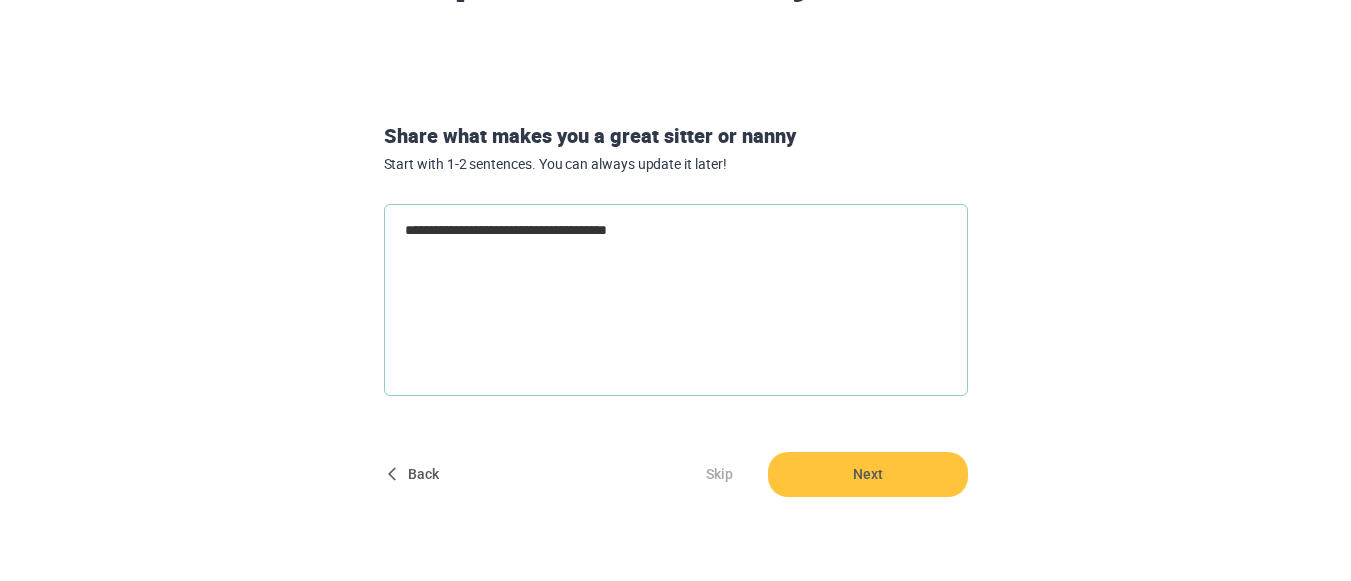 type on "**********" 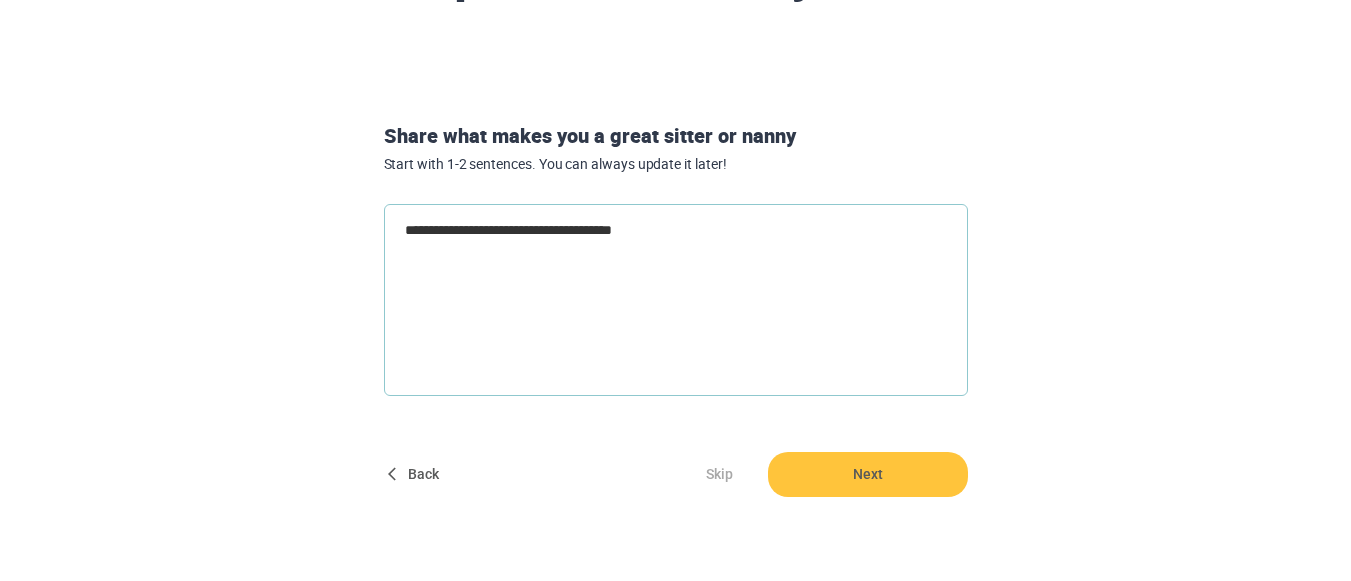 type on "**********" 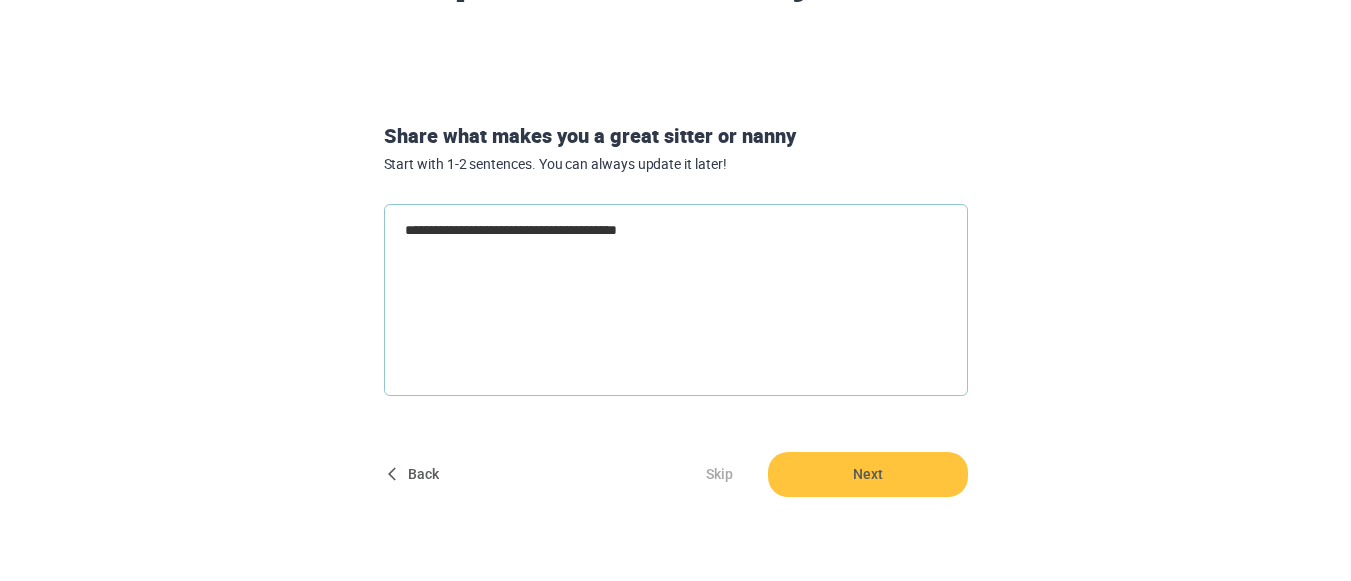 type on "**********" 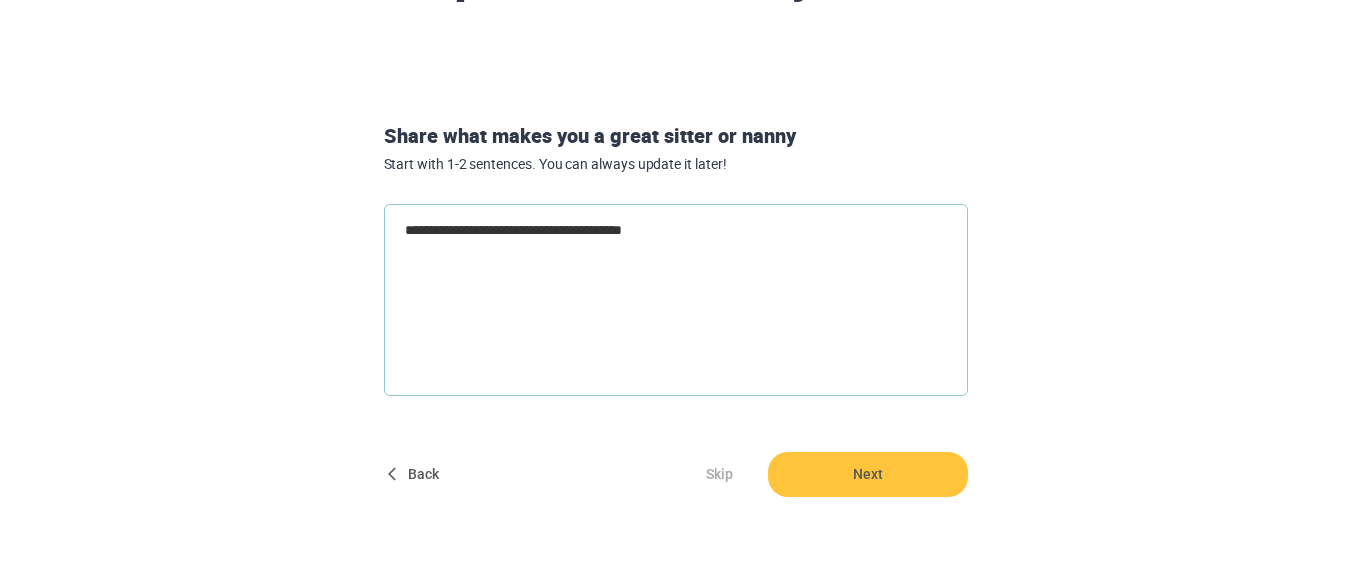type on "**********" 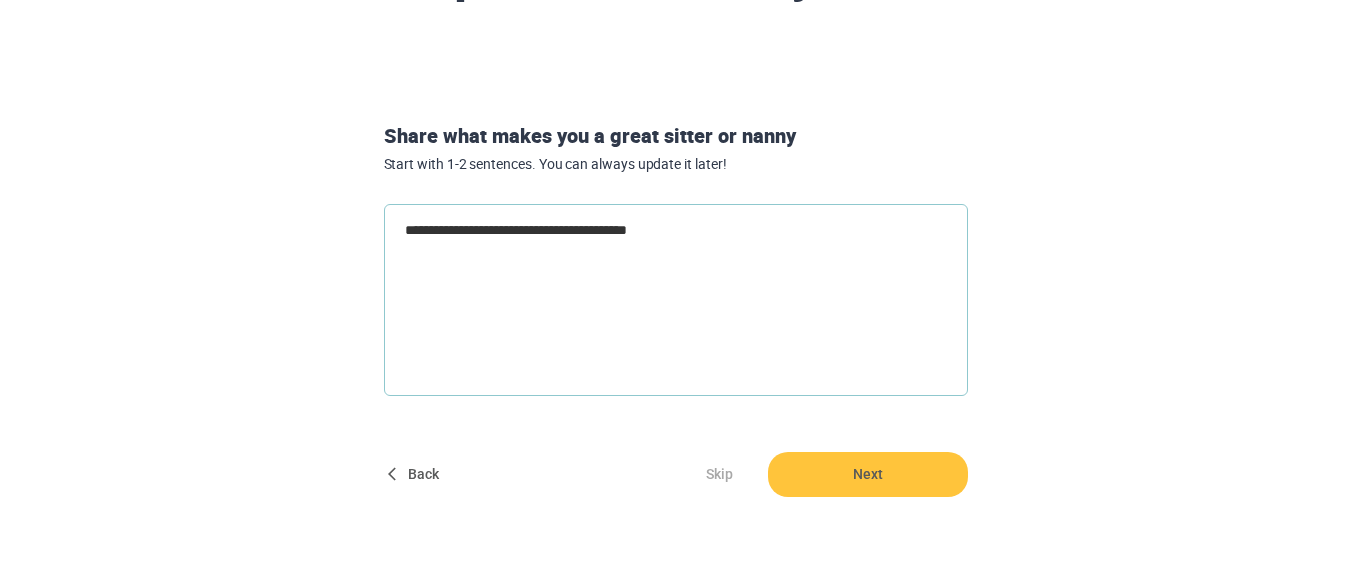 type on "**********" 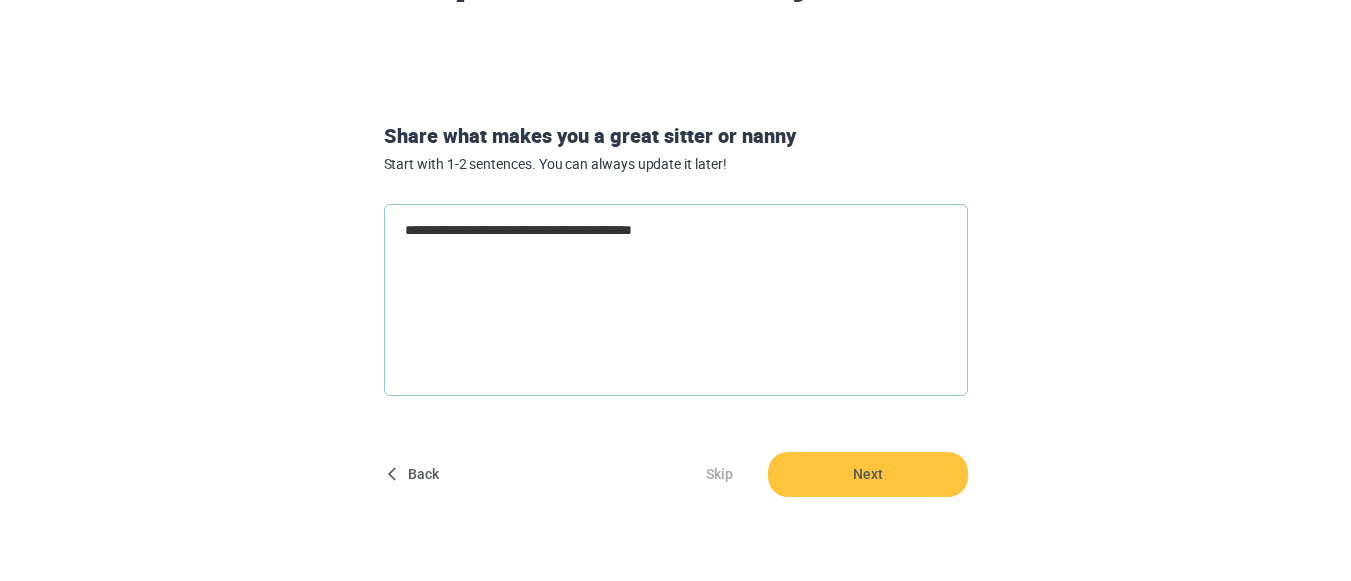 type on "**********" 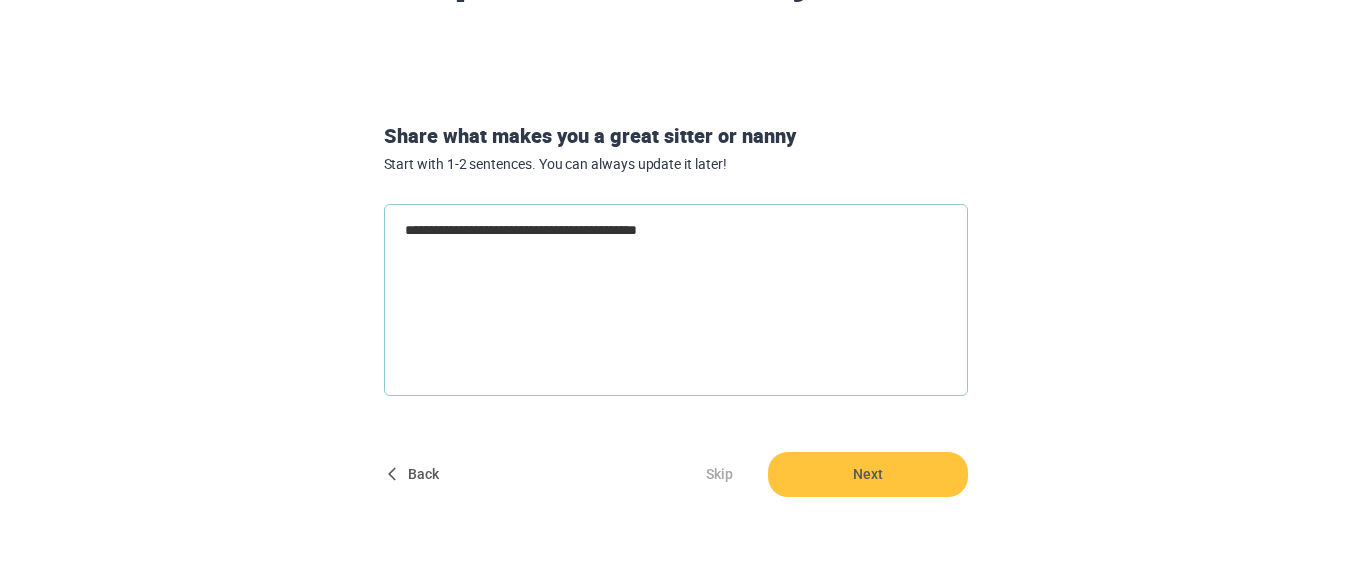 type on "**********" 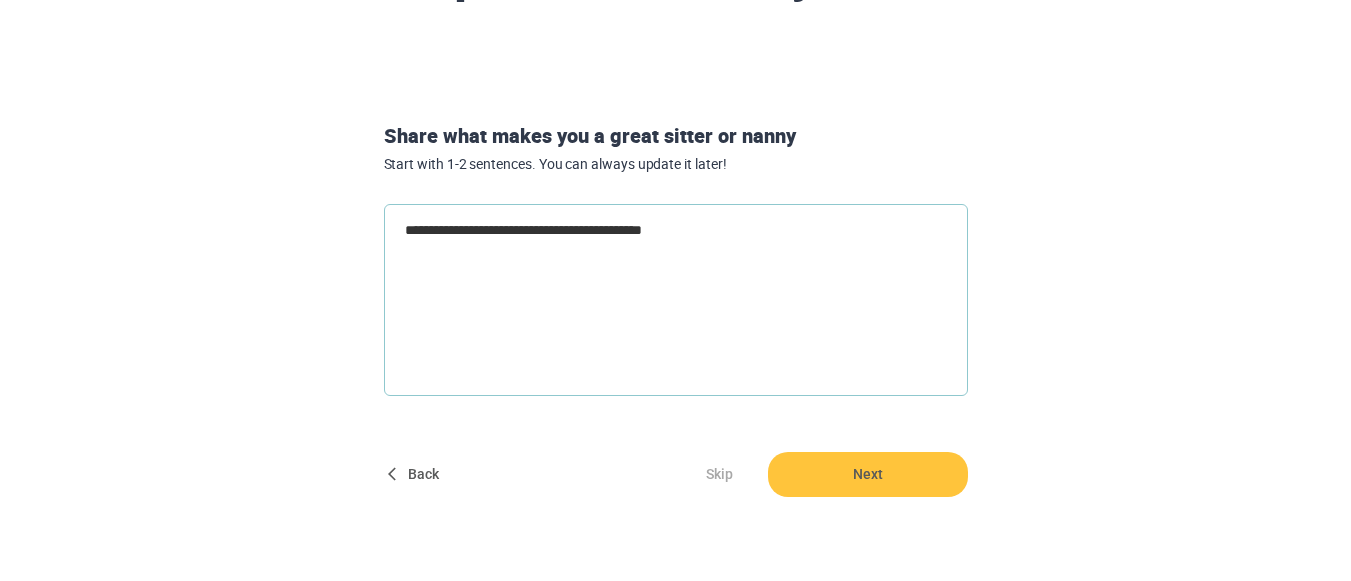 type on "**********" 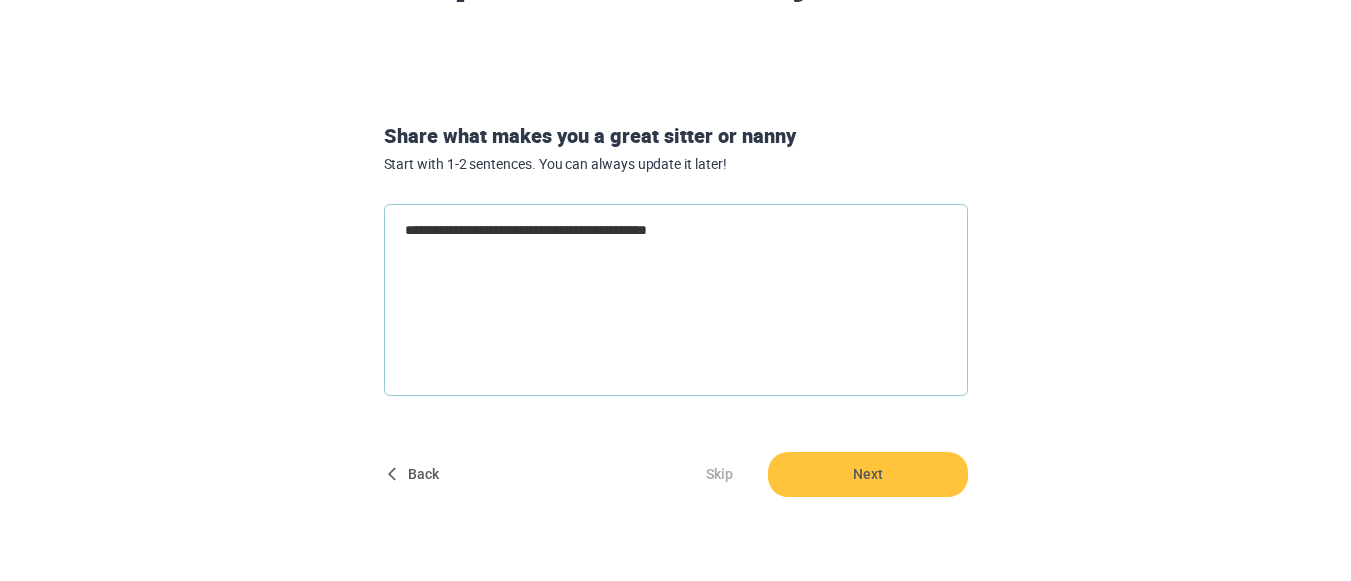 type on "**********" 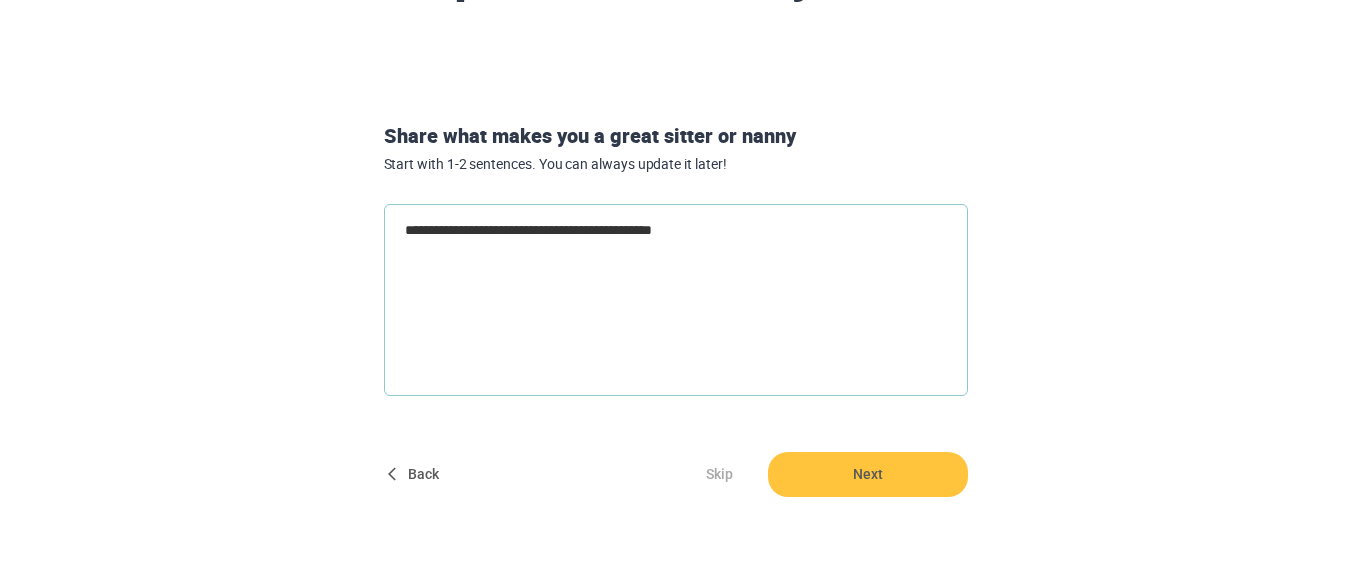 type on "**********" 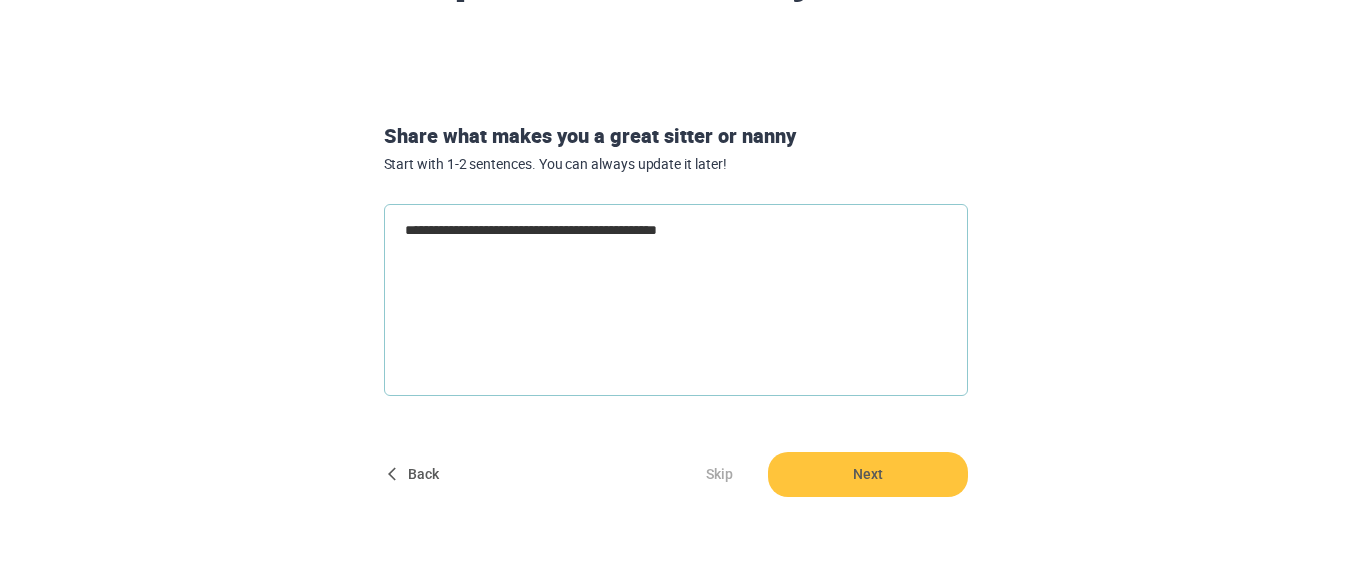 type on "**********" 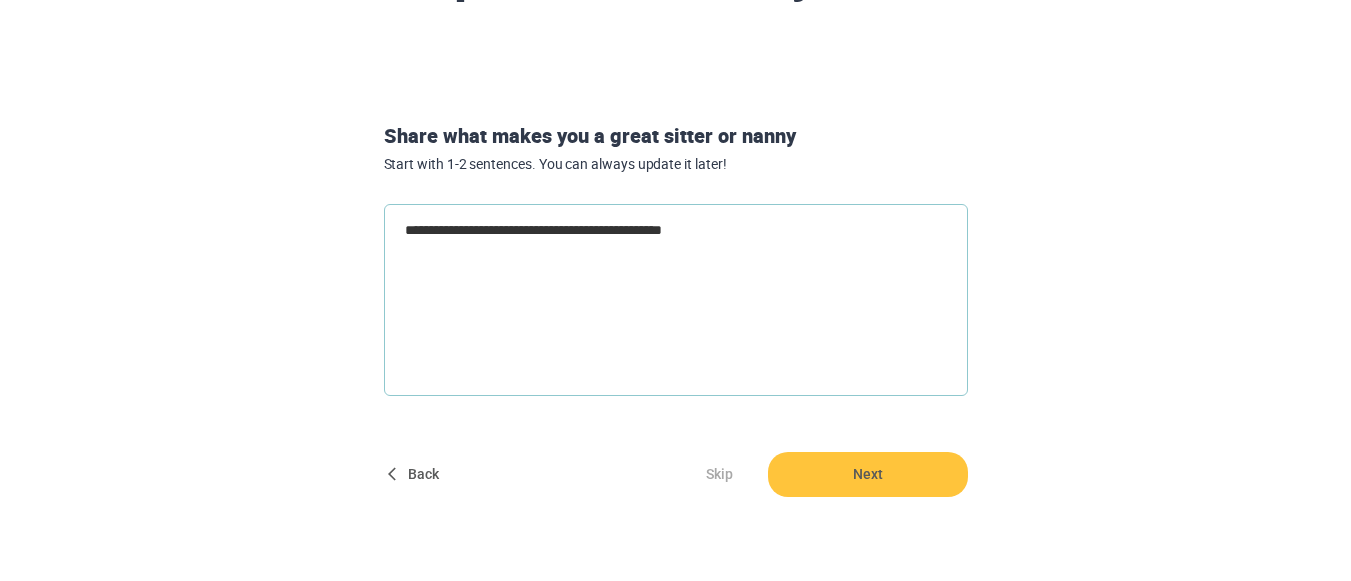 type on "**********" 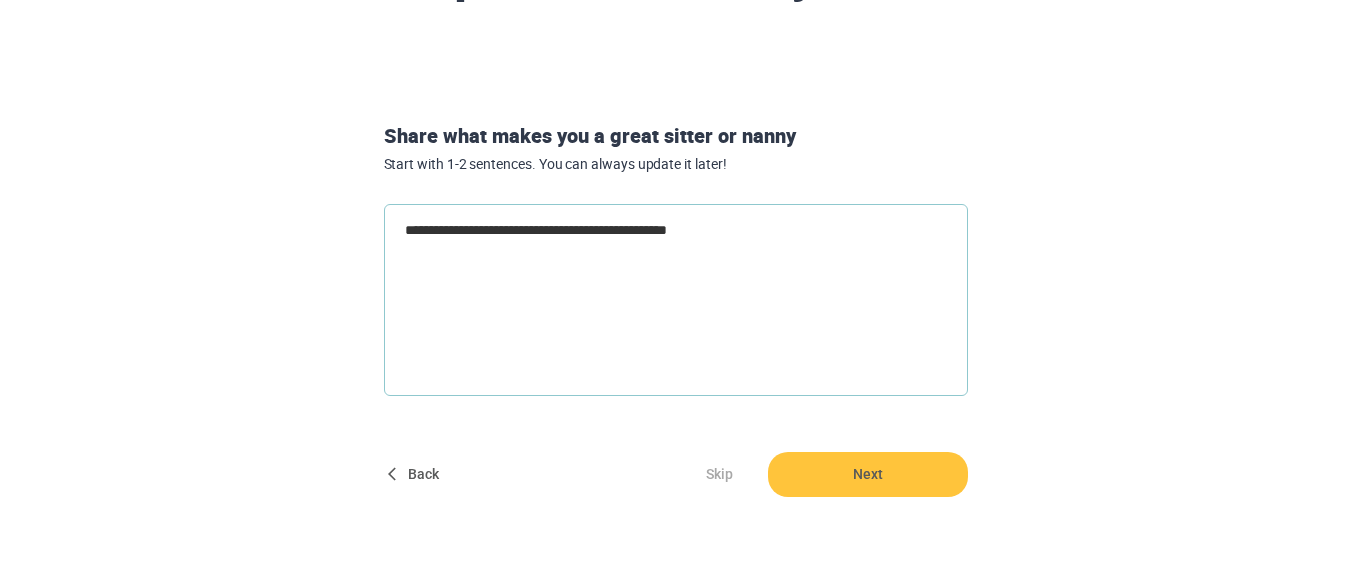 type on "**********" 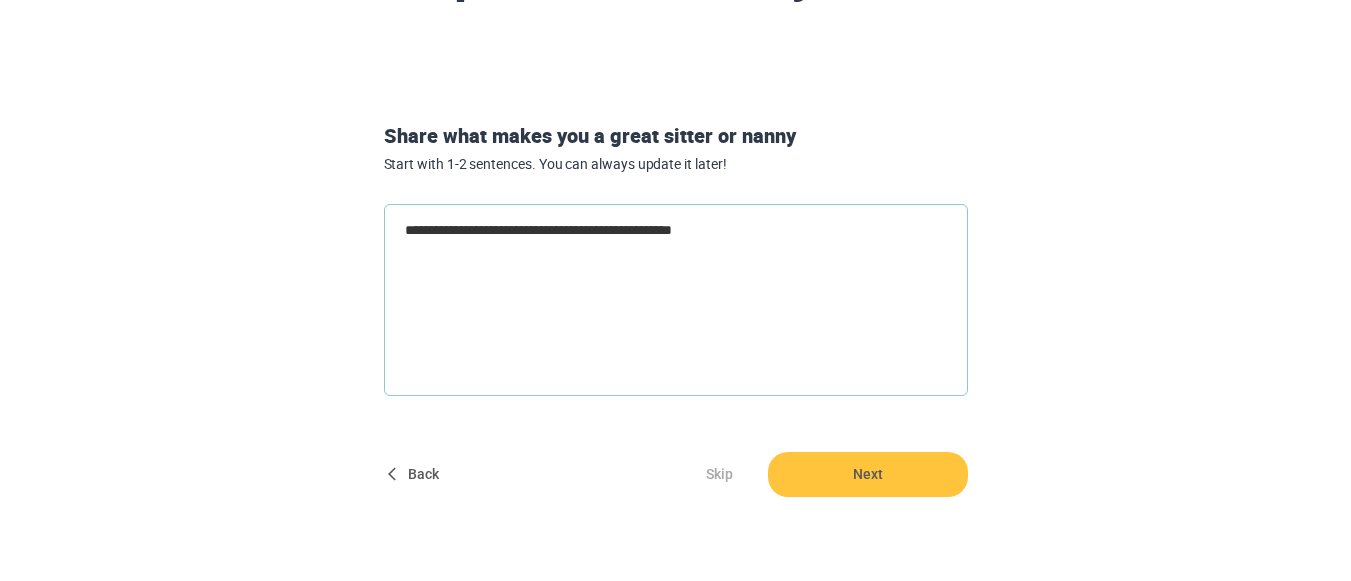 type on "**********" 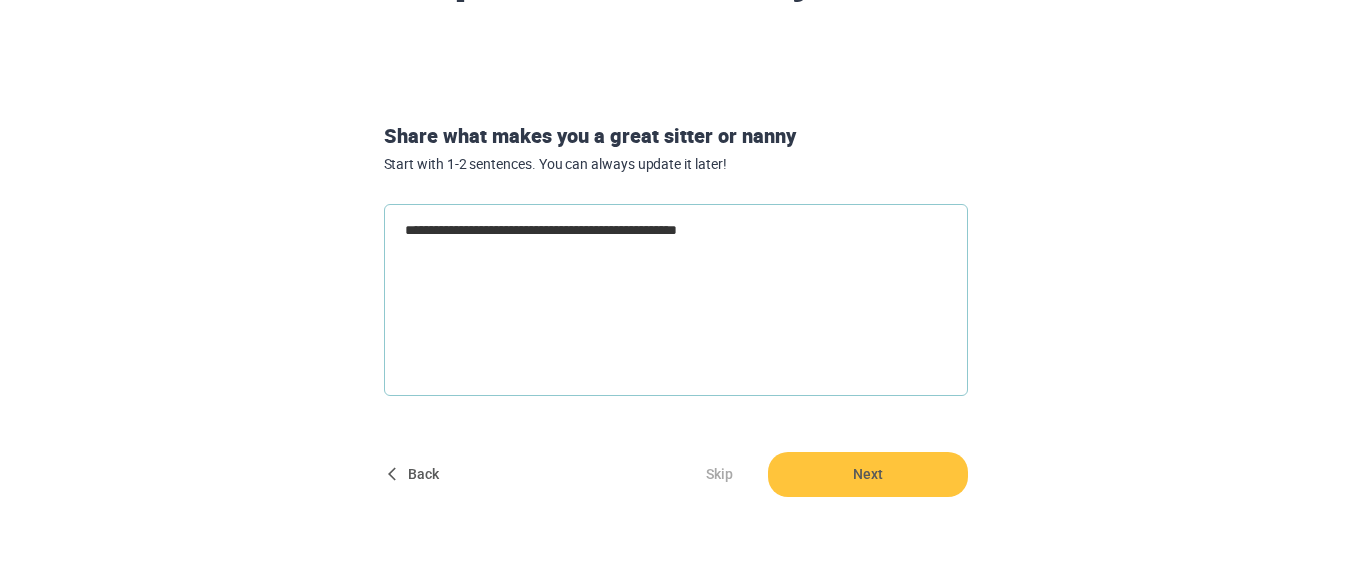 type on "**********" 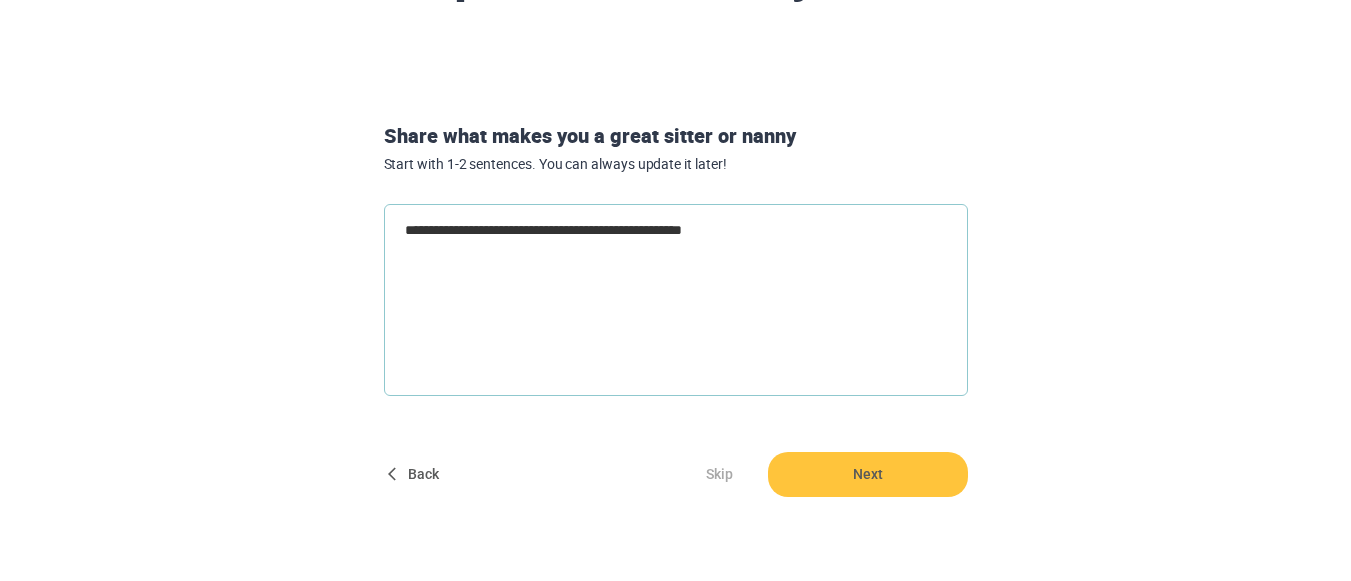 type on "**********" 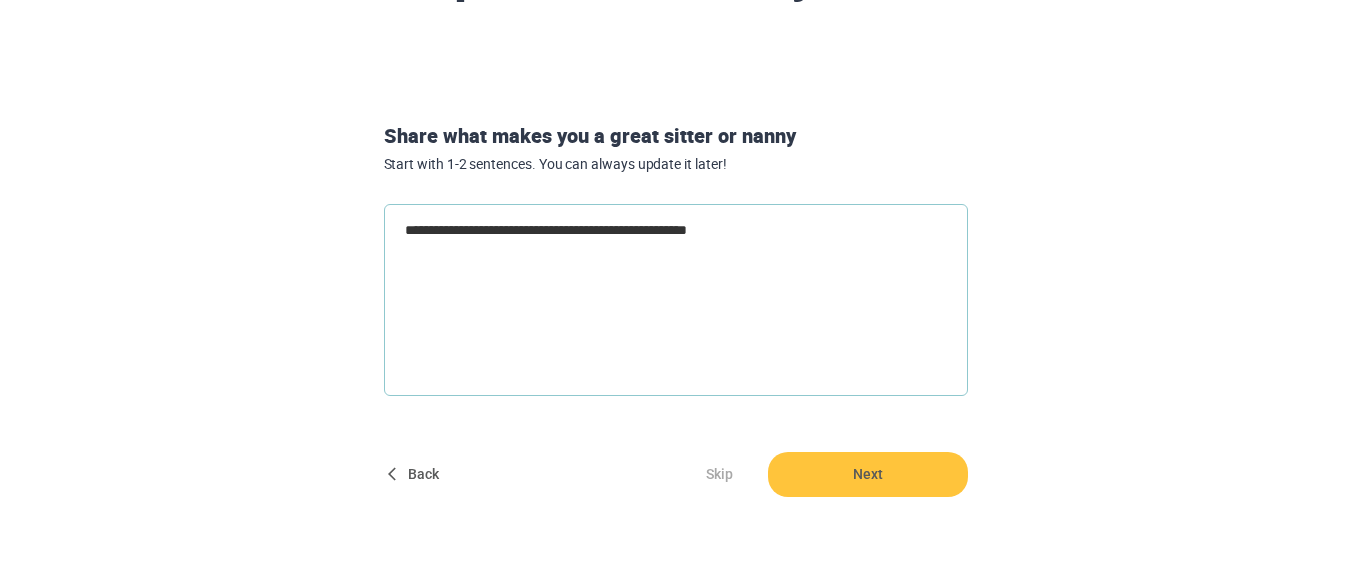type on "**********" 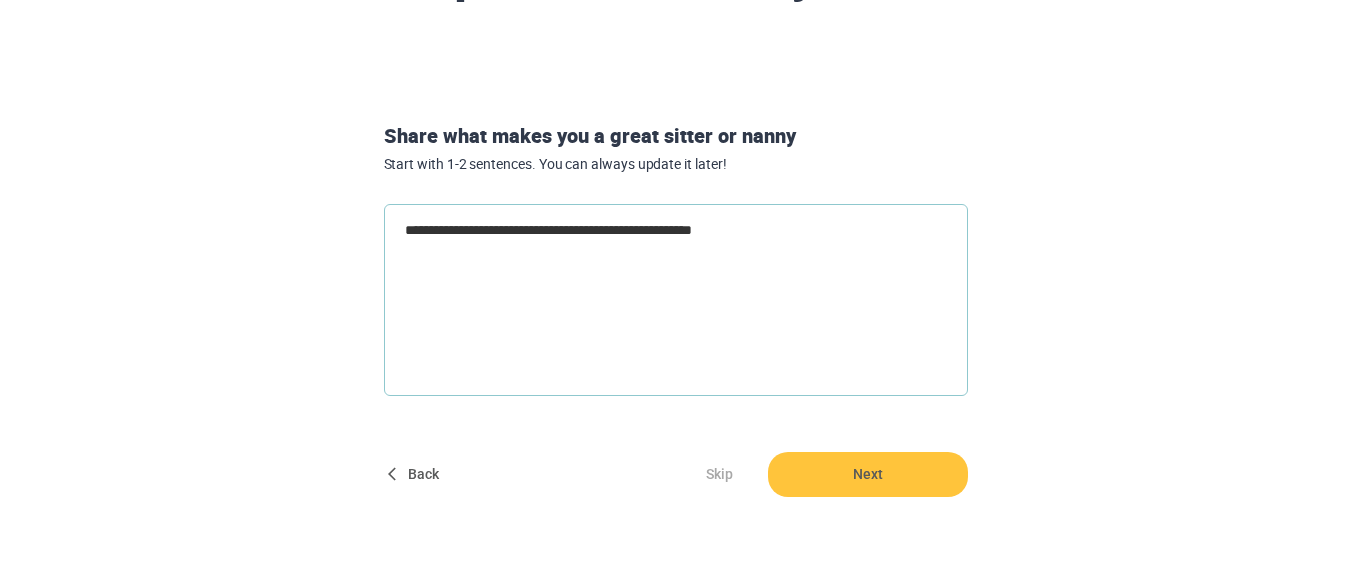 type on "**********" 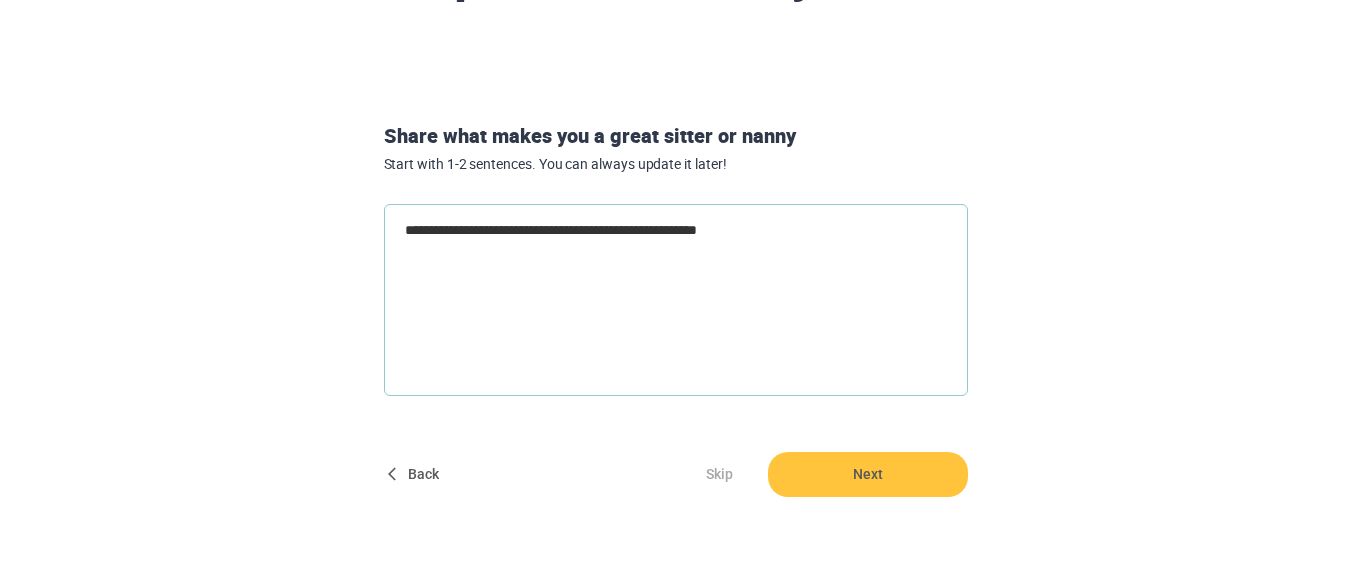 type on "**********" 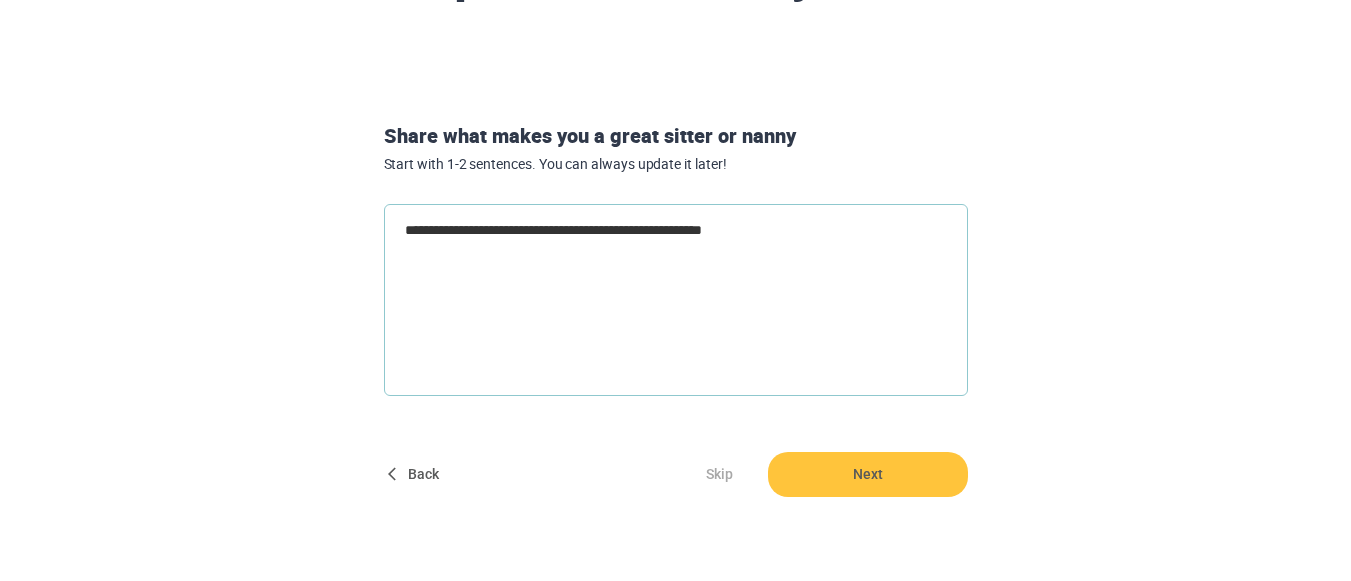 type on "**********" 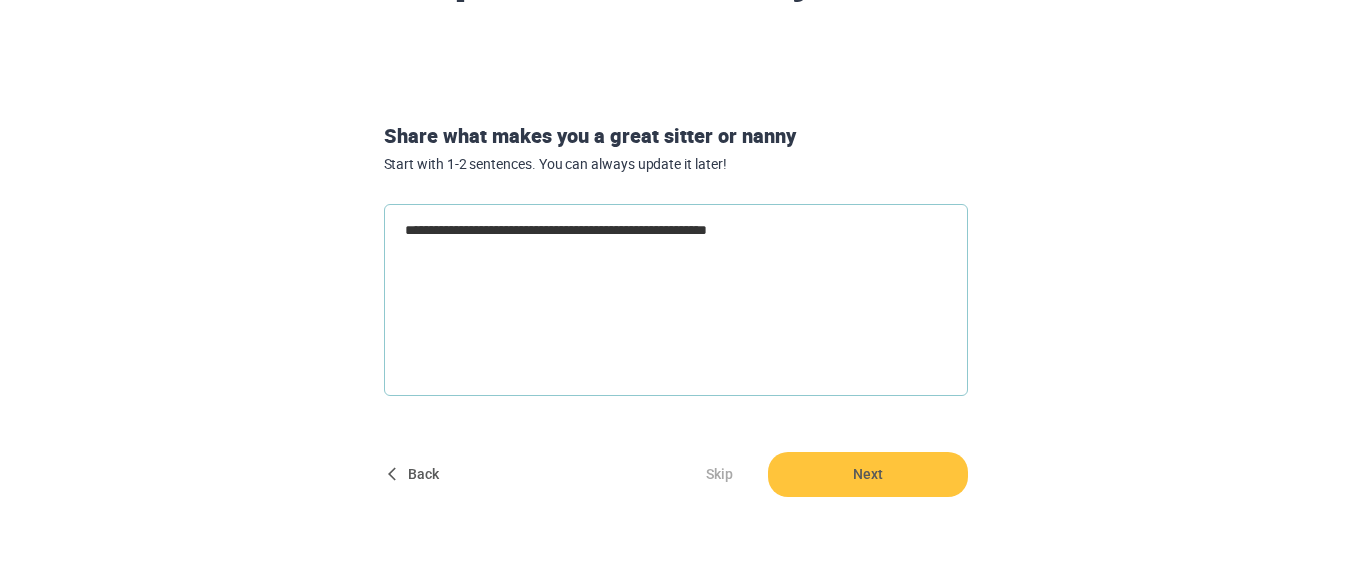 type on "**********" 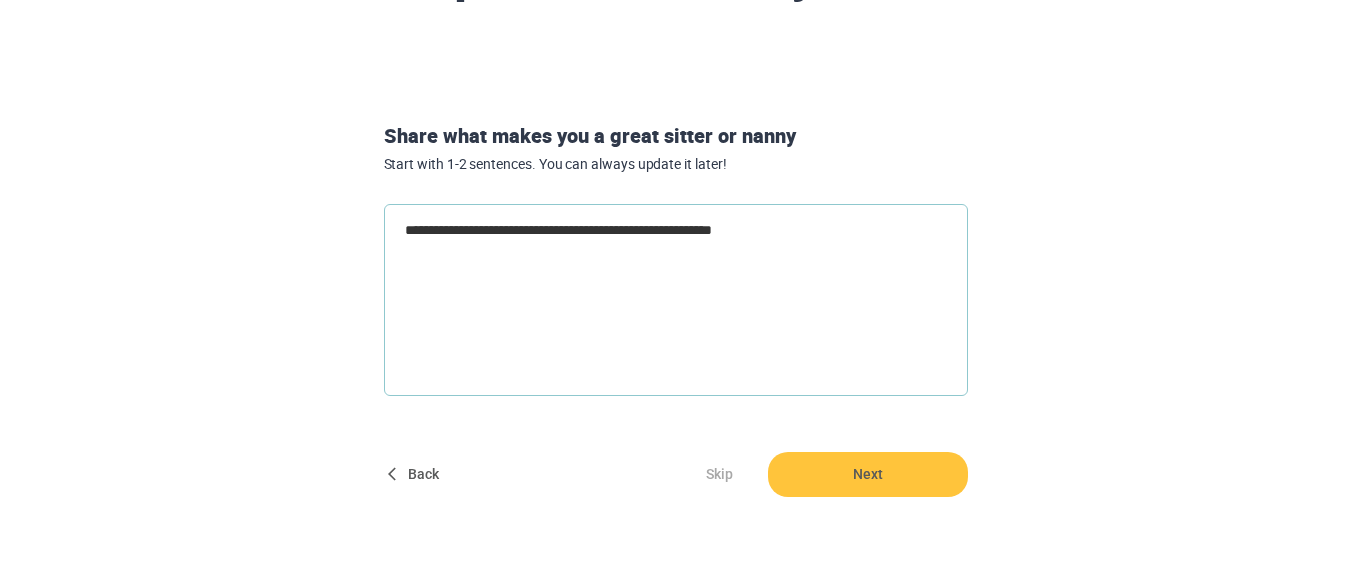 type on "**********" 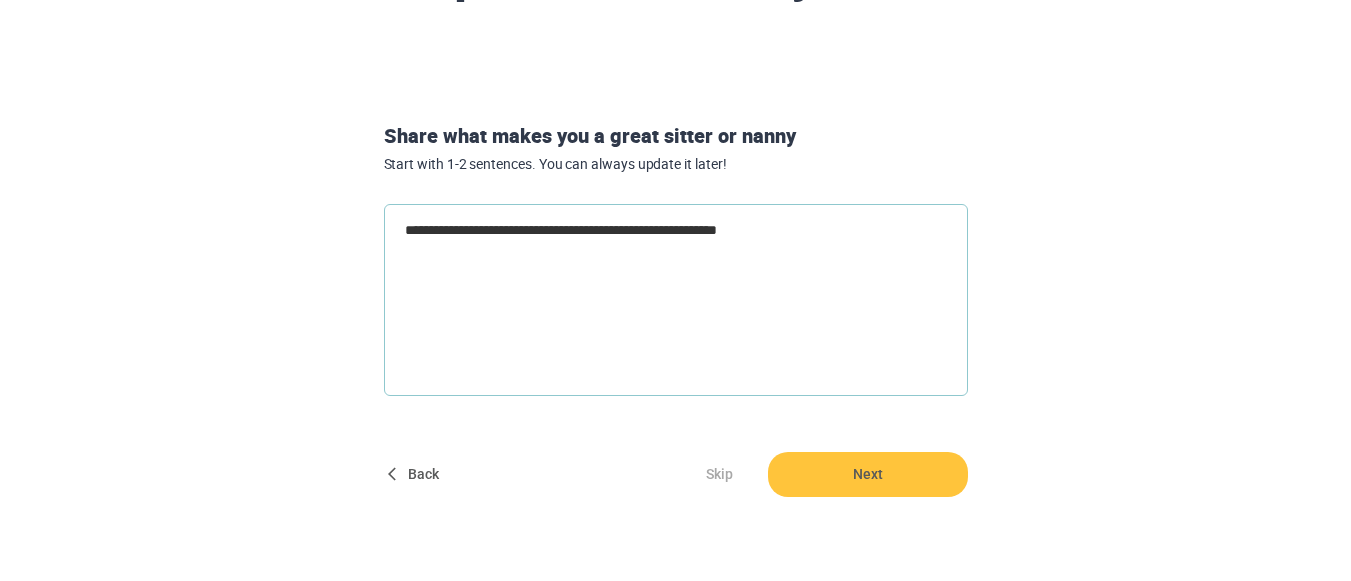 type on "**********" 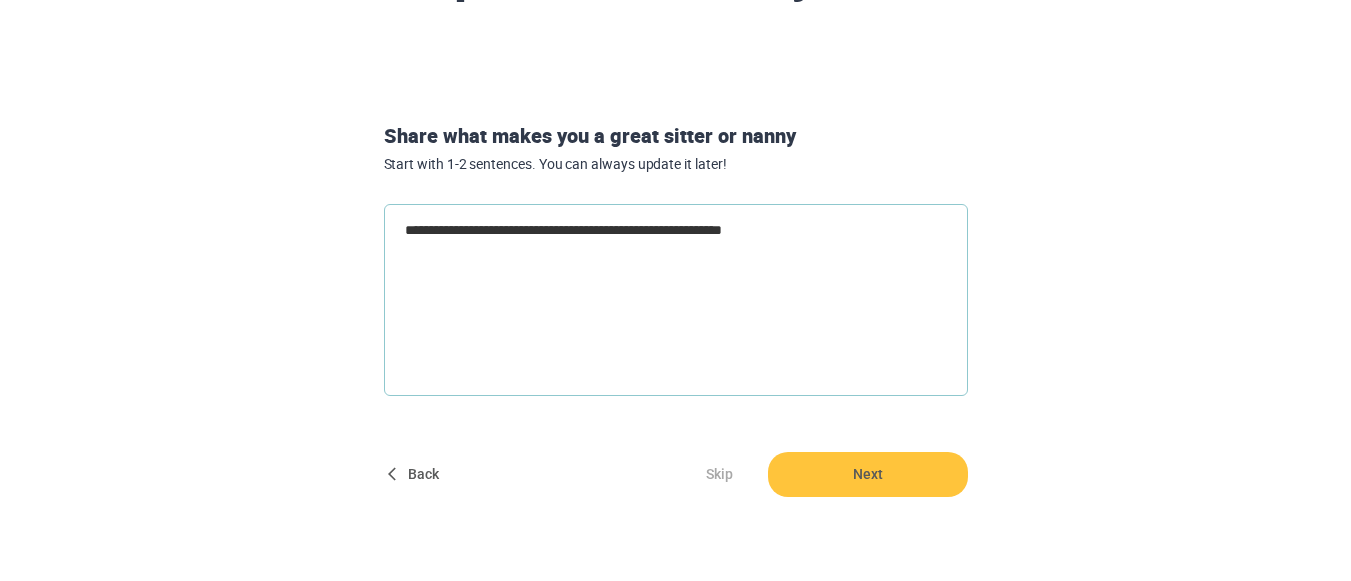 type on "**********" 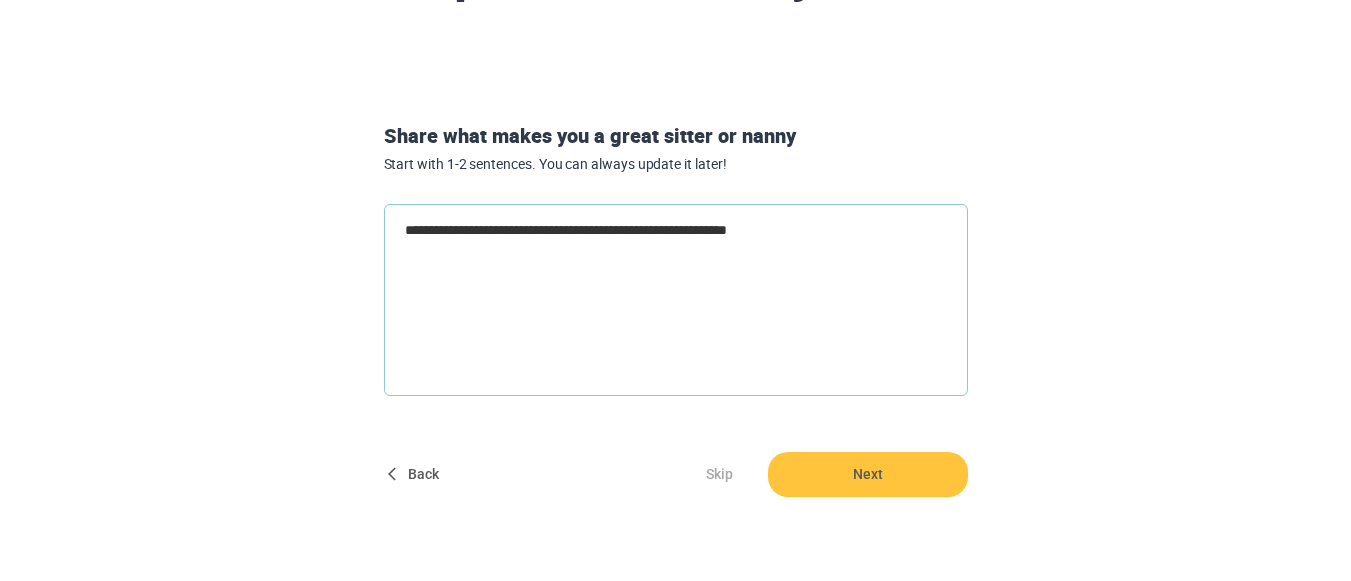 type on "**********" 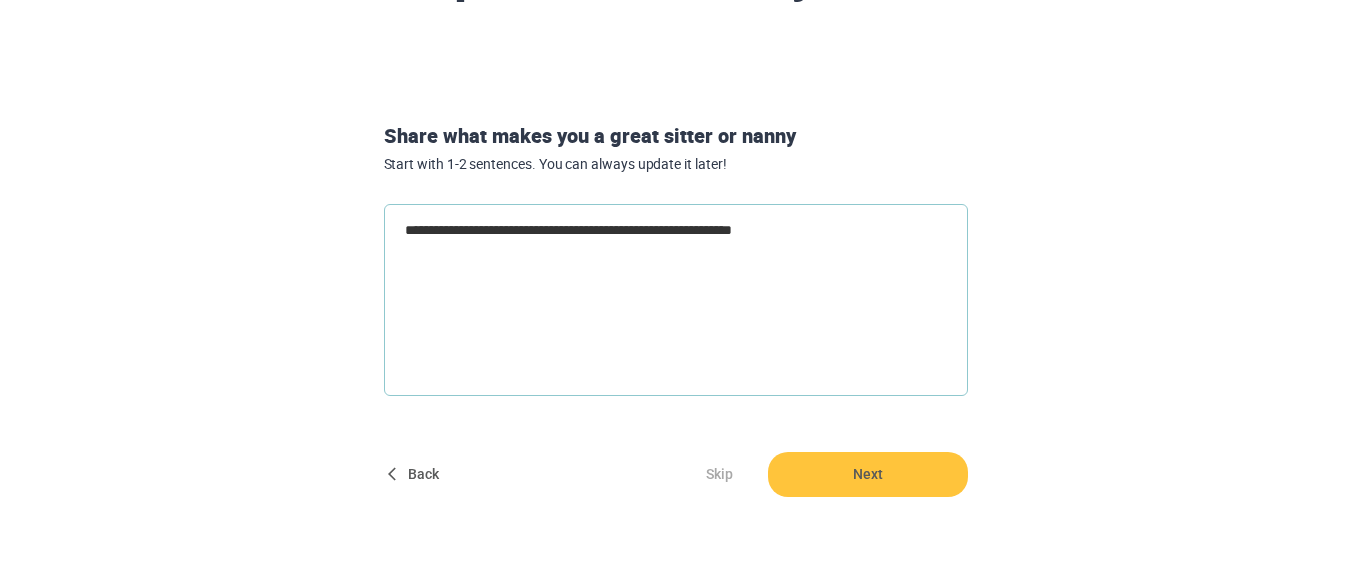 type on "**********" 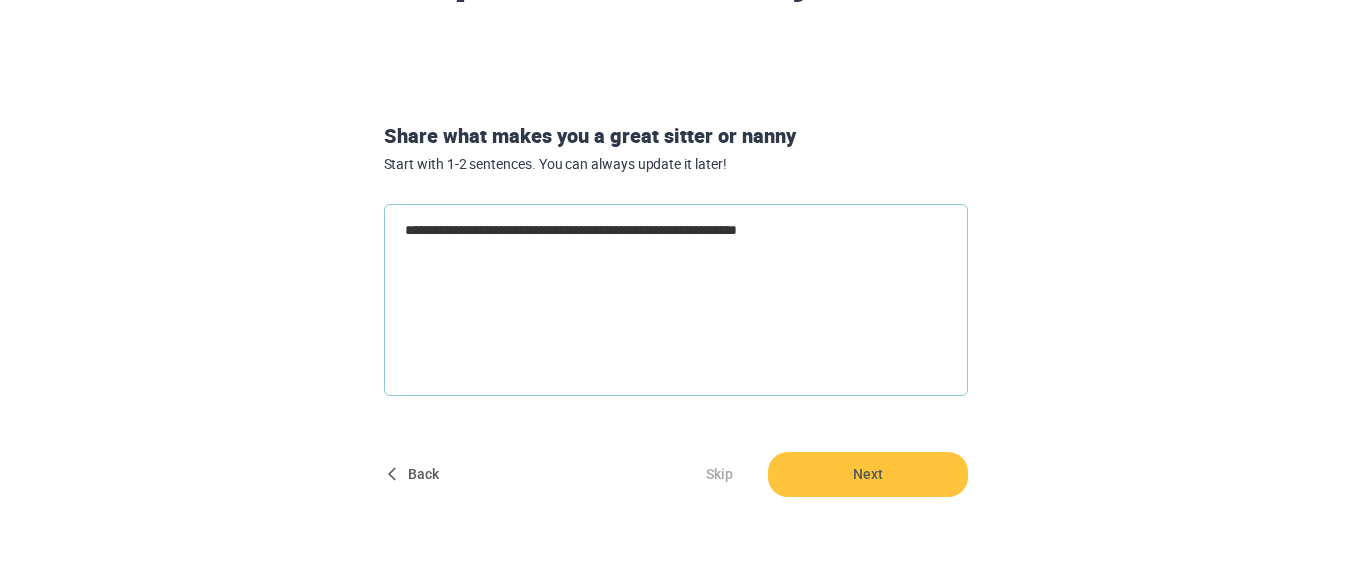 type on "**********" 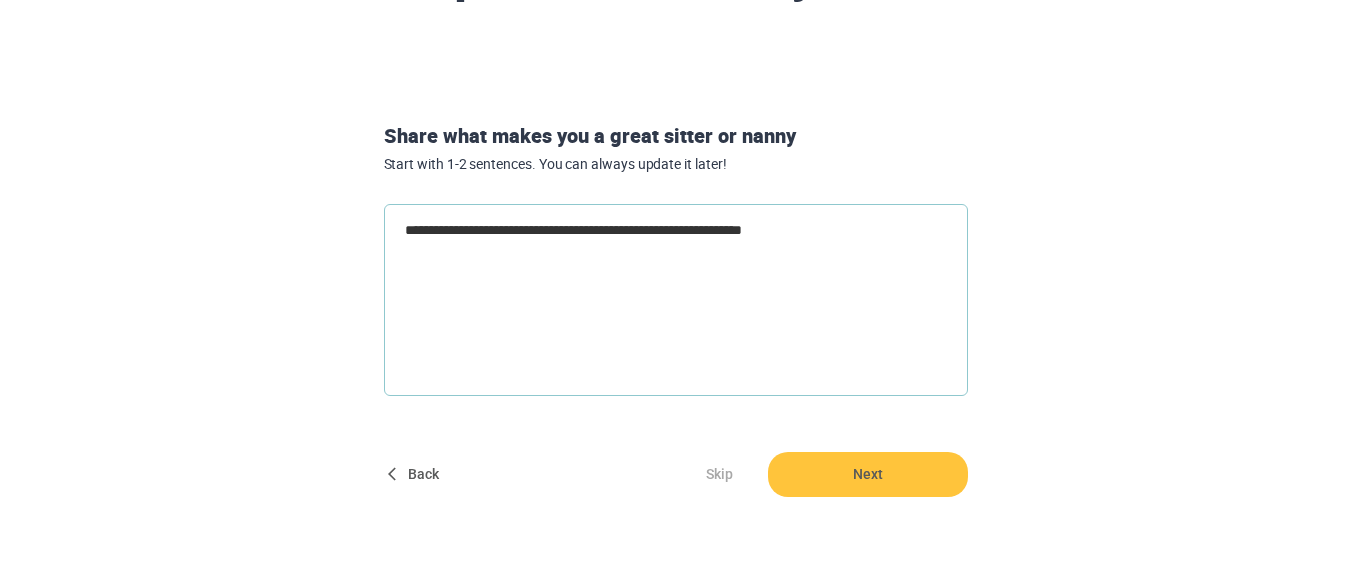 type on "**********" 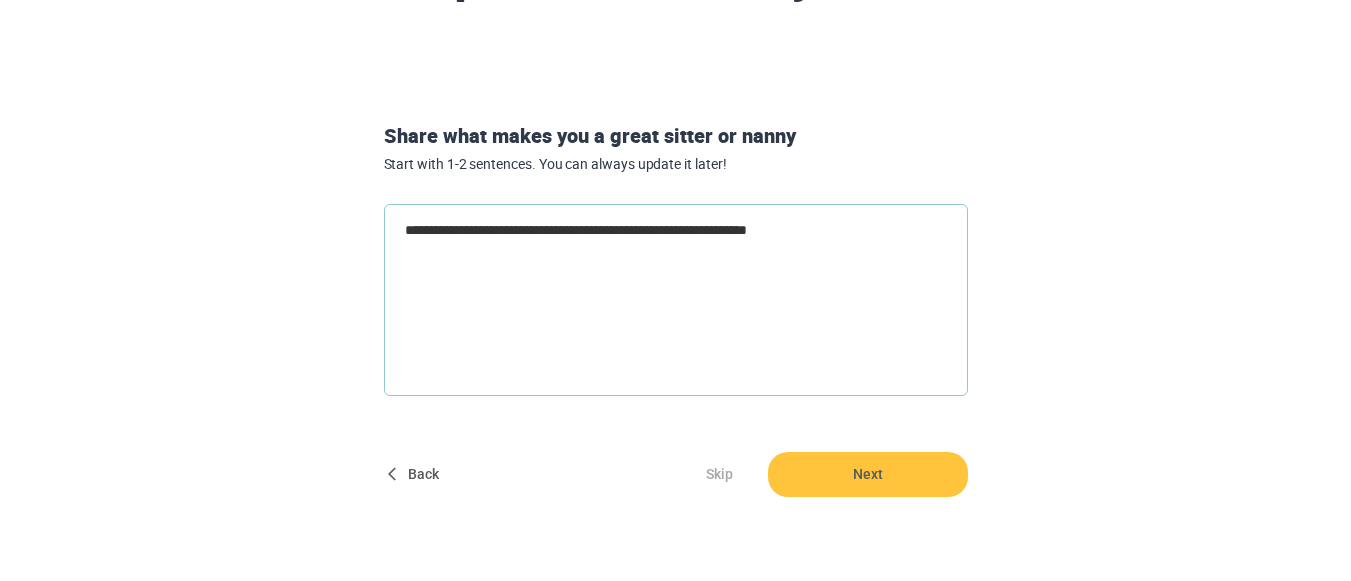 type on "**********" 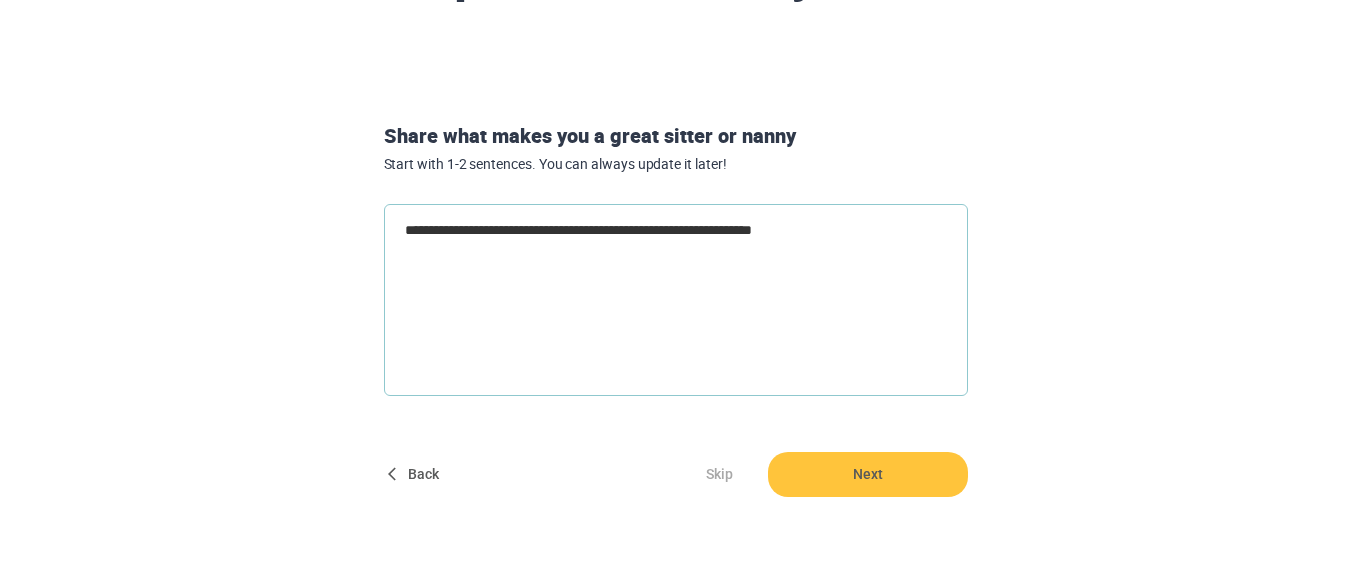 type on "**********" 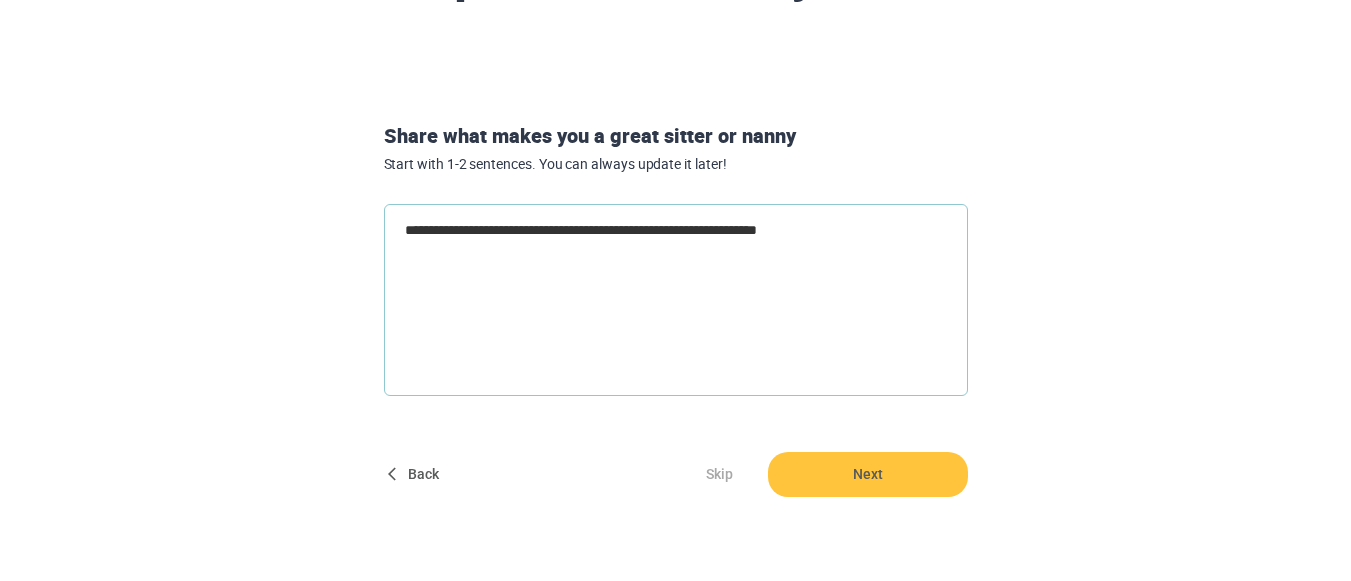 type on "**********" 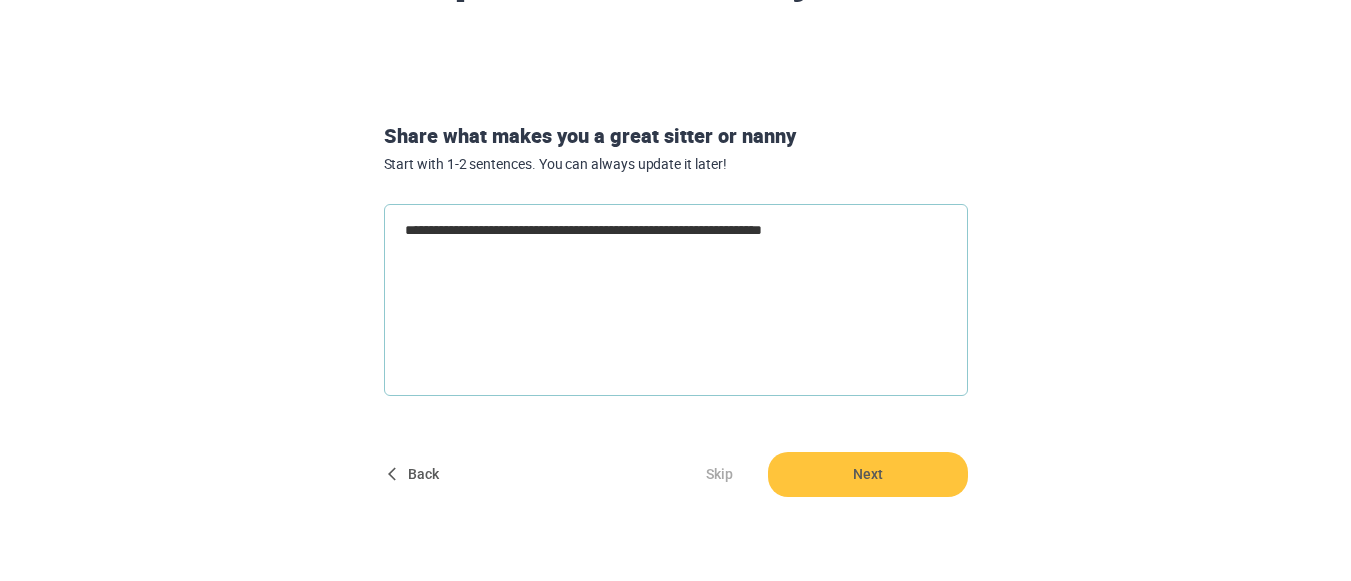 type on "**********" 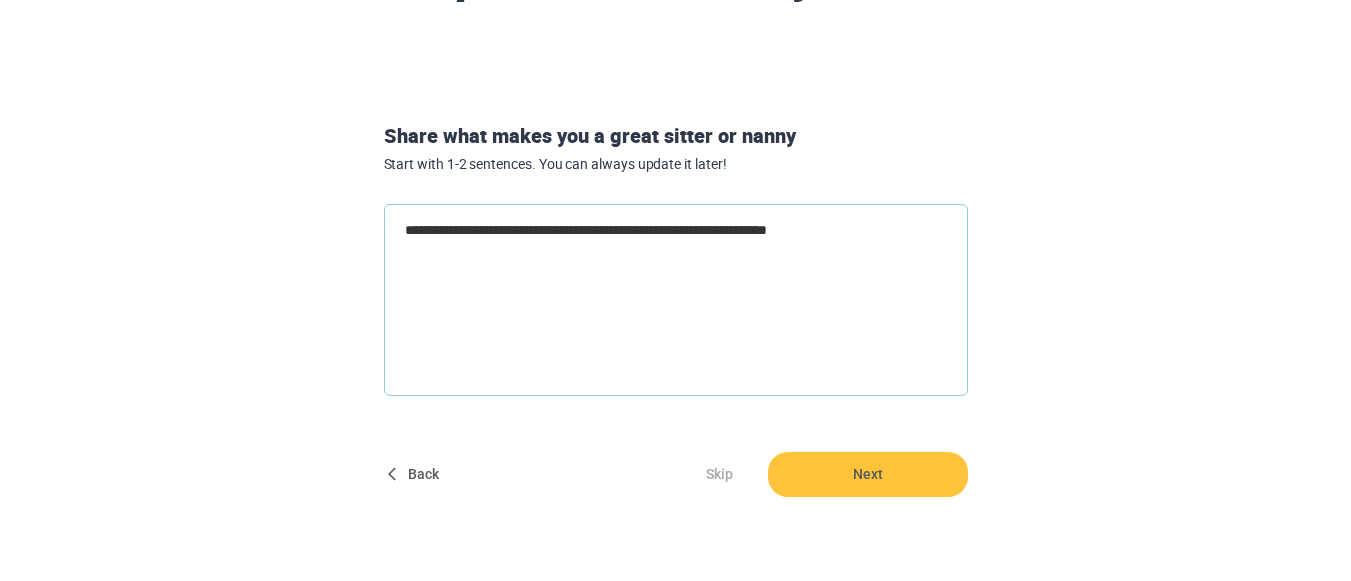 type on "*" 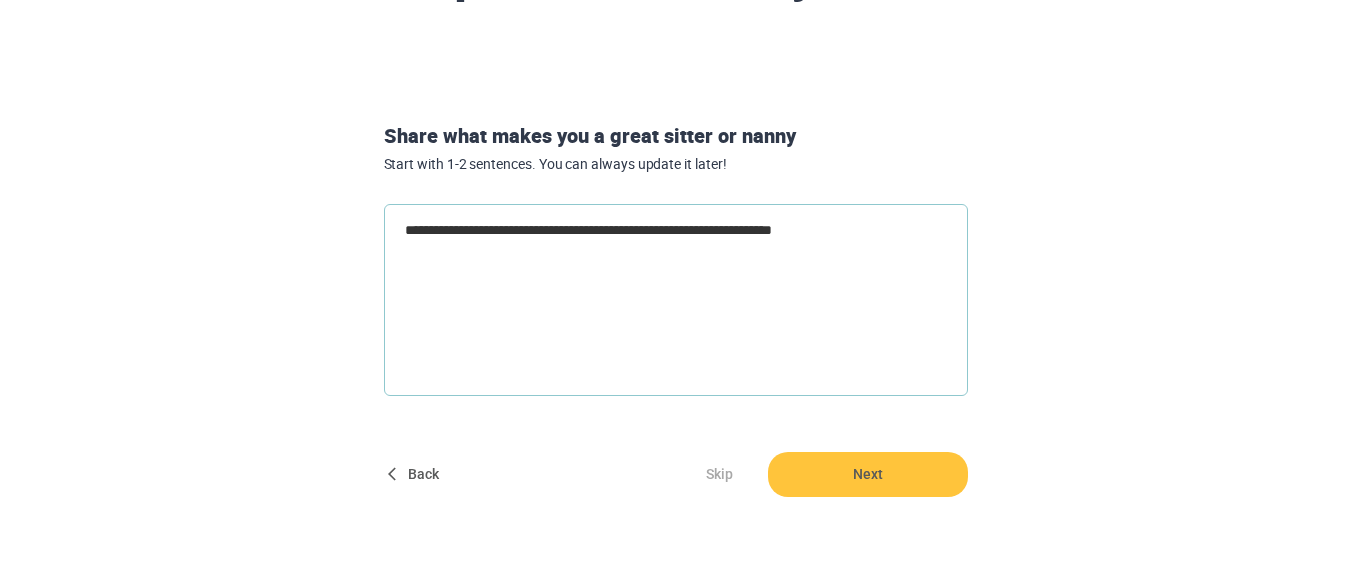 type on "**********" 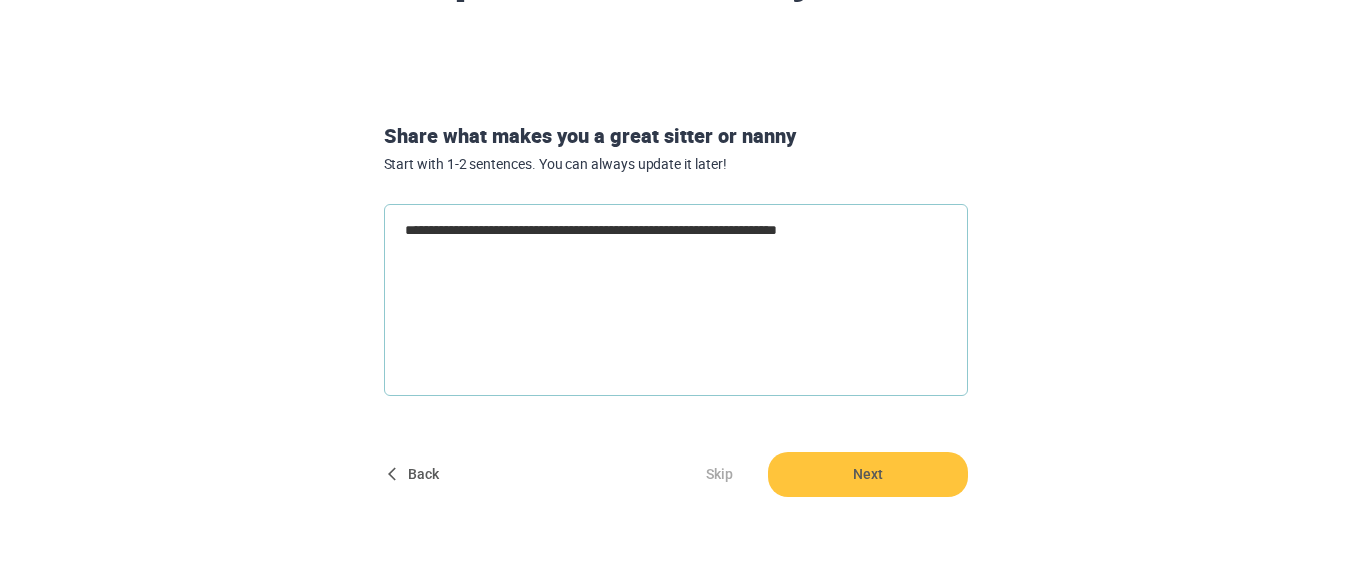 type on "**********" 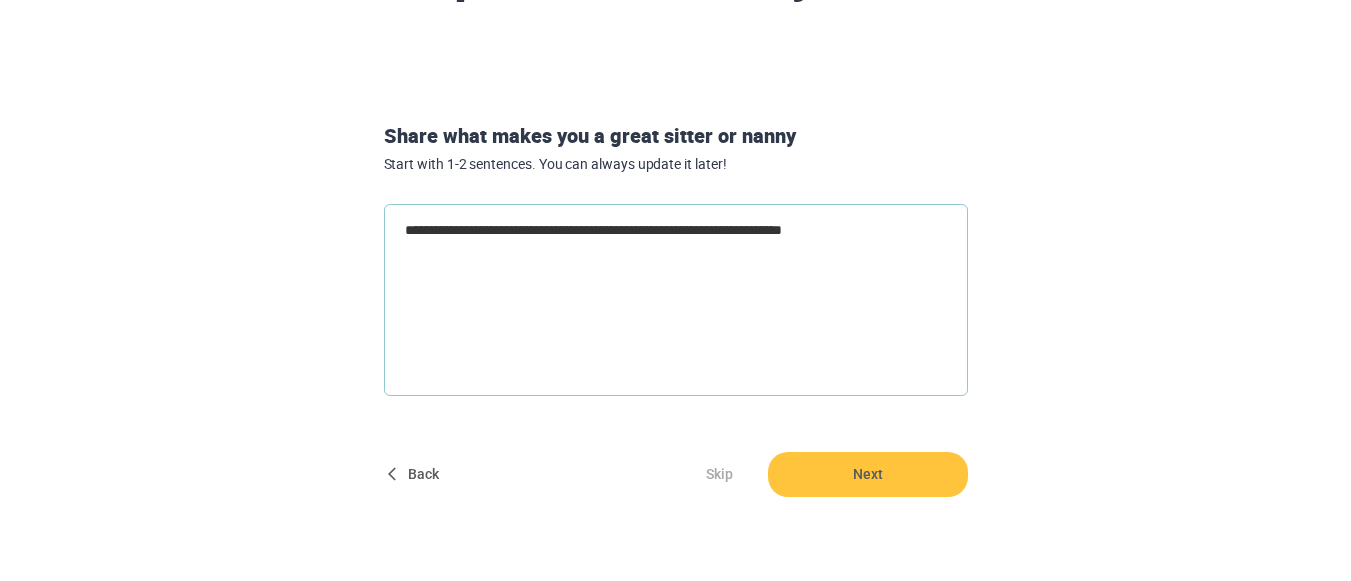 type on "**********" 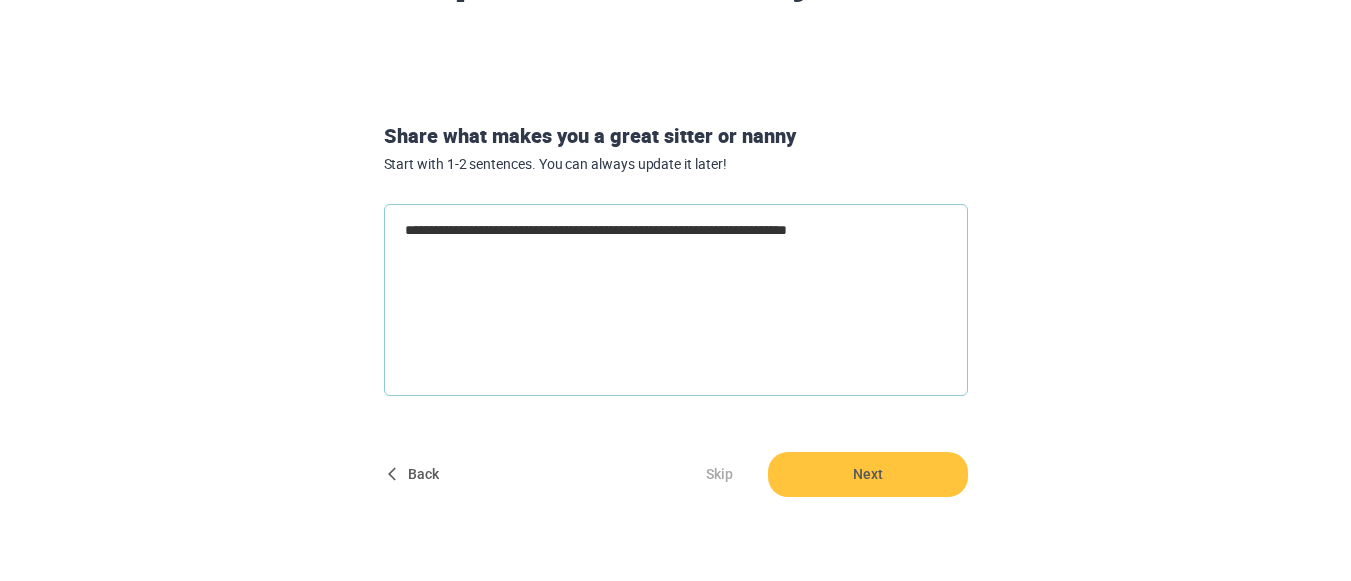 type on "**********" 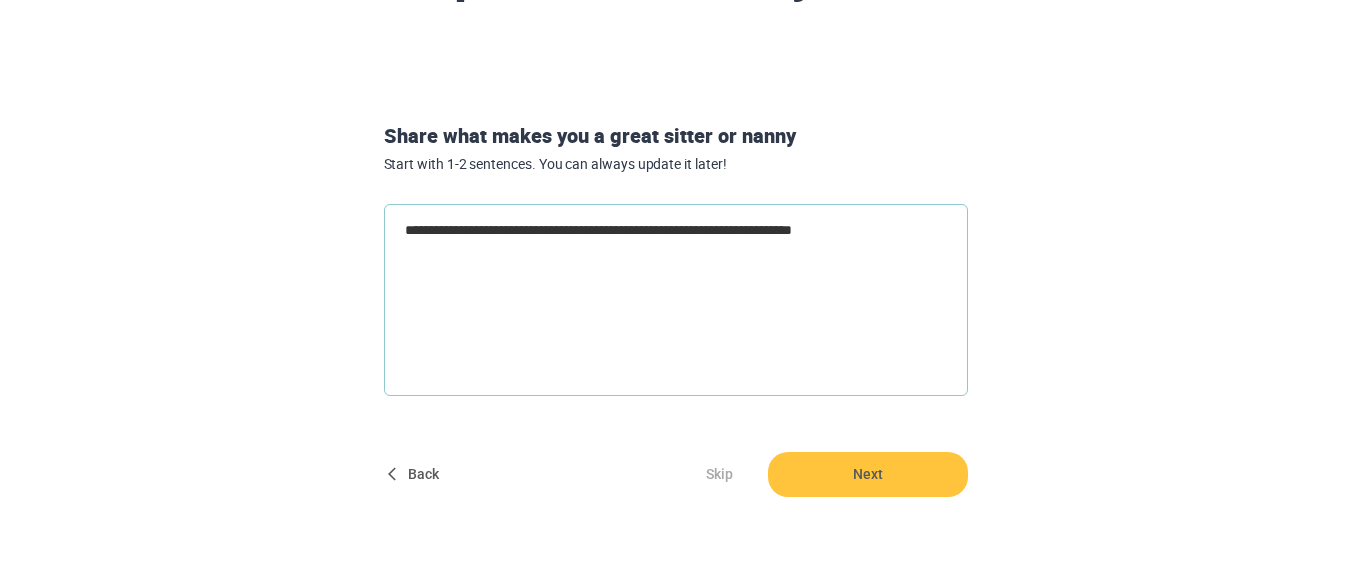 type on "**********" 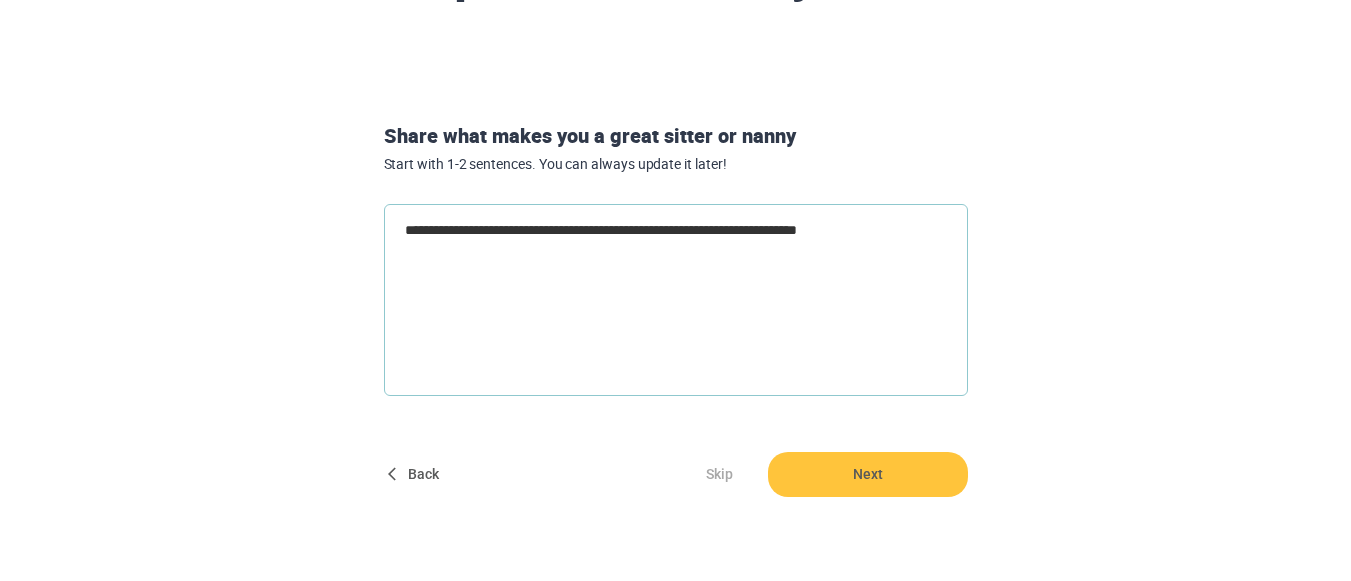 type on "**********" 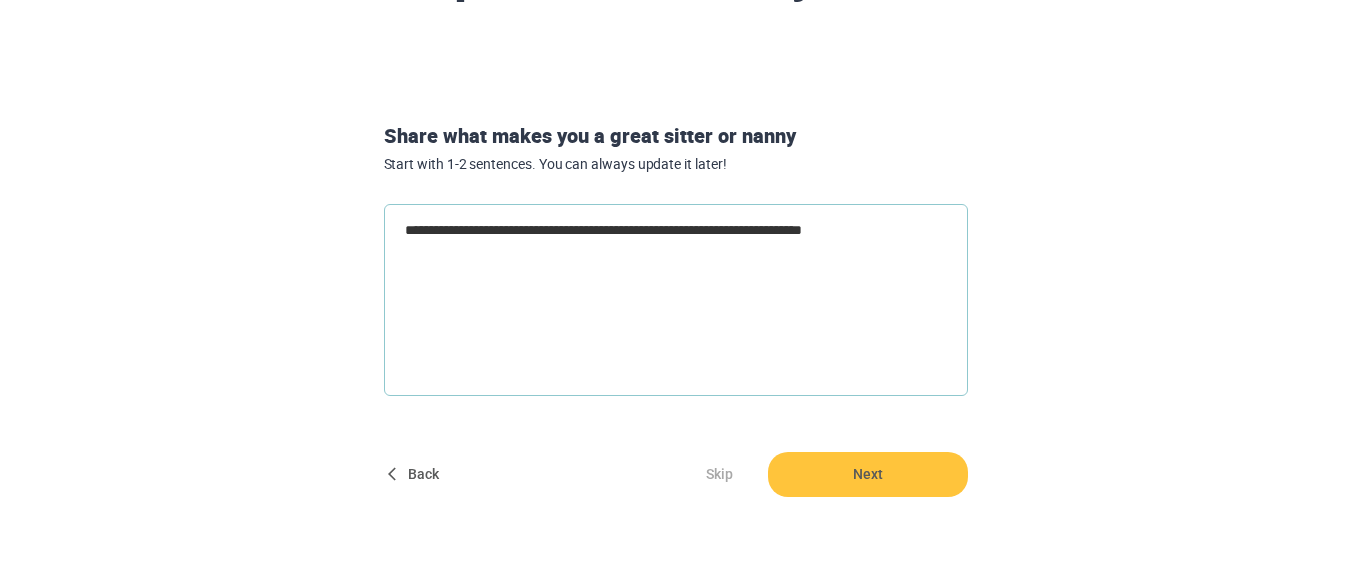 type on "**********" 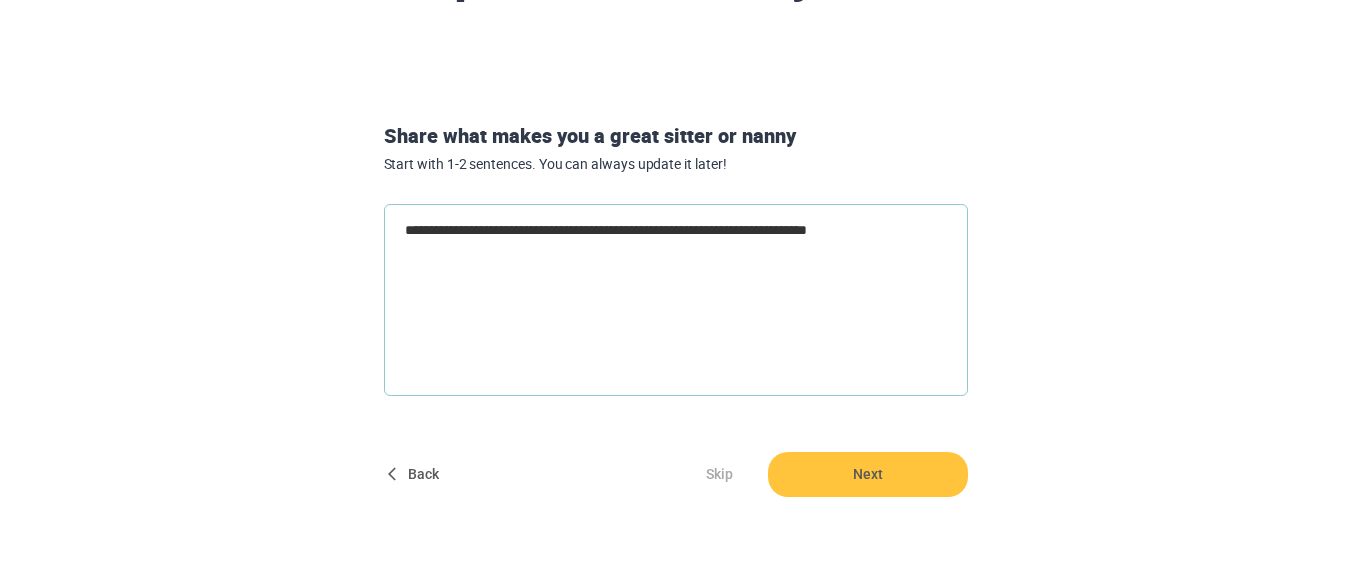 type on "**********" 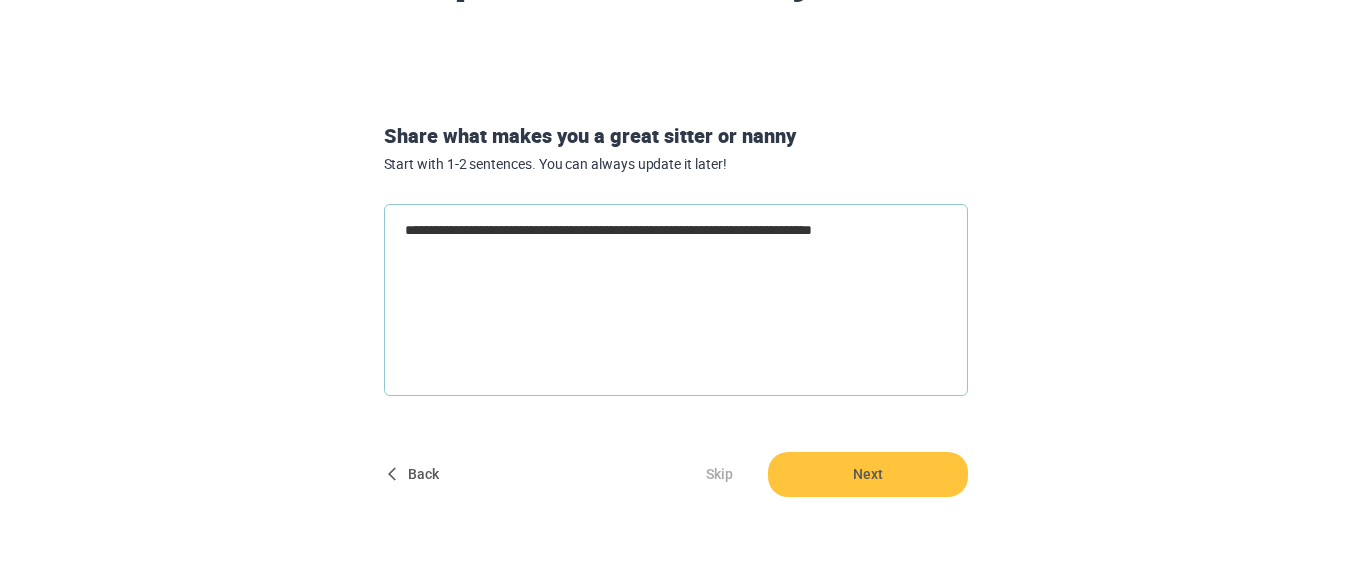 type on "**********" 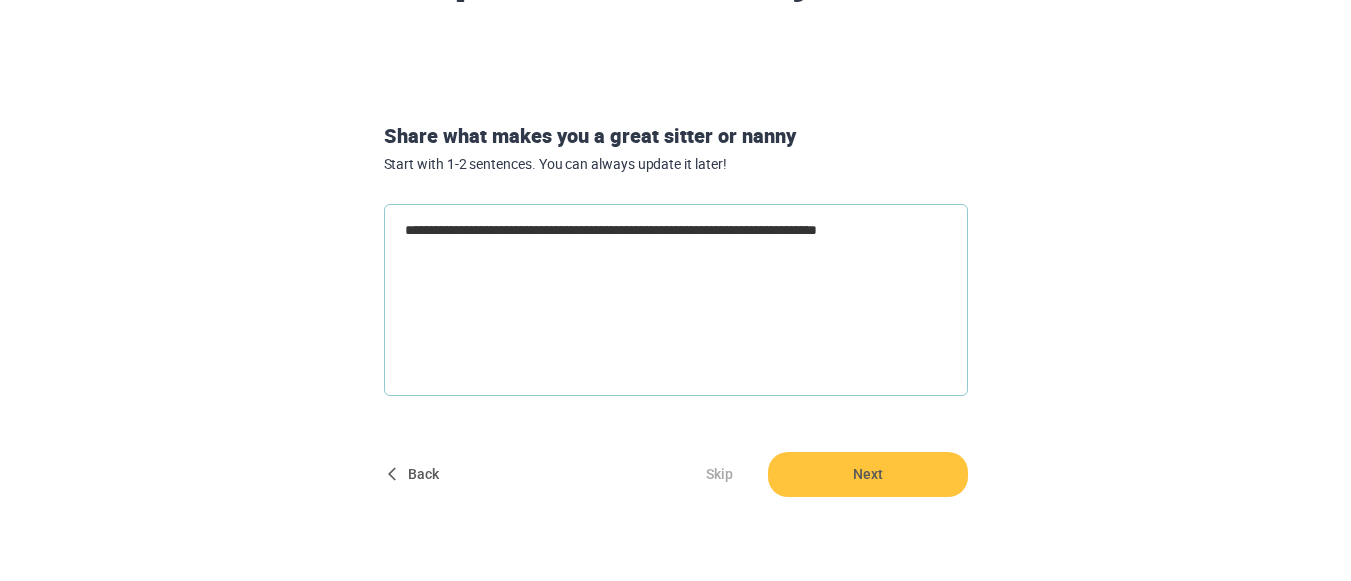 type on "**********" 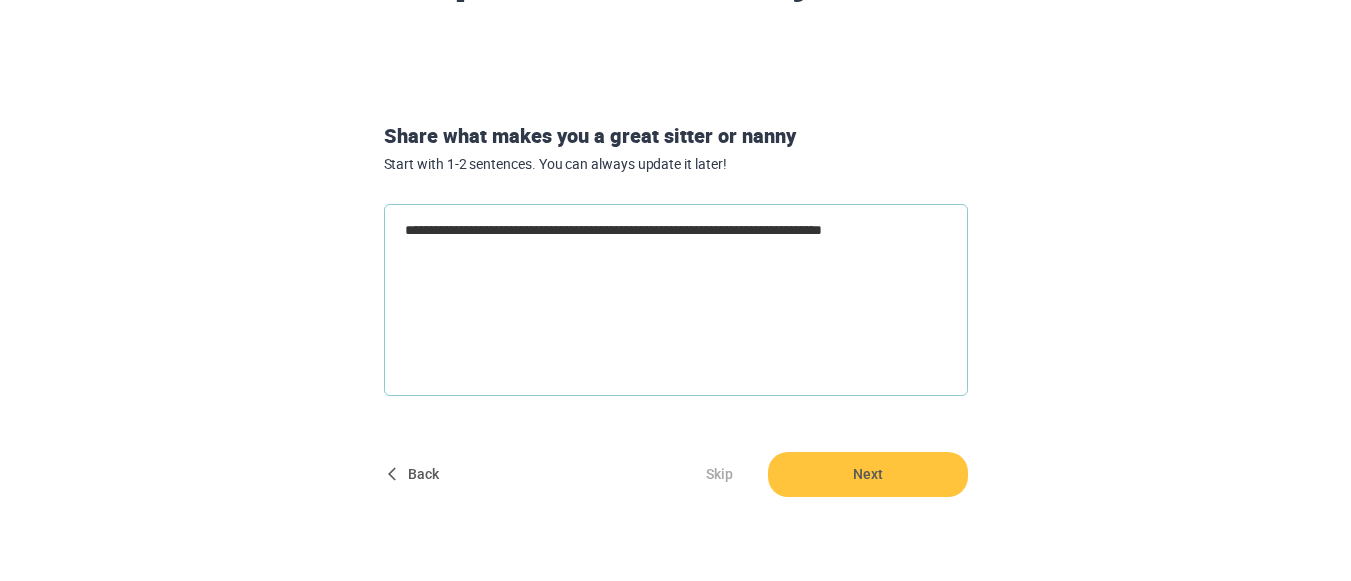 type on "**********" 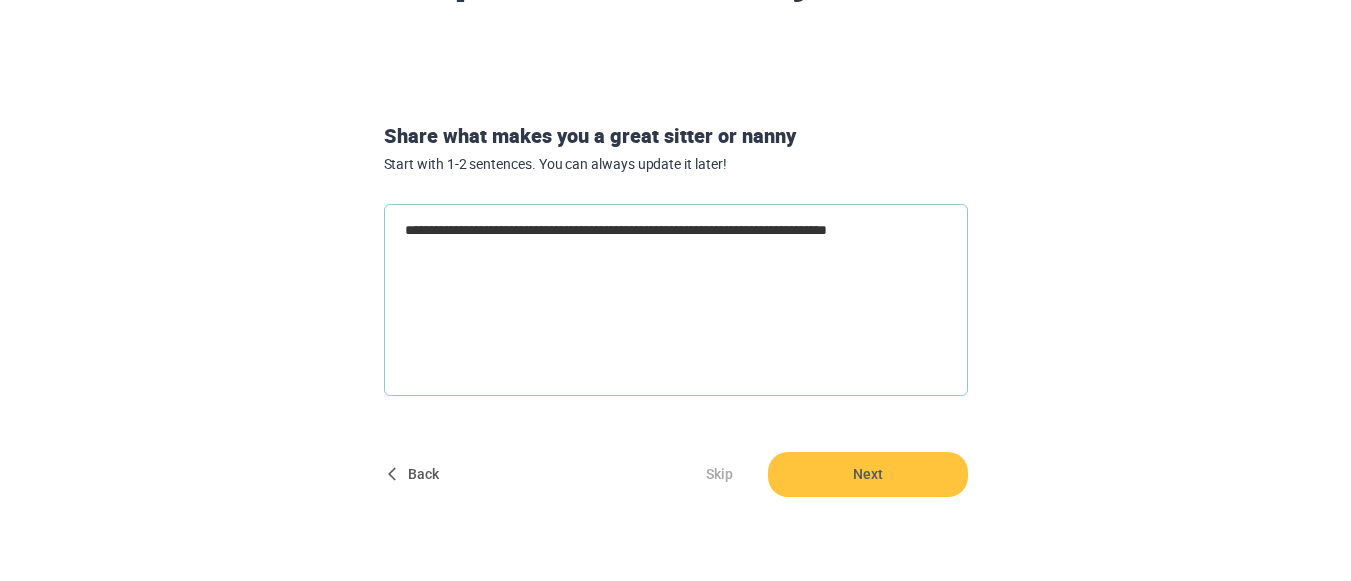 type on "**********" 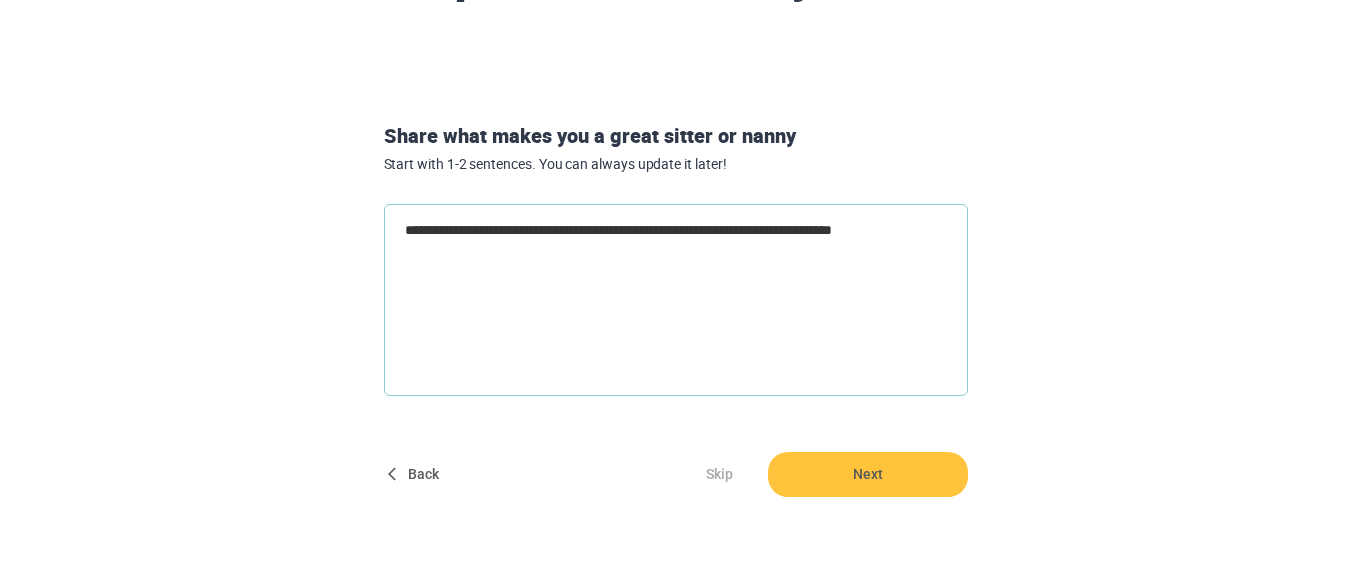 type on "**********" 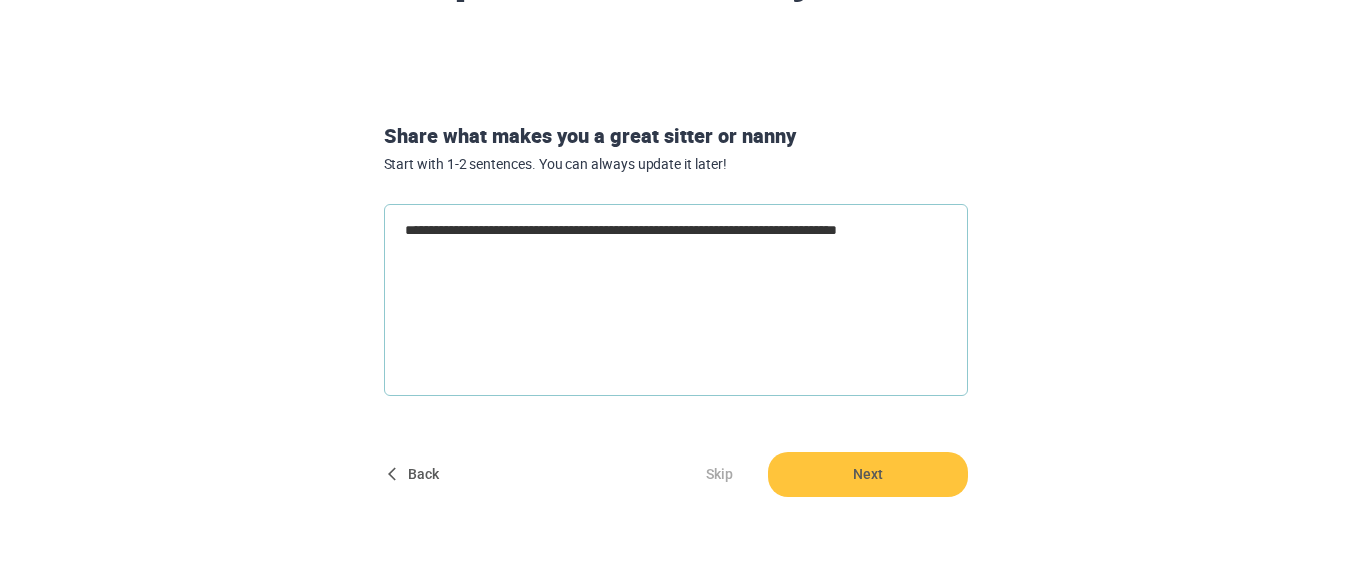 type on "**********" 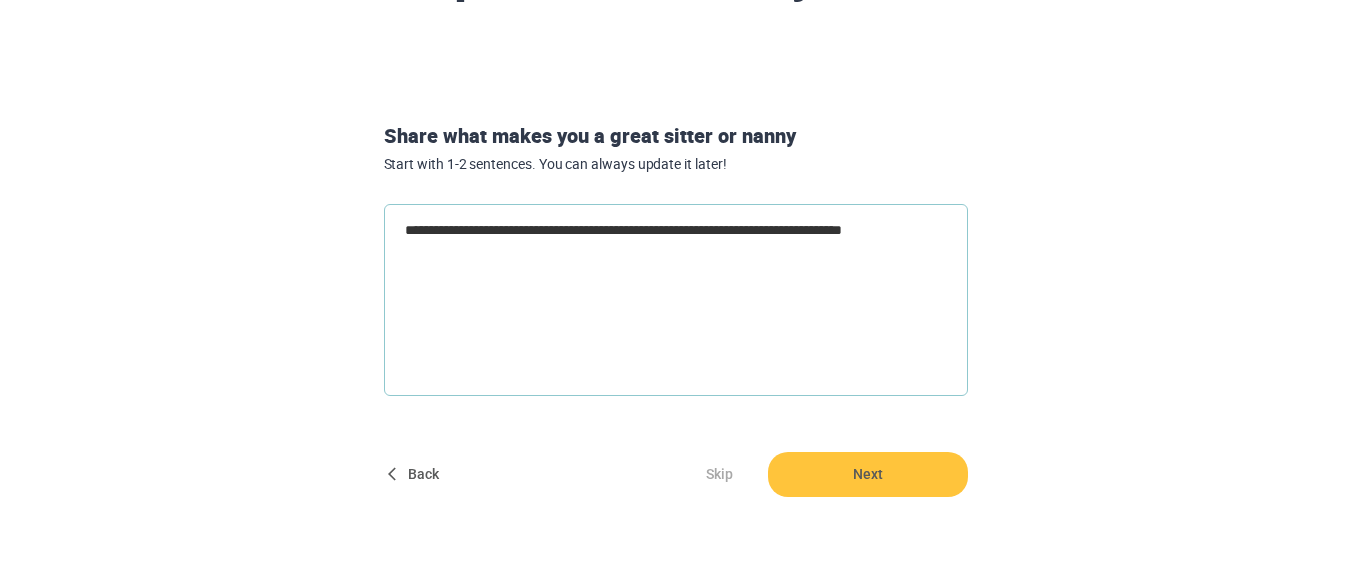 type on "**********" 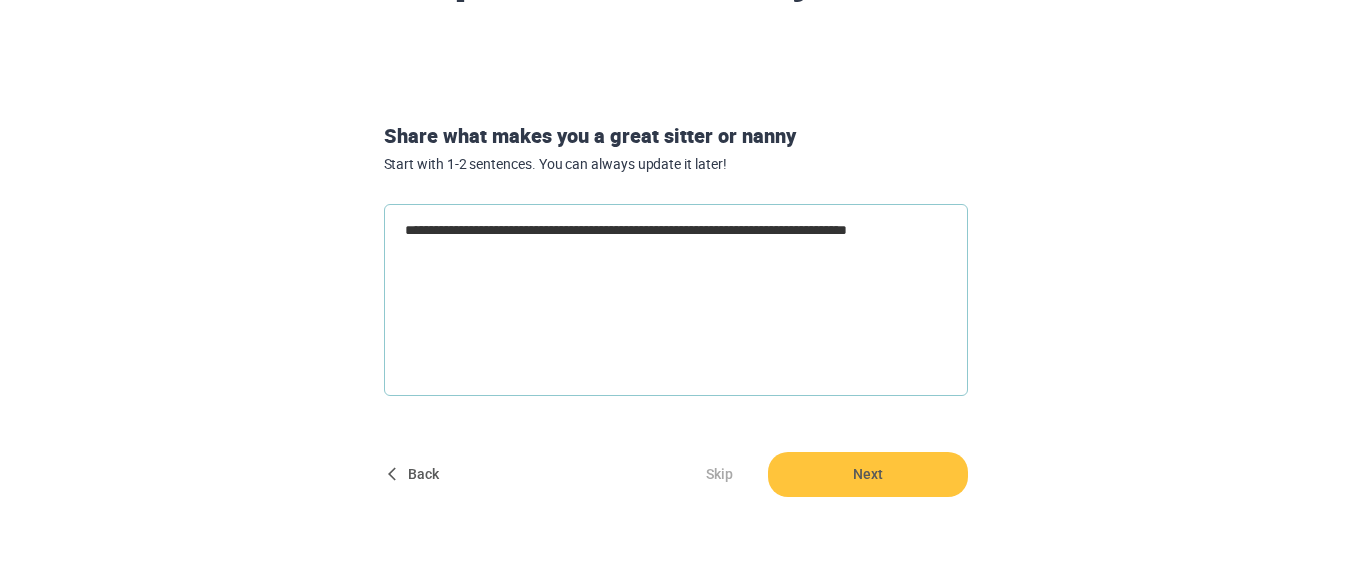 type on "**********" 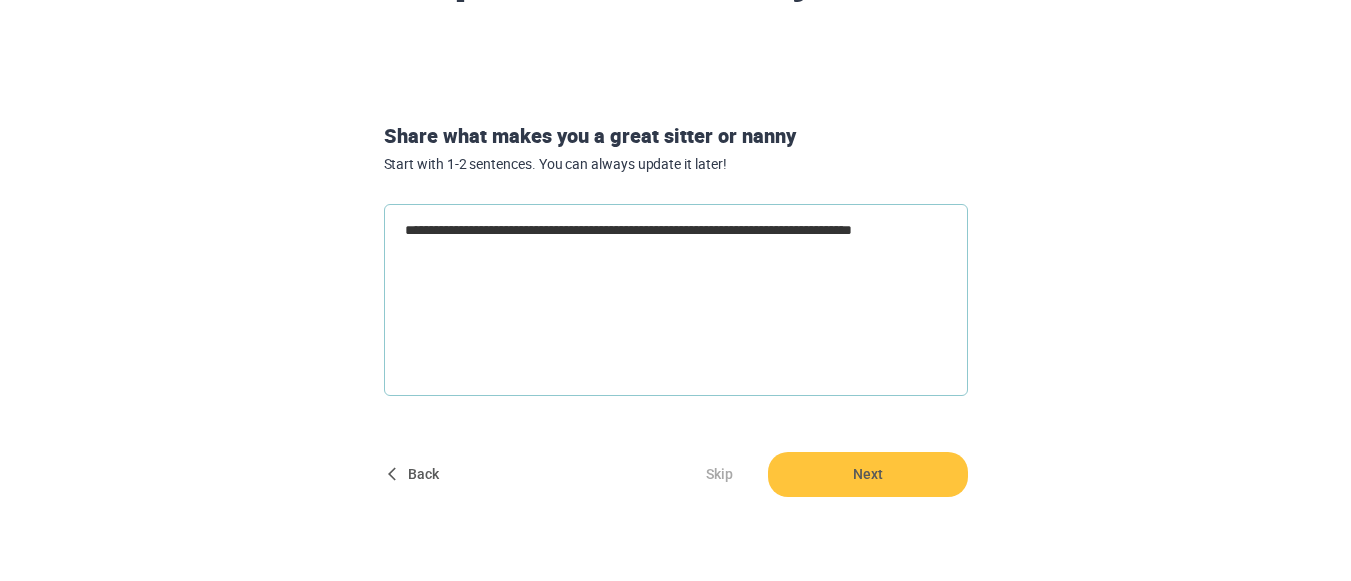 type on "**********" 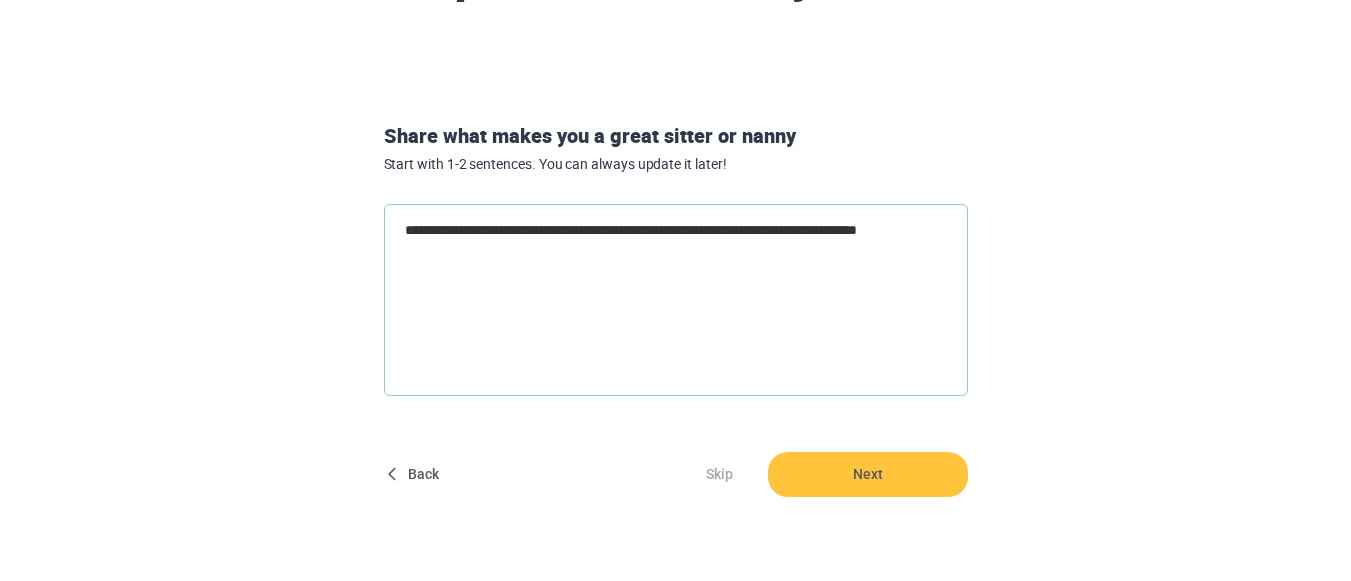 type on "**********" 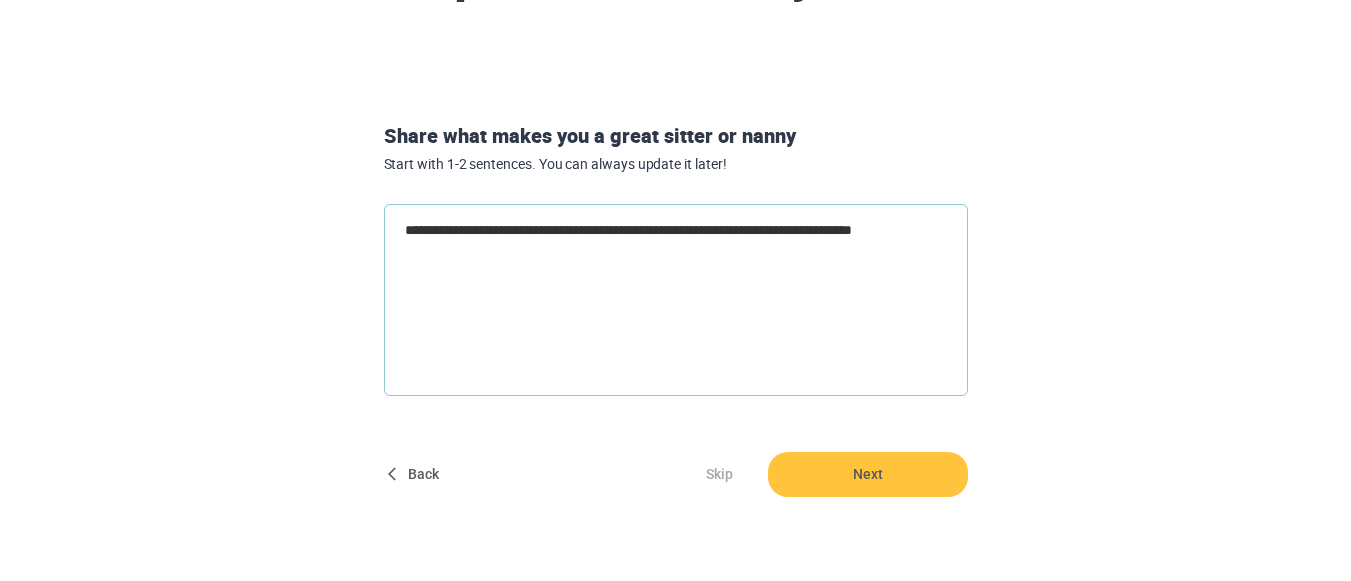 type on "**********" 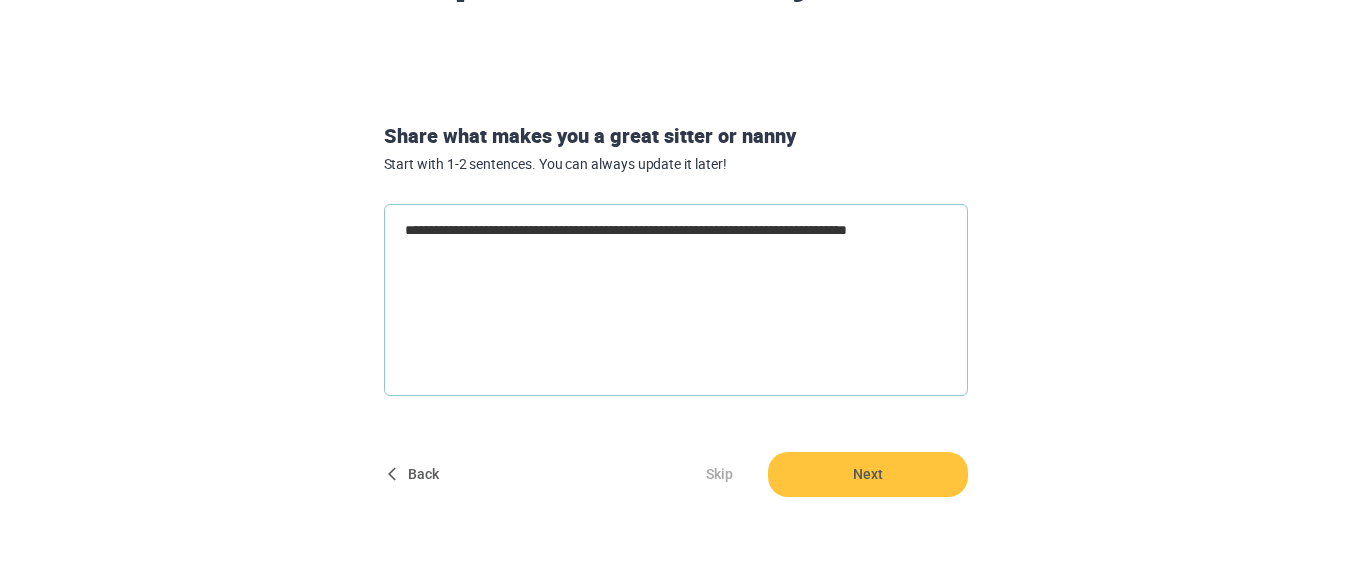 type on "**********" 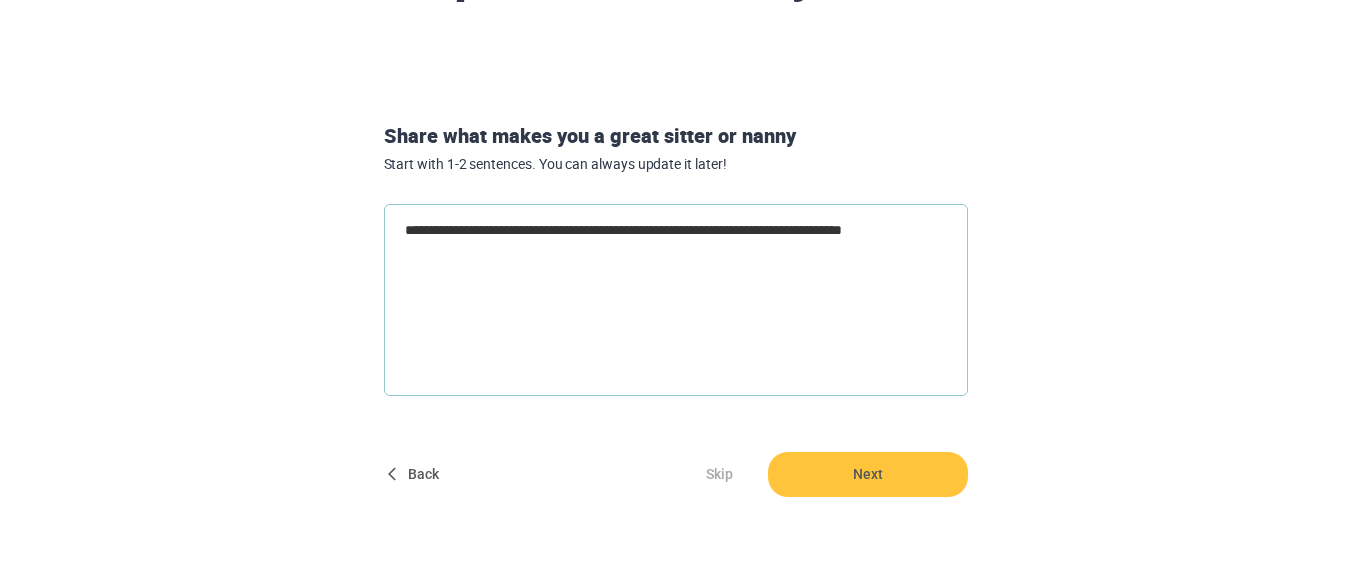 type on "*" 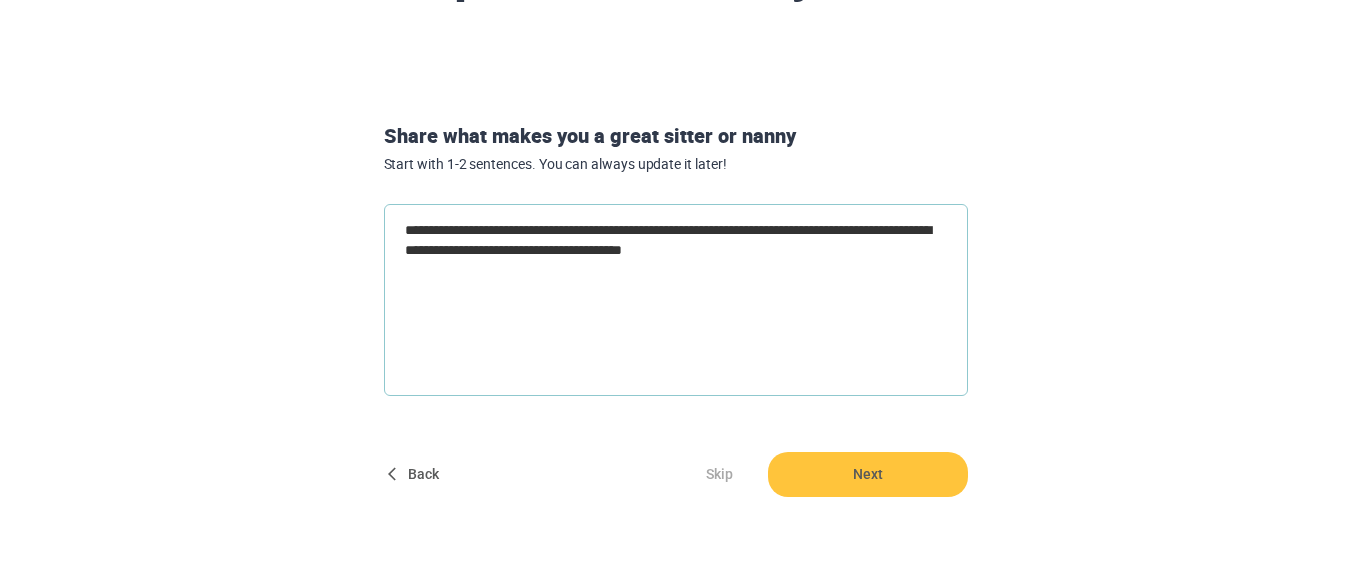 click on "**********" at bounding box center (676, 300) 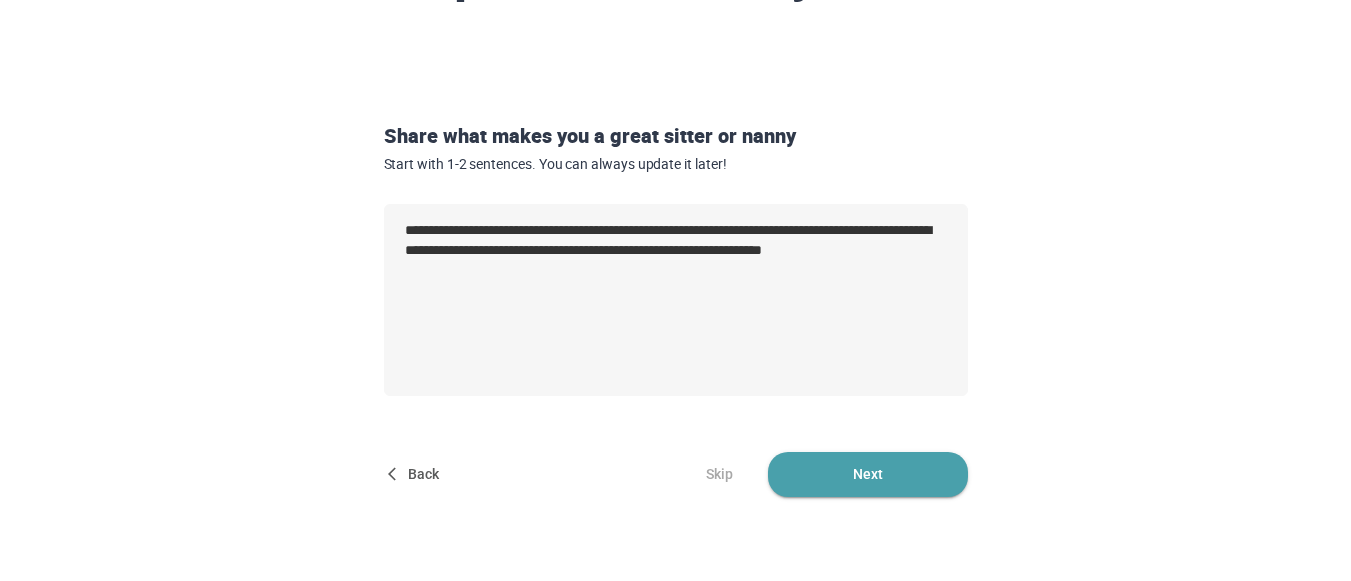 click on "Next" at bounding box center (868, 474) 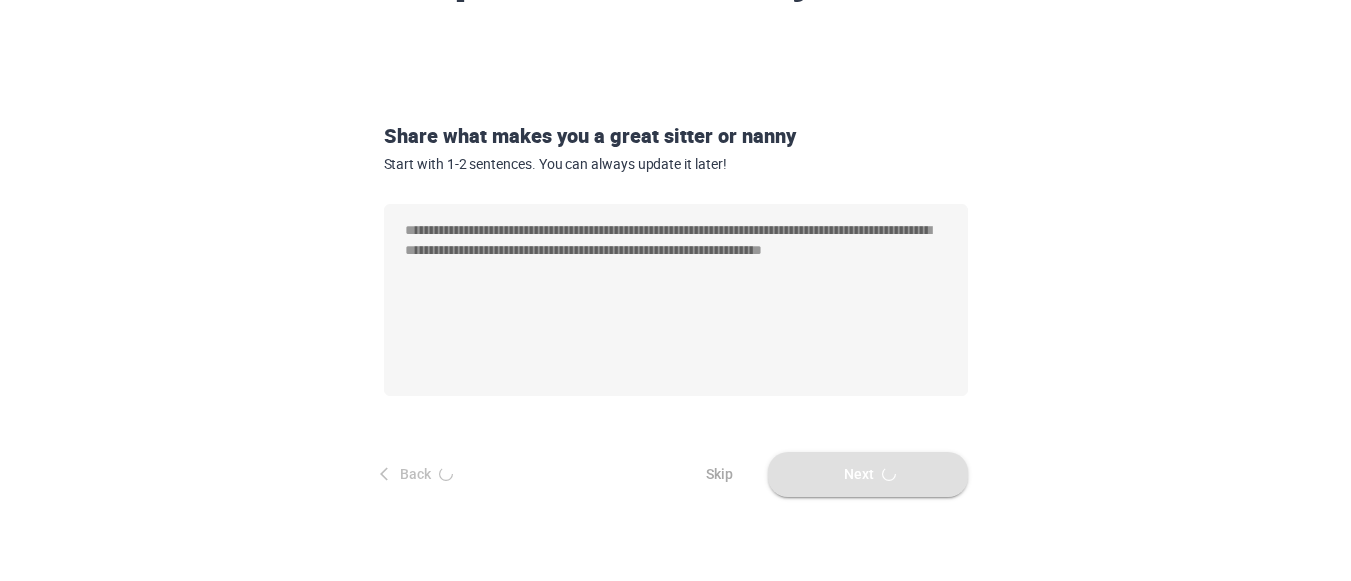 scroll, scrollTop: 0, scrollLeft: 0, axis: both 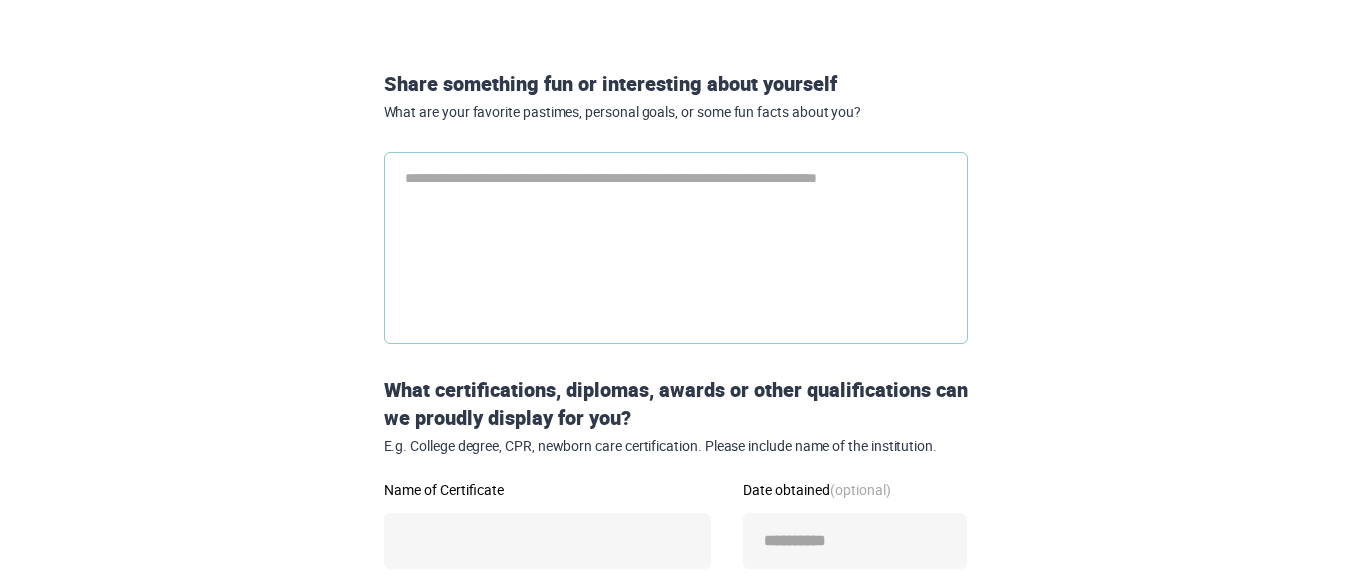 click at bounding box center [676, 248] 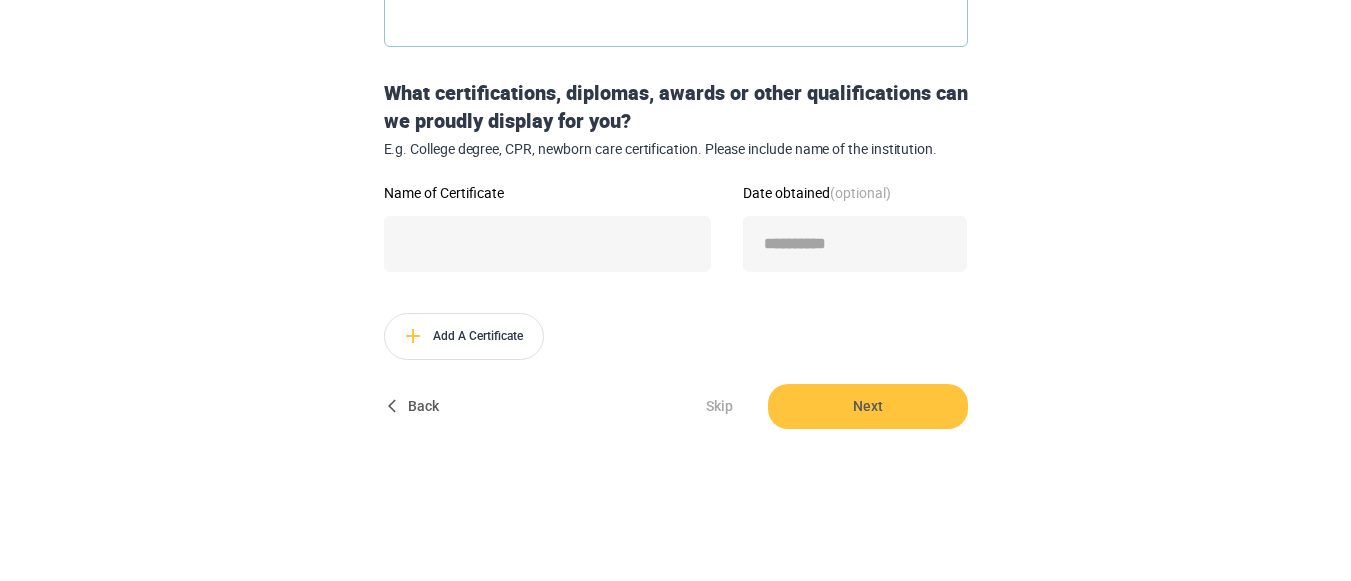 scroll, scrollTop: 542, scrollLeft: 0, axis: vertical 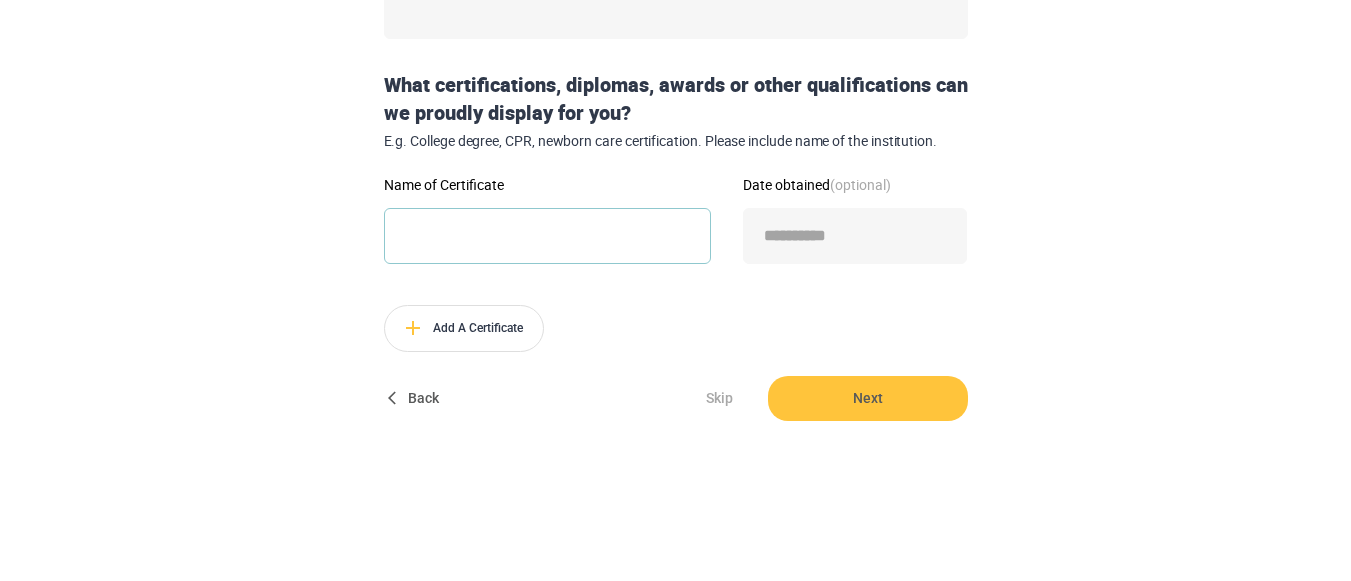 click on "Name of Certificate" at bounding box center [547, 236] 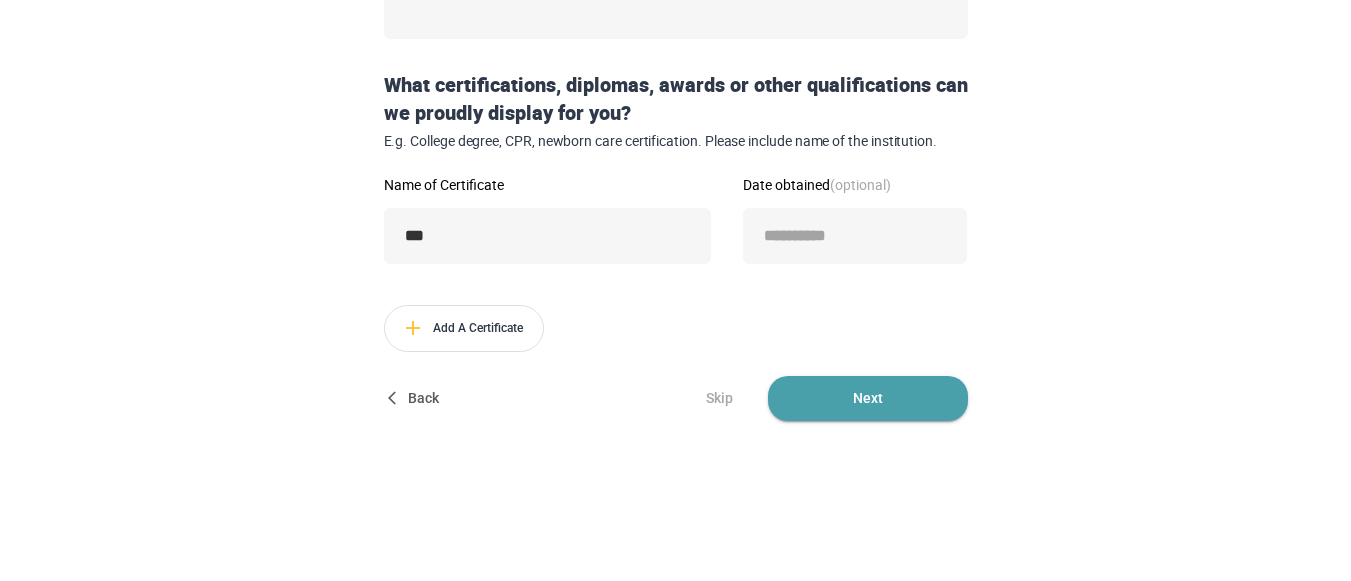 click on "Next" at bounding box center (868, 398) 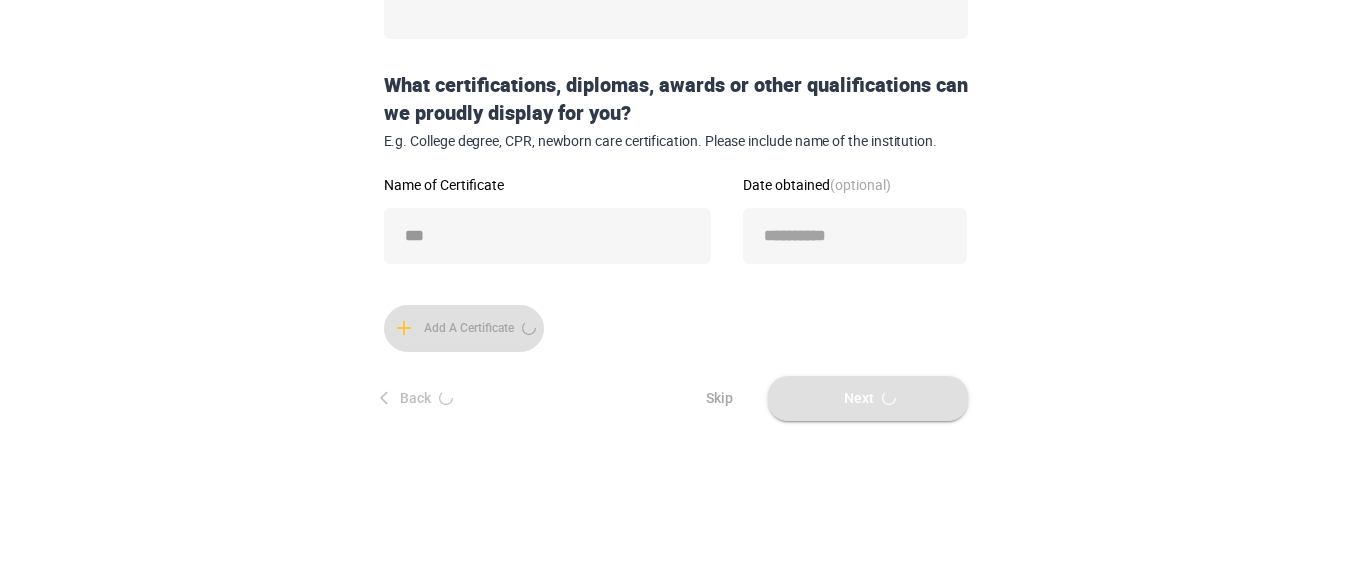 scroll, scrollTop: 0, scrollLeft: 0, axis: both 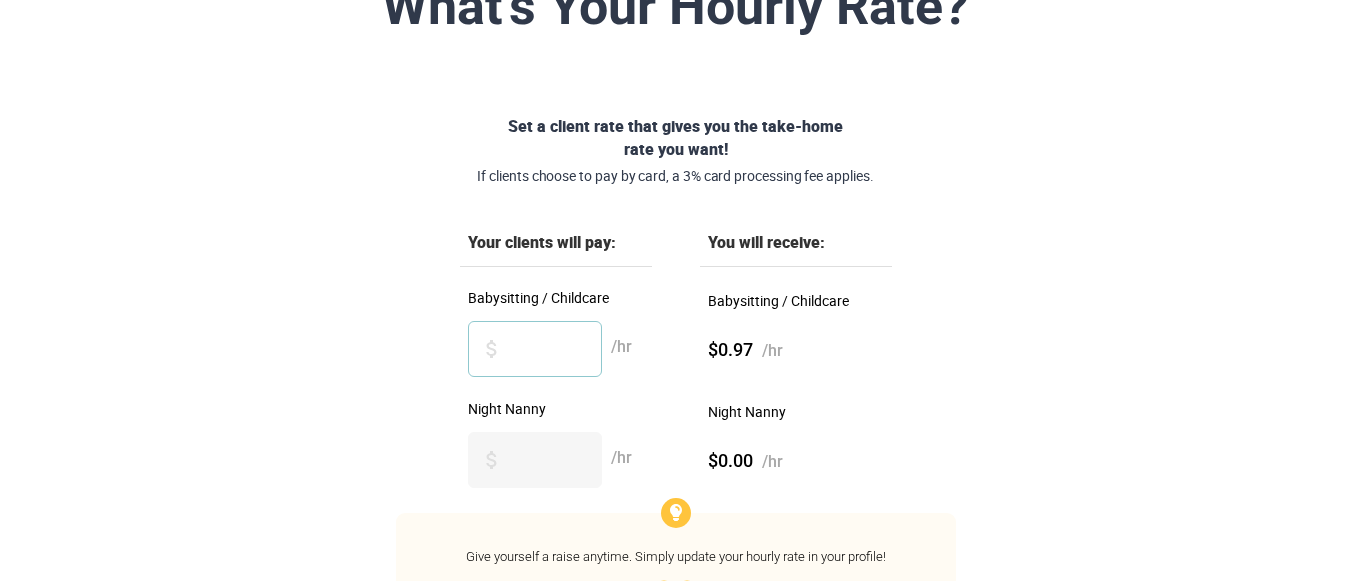 click on "*" at bounding box center (535, 349) 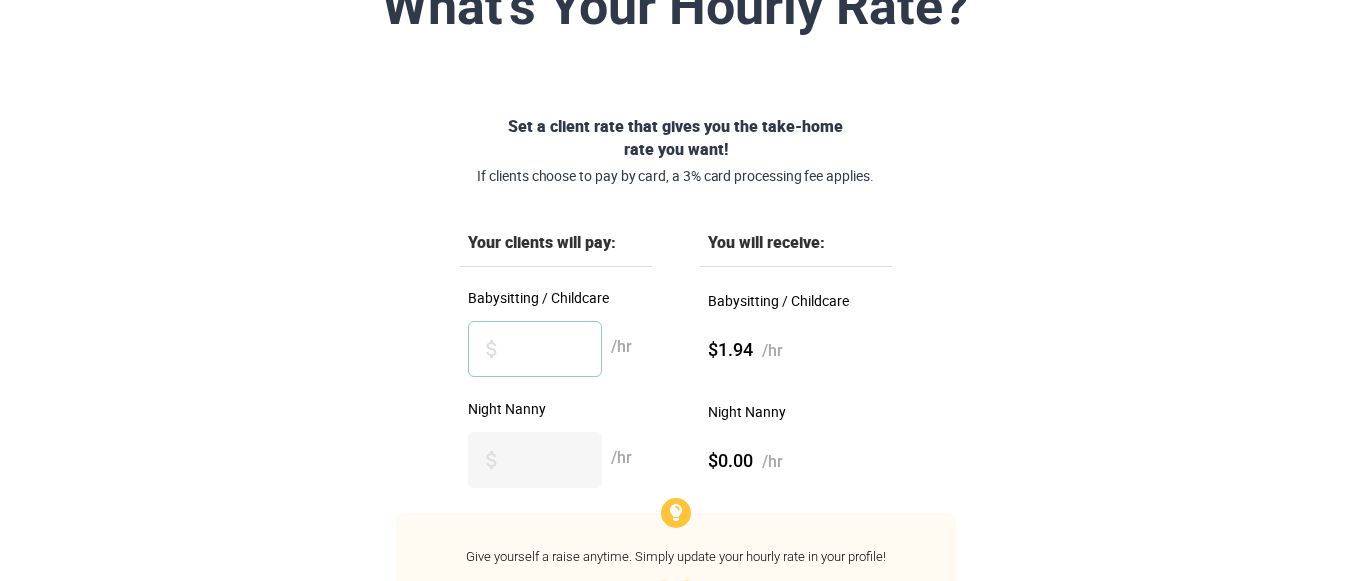 click on "*" at bounding box center [535, 349] 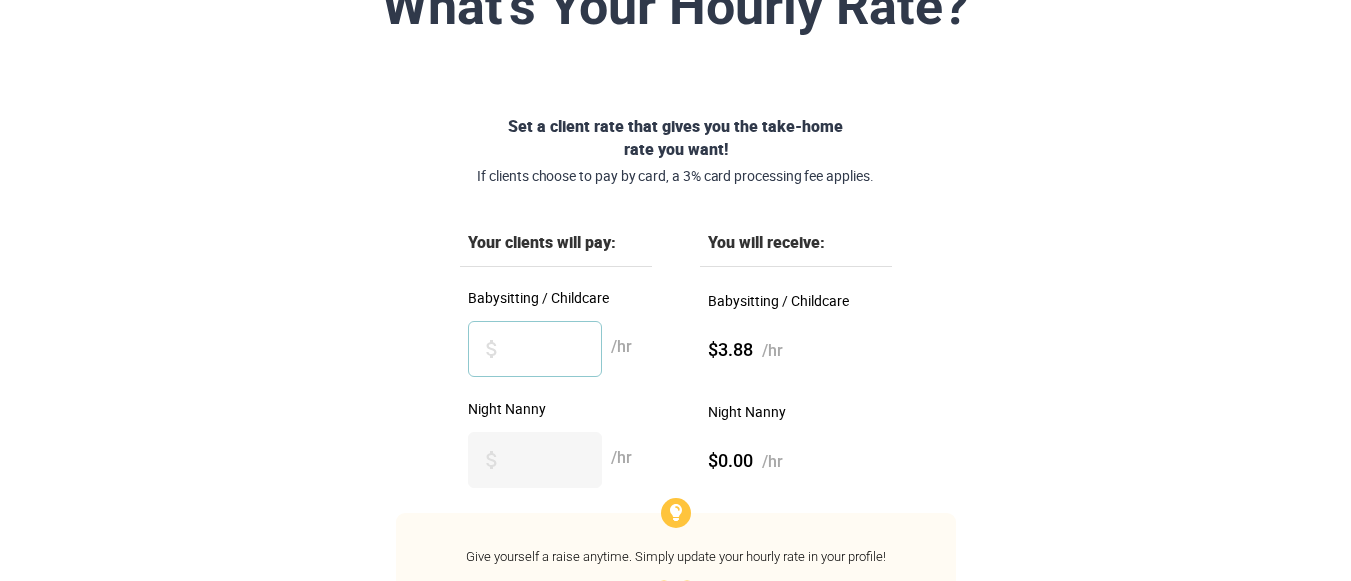 click on "*" at bounding box center (535, 349) 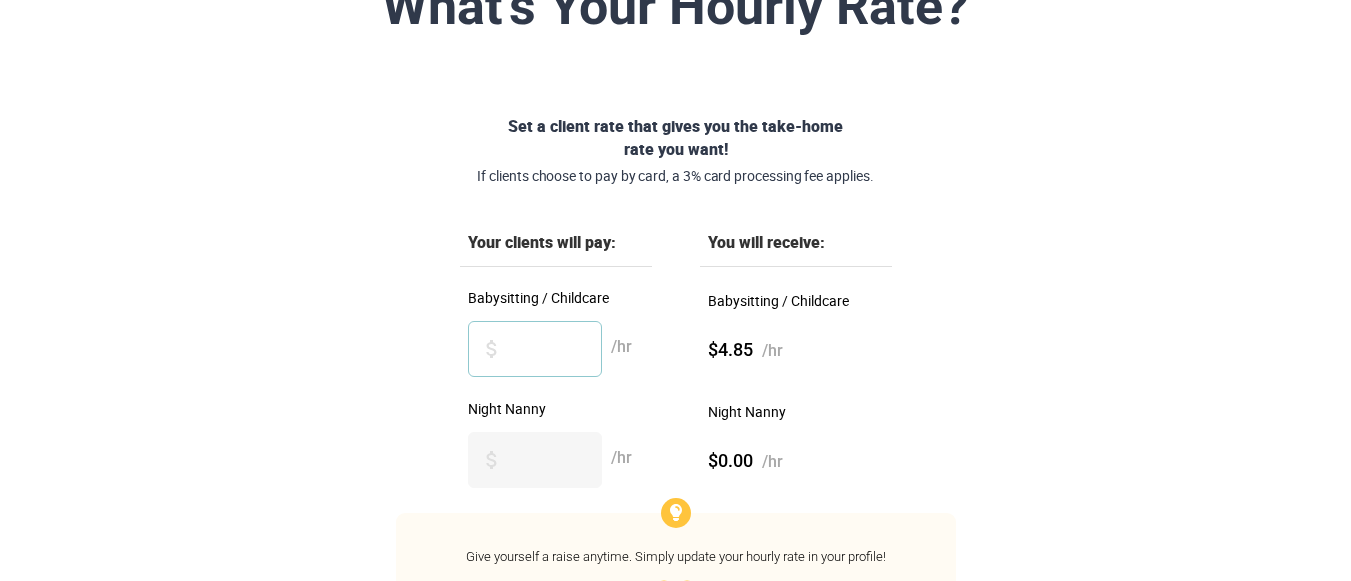 click on "*" at bounding box center [535, 349] 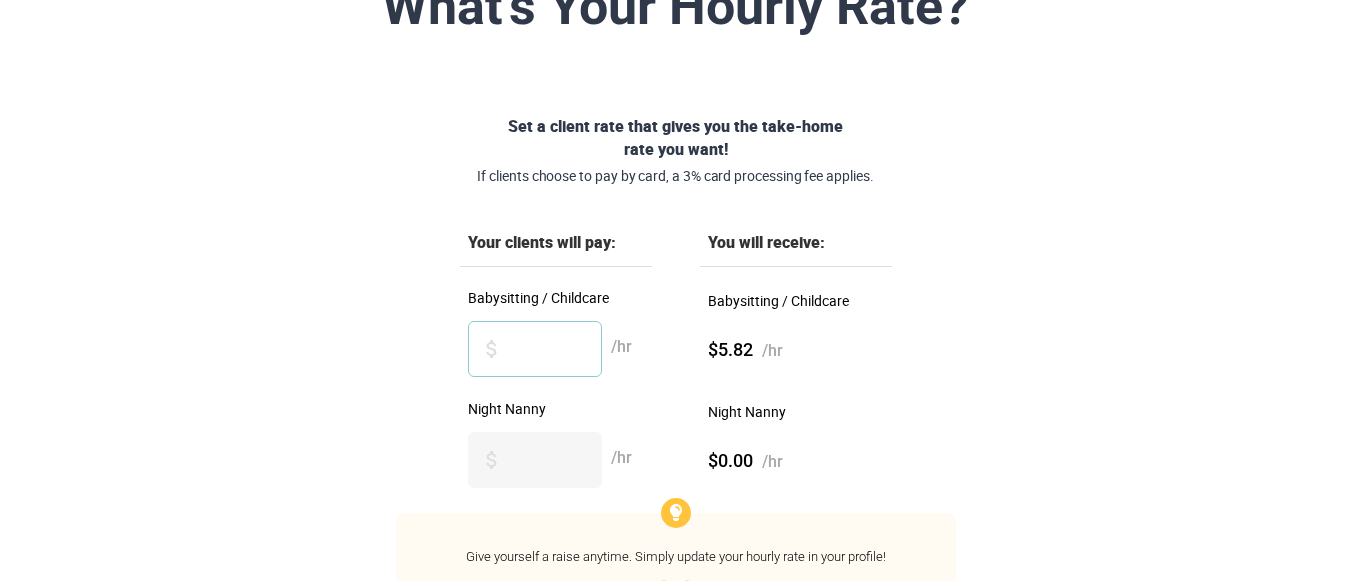 click on "*" at bounding box center (535, 349) 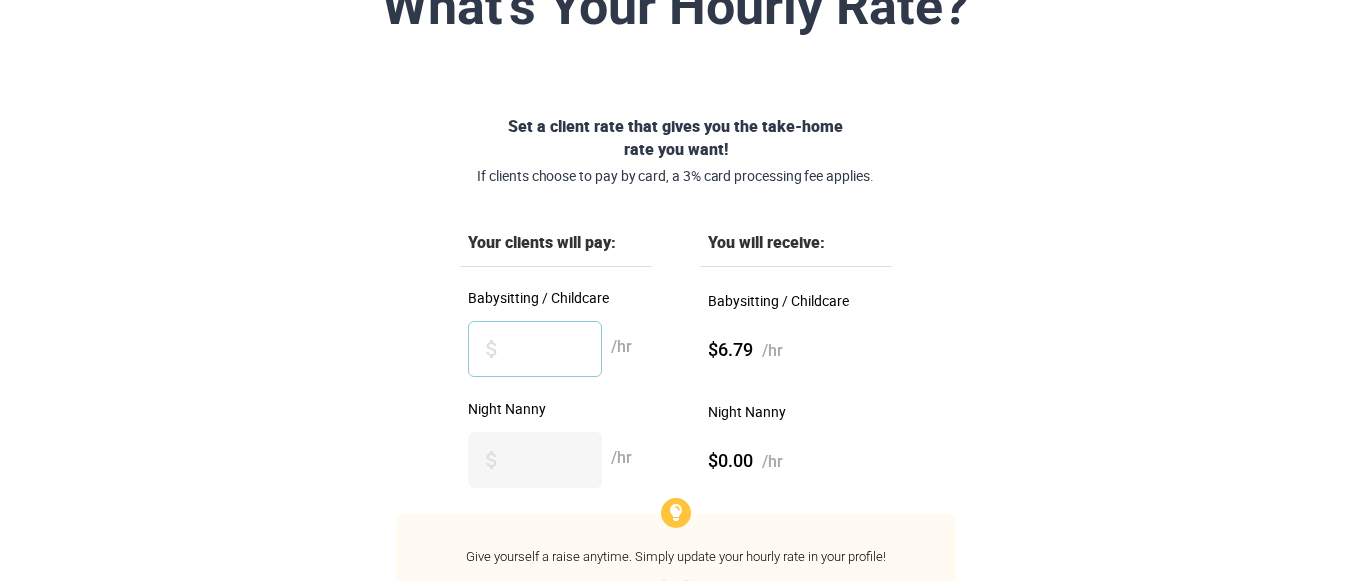 click on "*" at bounding box center [535, 349] 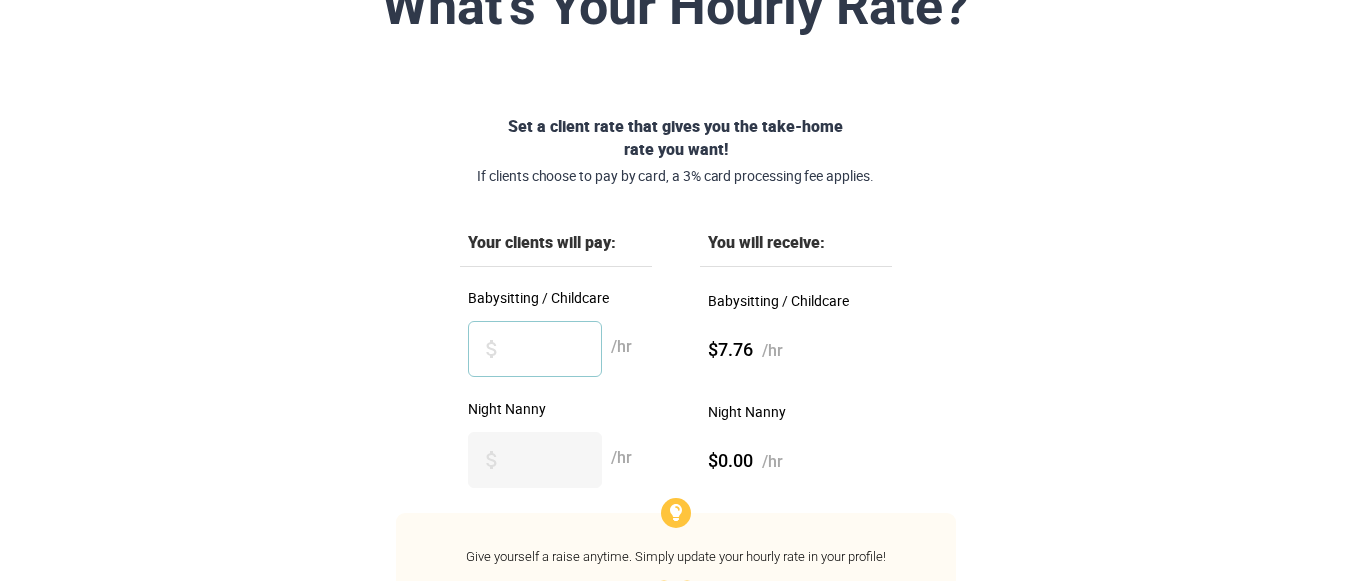 click on "*" at bounding box center [535, 349] 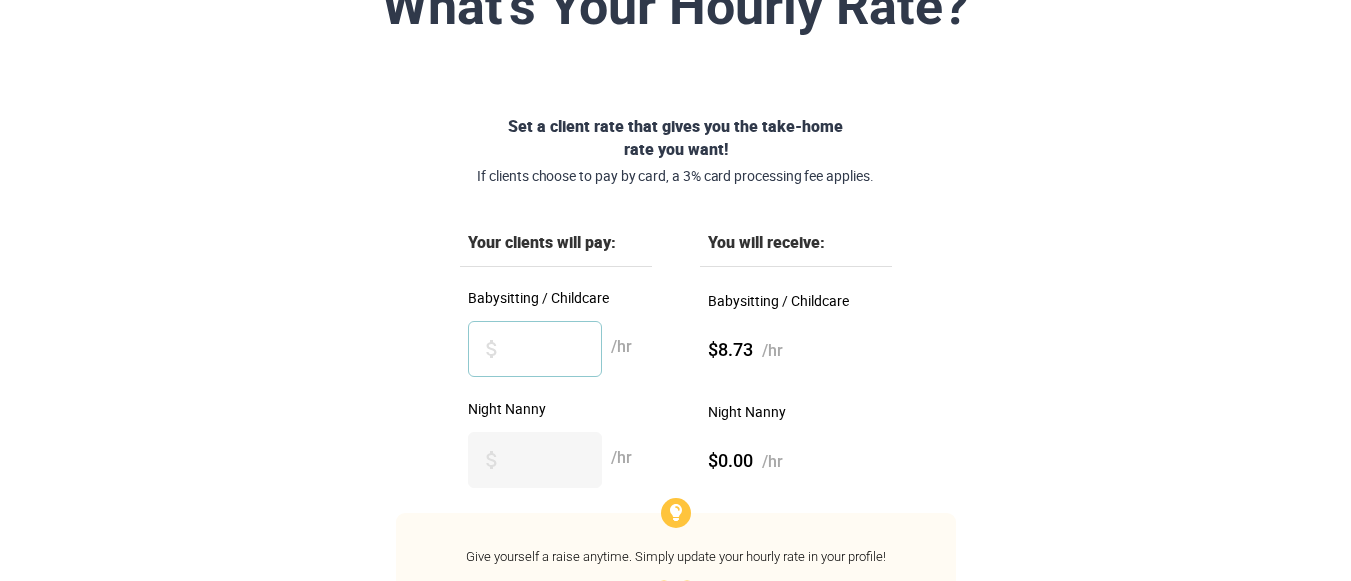 click on "**" at bounding box center [535, 349] 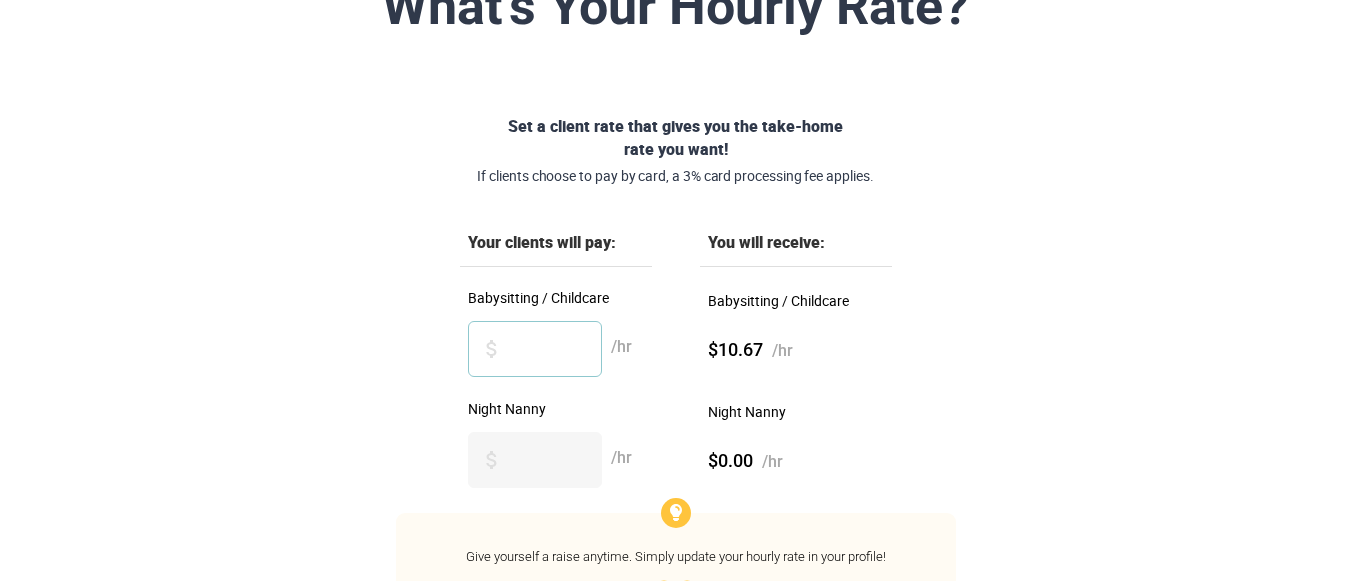 click on "**" at bounding box center [535, 349] 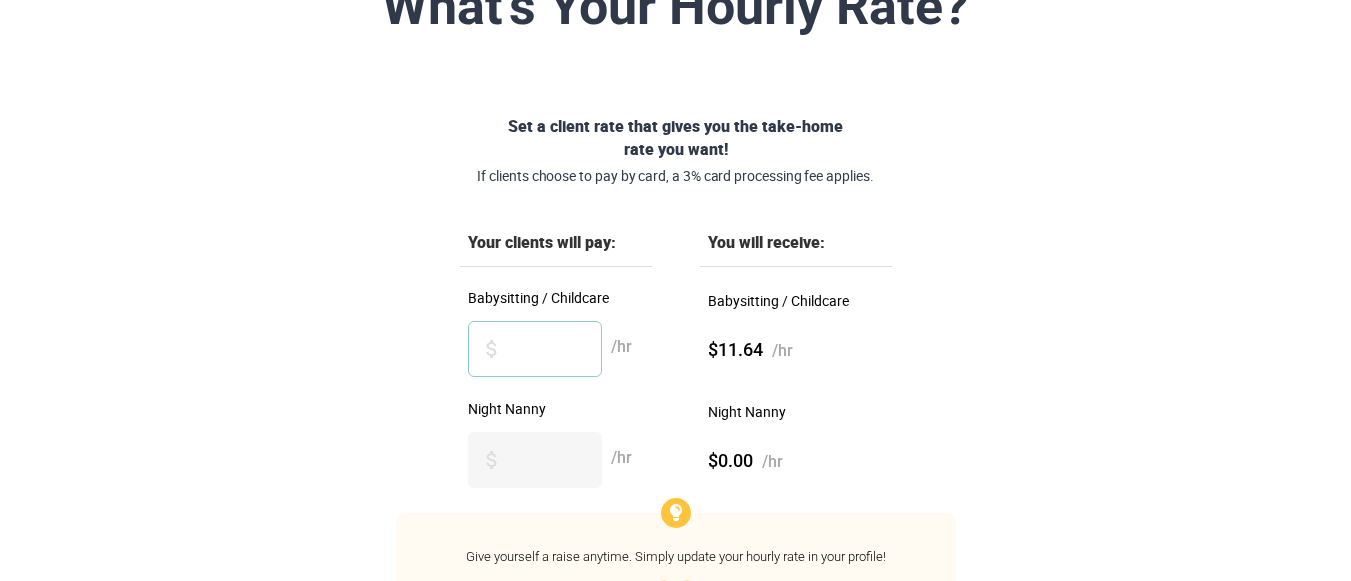 click on "**" at bounding box center [535, 349] 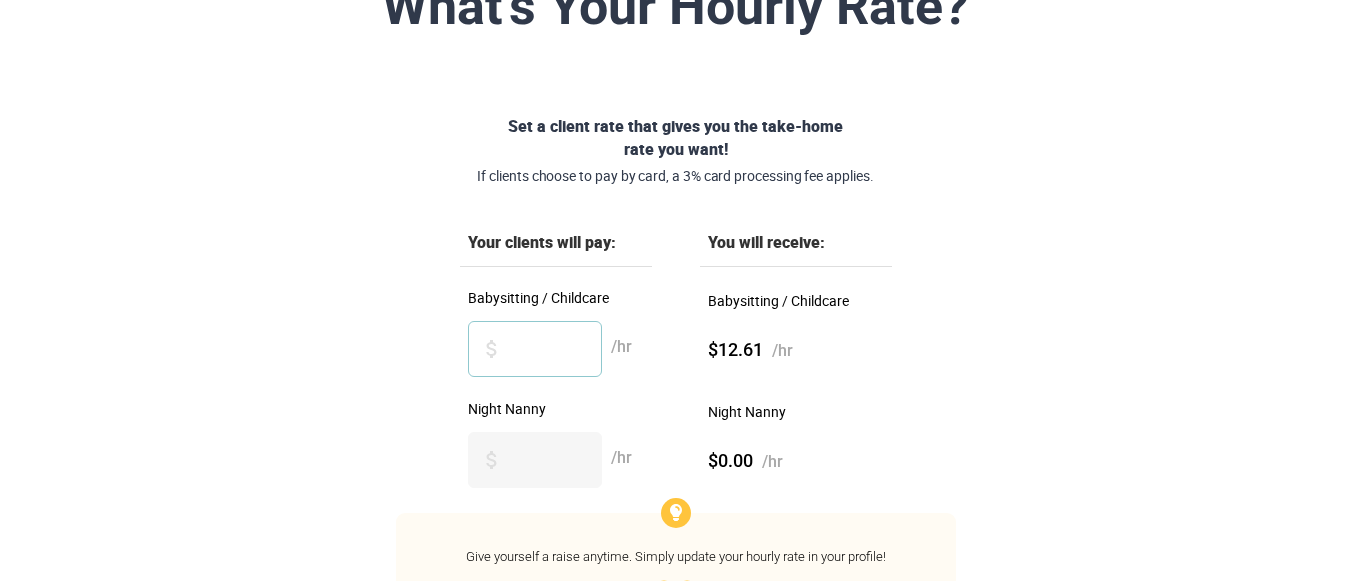 click on "**" at bounding box center [535, 349] 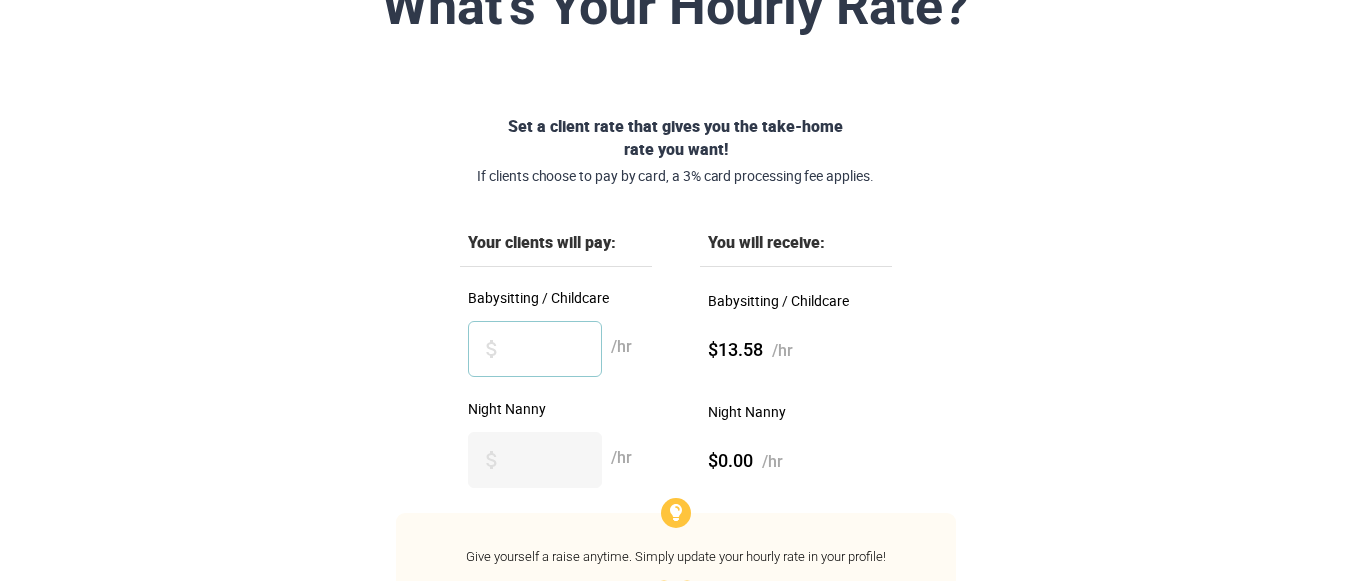 click on "**" at bounding box center [535, 349] 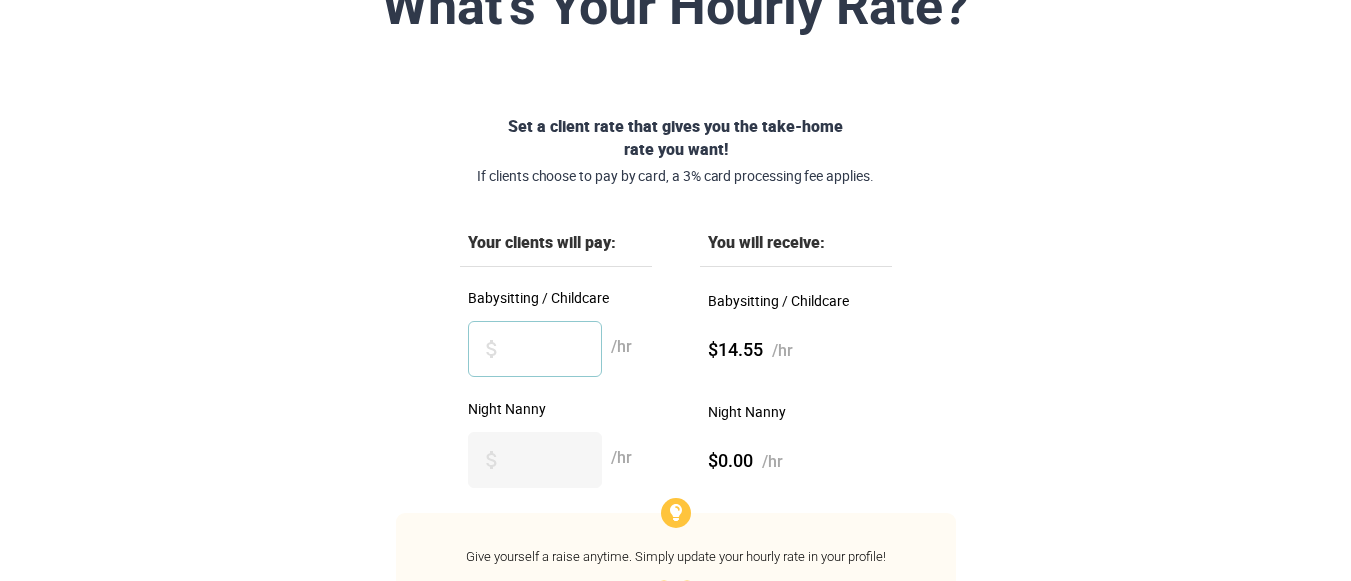 click on "**" at bounding box center (535, 349) 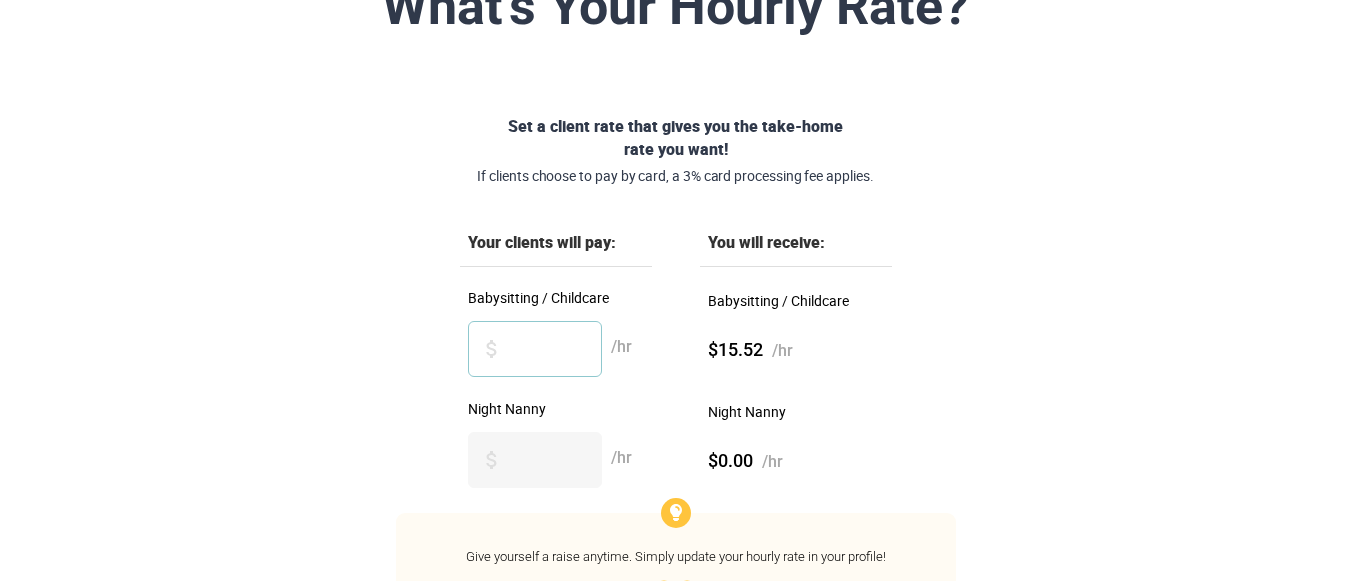 click on "**" at bounding box center [535, 349] 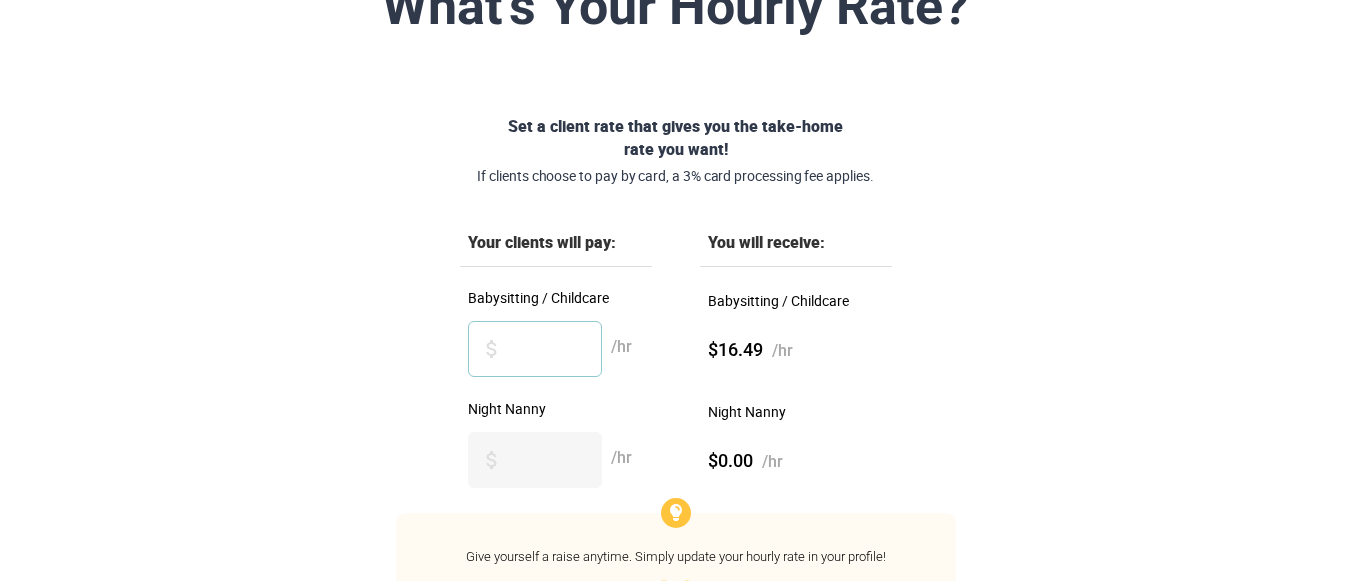 click on "**" at bounding box center [535, 349] 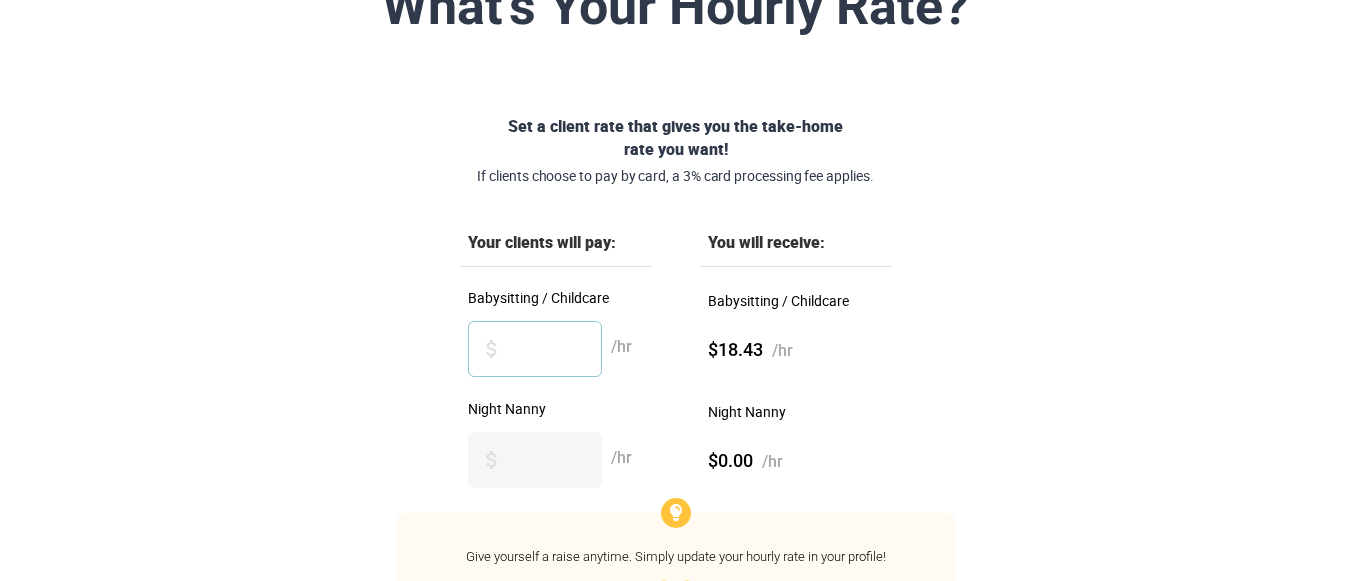 click on "**" at bounding box center (535, 349) 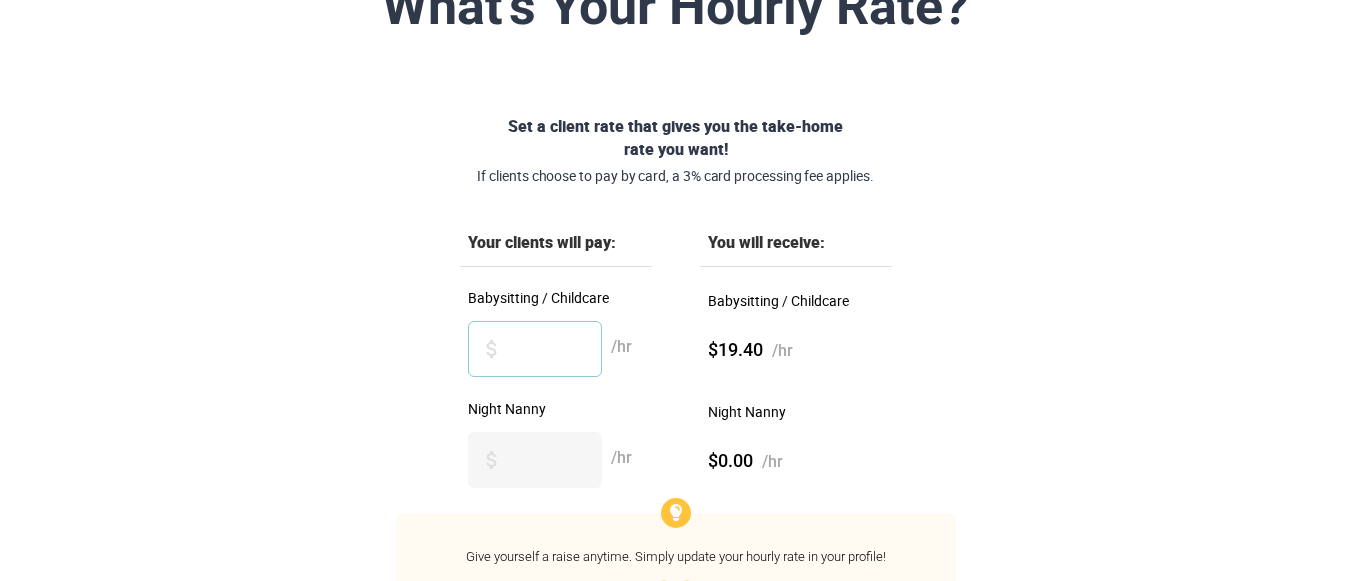 click on "**" at bounding box center (535, 349) 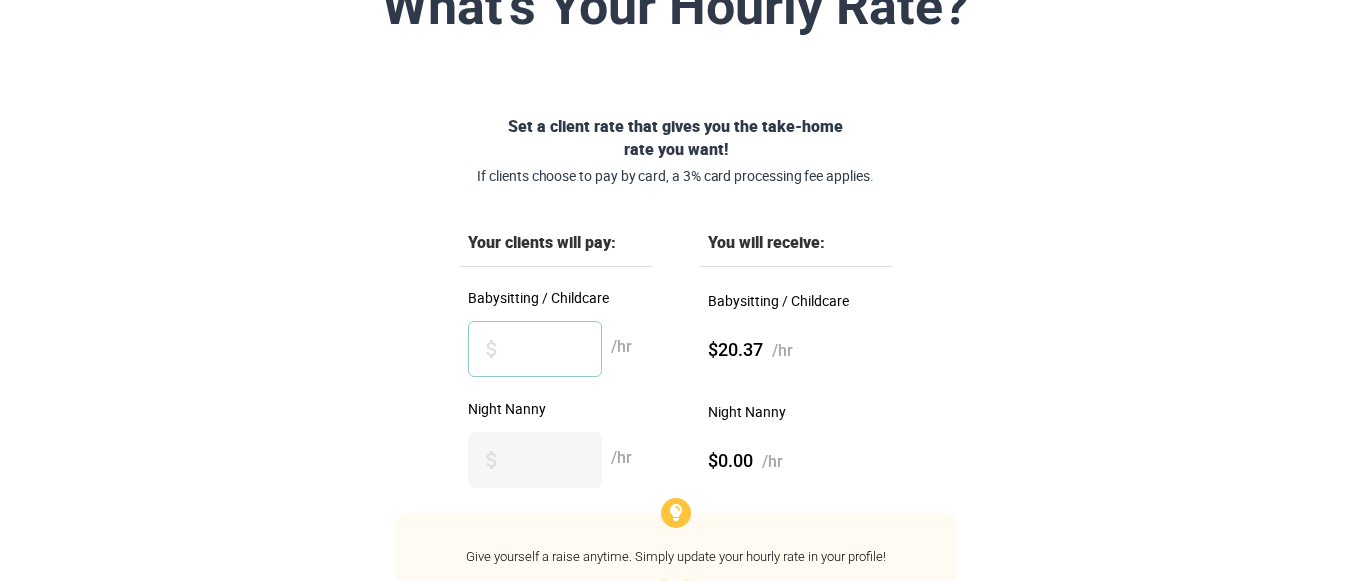 click on "**" at bounding box center [535, 349] 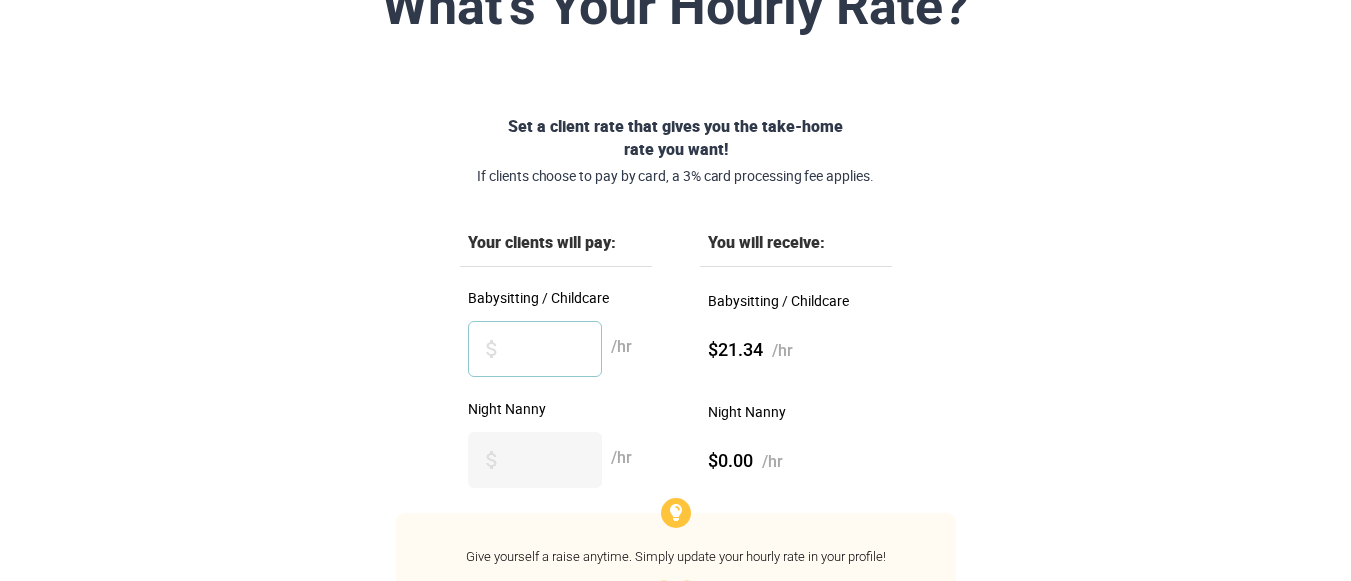 click on "**" at bounding box center (535, 349) 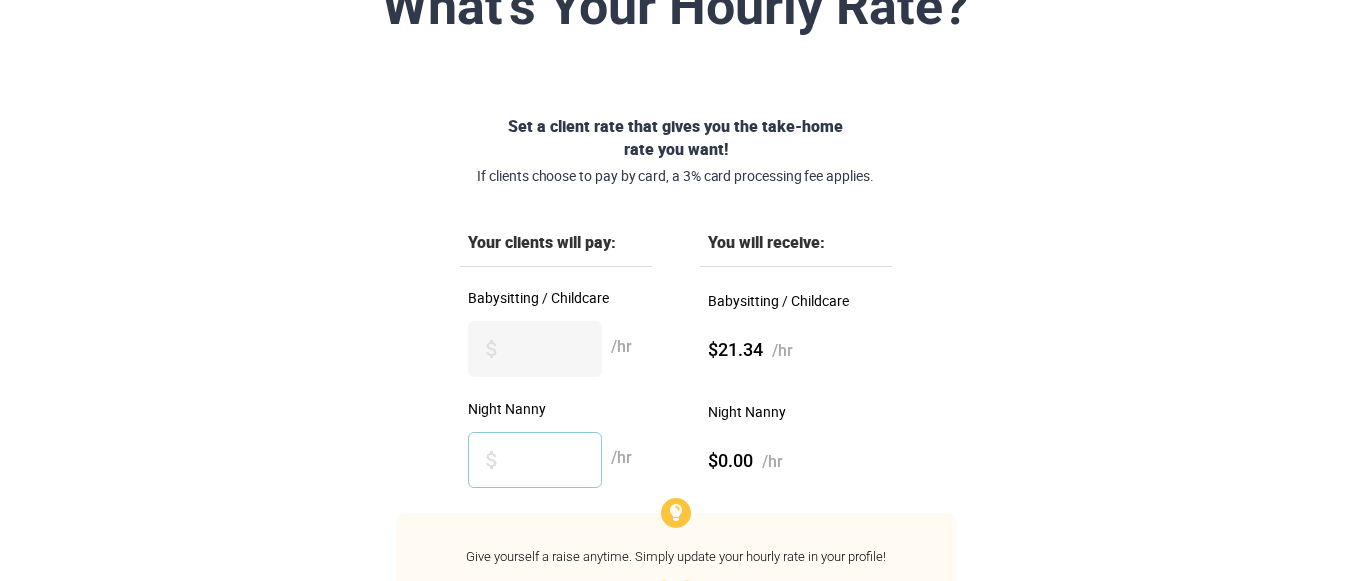 click on "*" at bounding box center [535, 460] 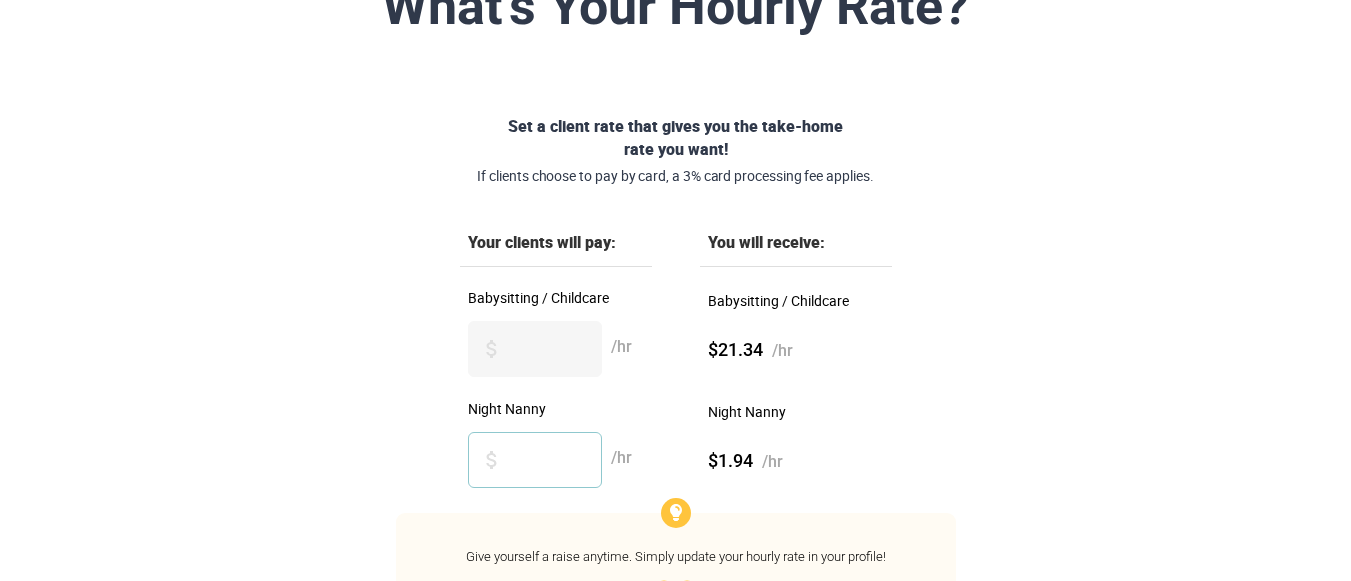 click on "*" at bounding box center (535, 460) 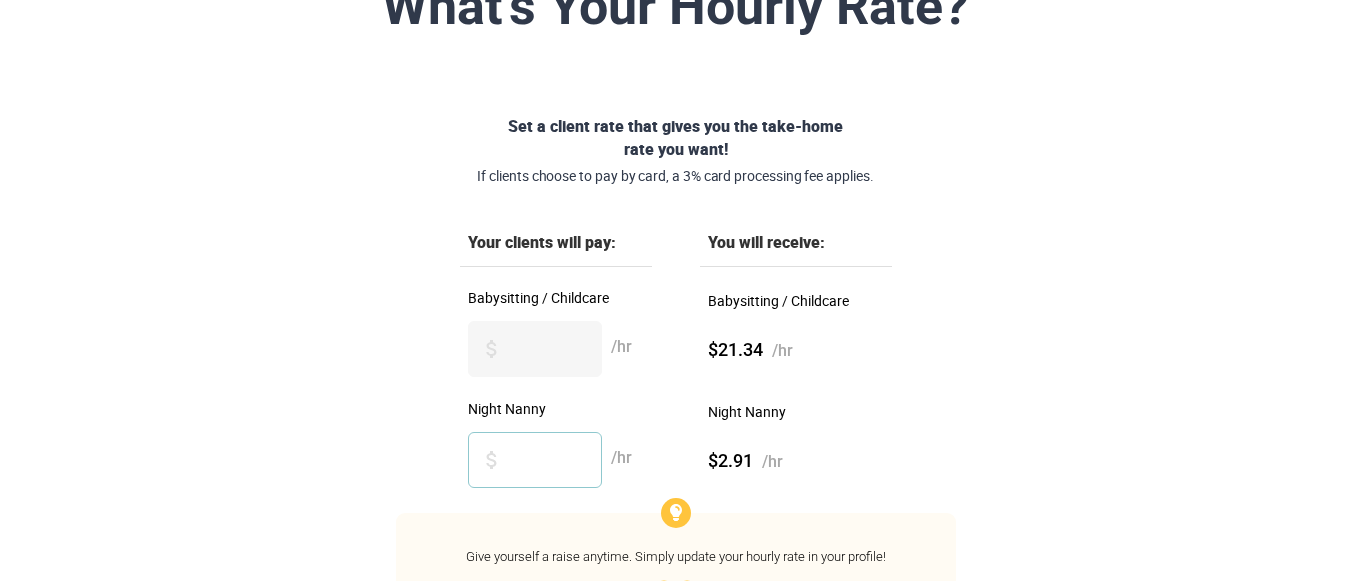 click on "*" at bounding box center (535, 460) 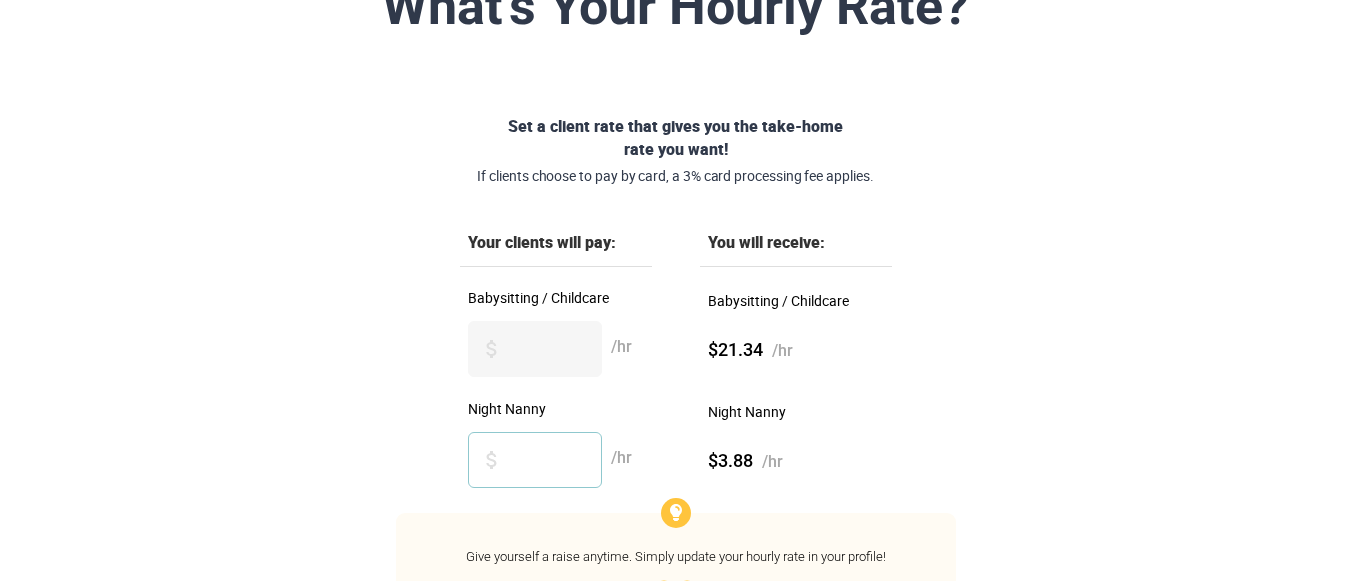 click on "*" at bounding box center (535, 460) 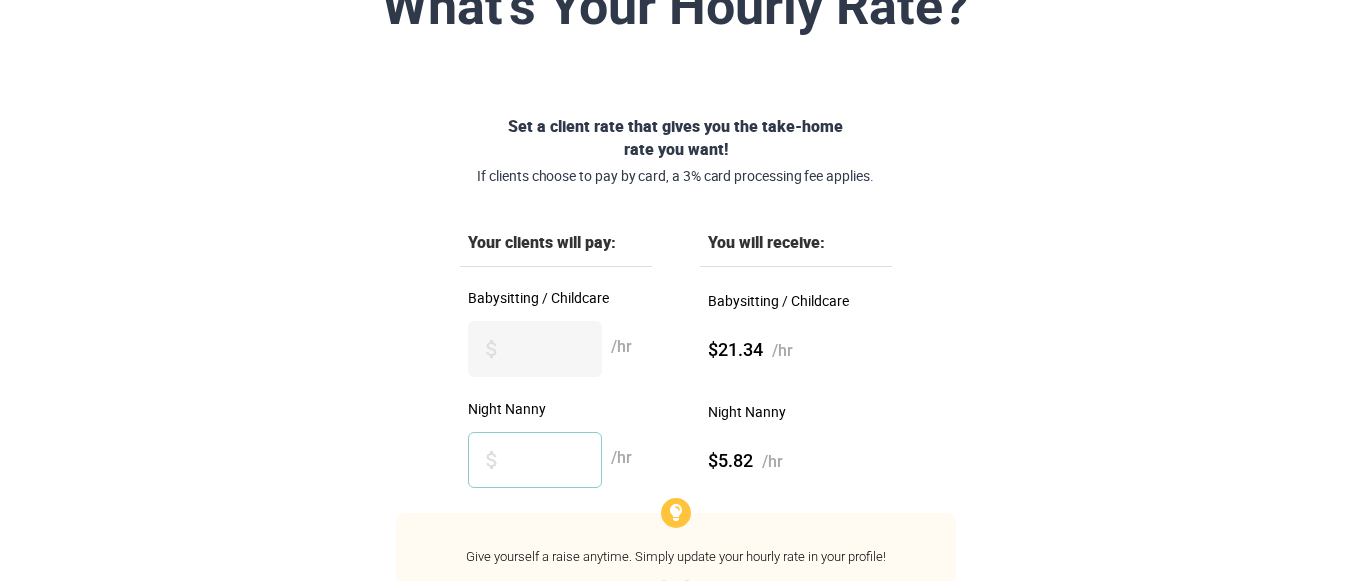 click on "*" at bounding box center [535, 460] 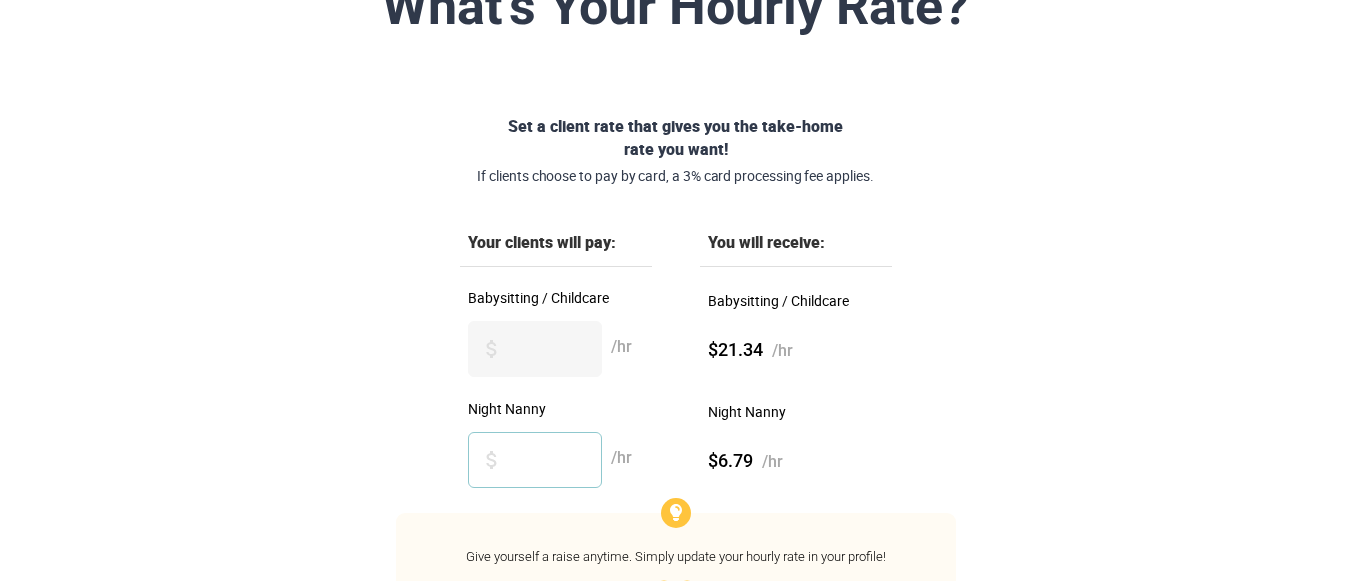 click on "*" at bounding box center (535, 460) 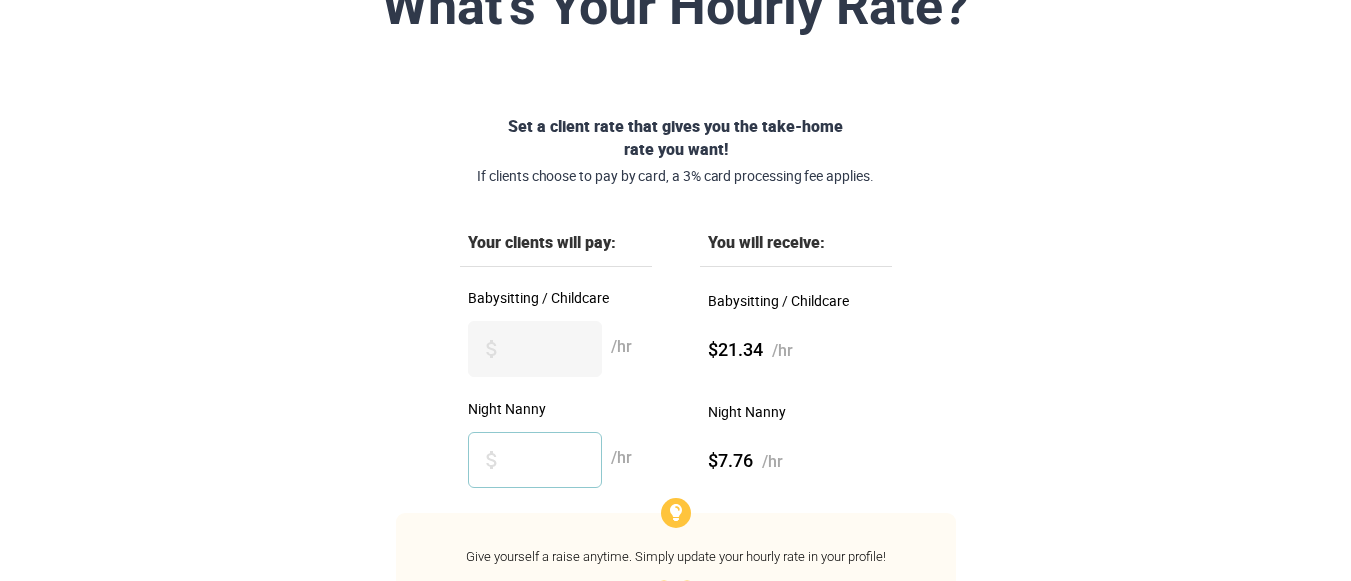 click on "*" at bounding box center (535, 460) 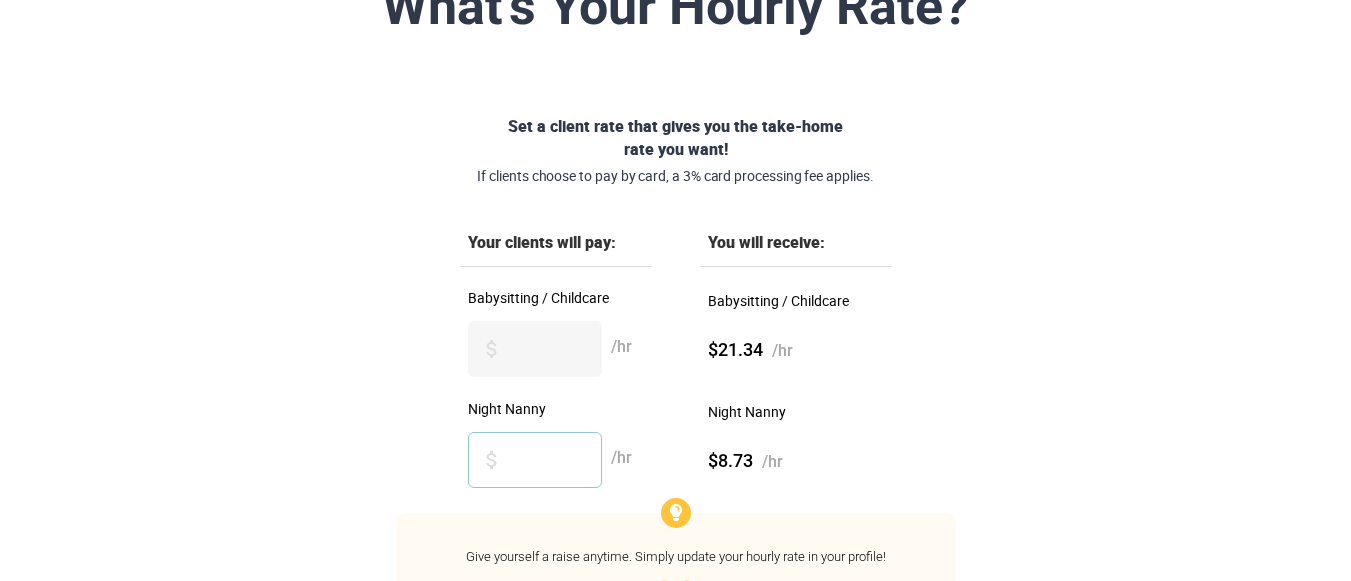 click on "**" at bounding box center (535, 460) 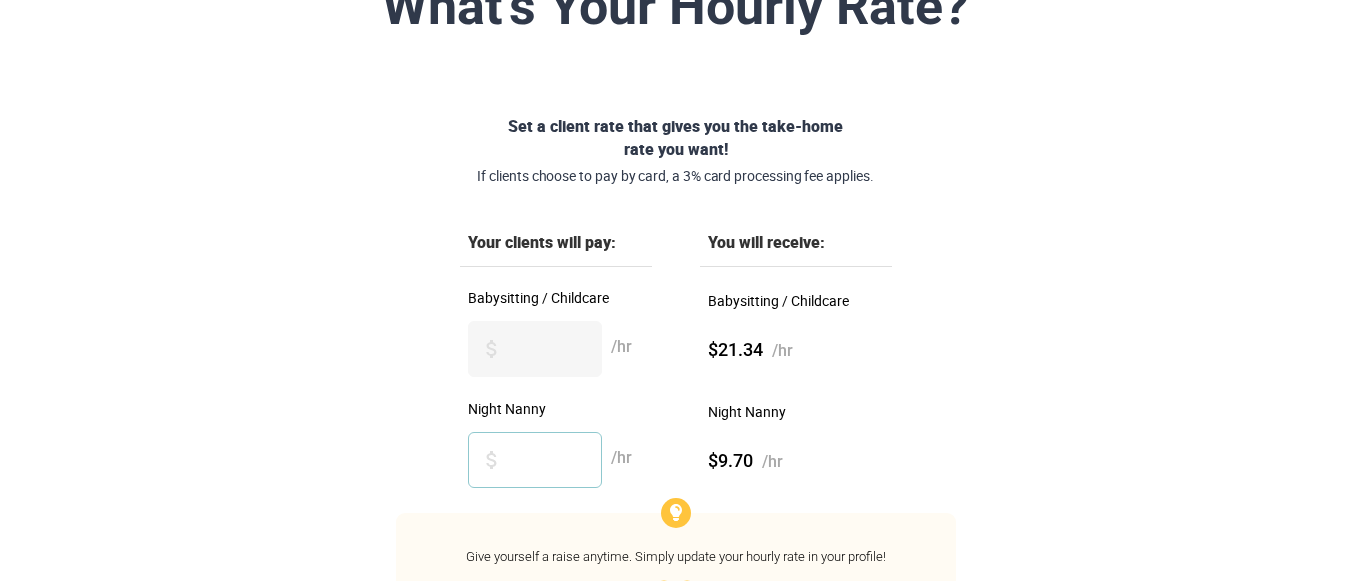 click on "**" at bounding box center [535, 460] 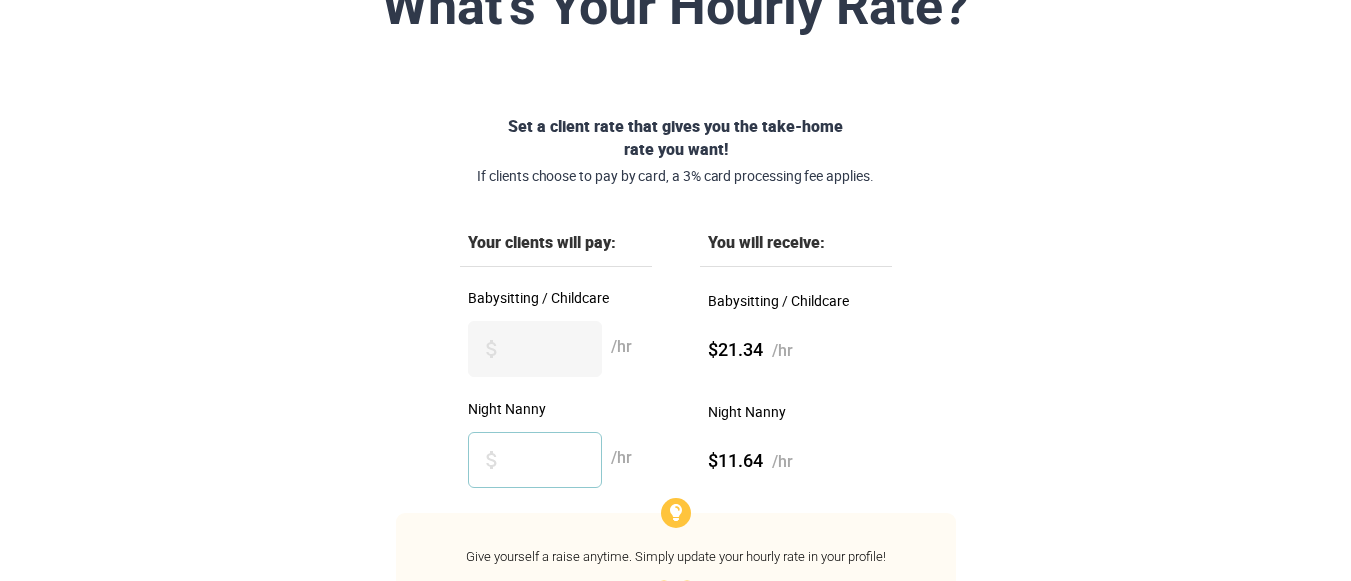 click on "**" at bounding box center [535, 460] 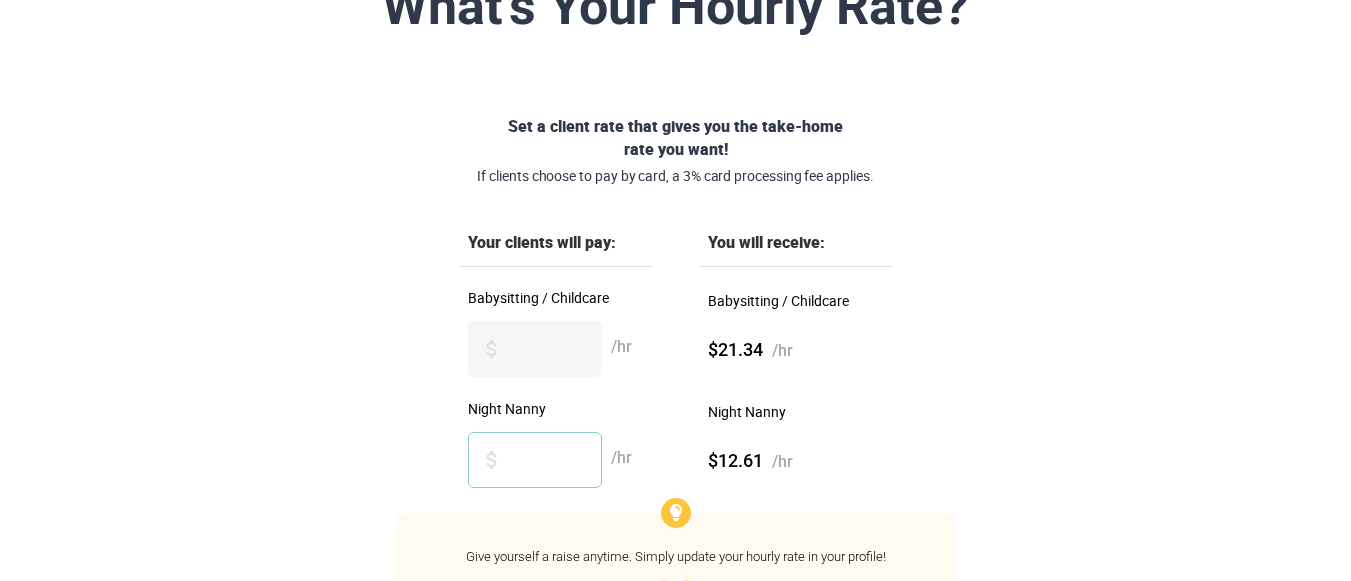 click on "**" at bounding box center (535, 460) 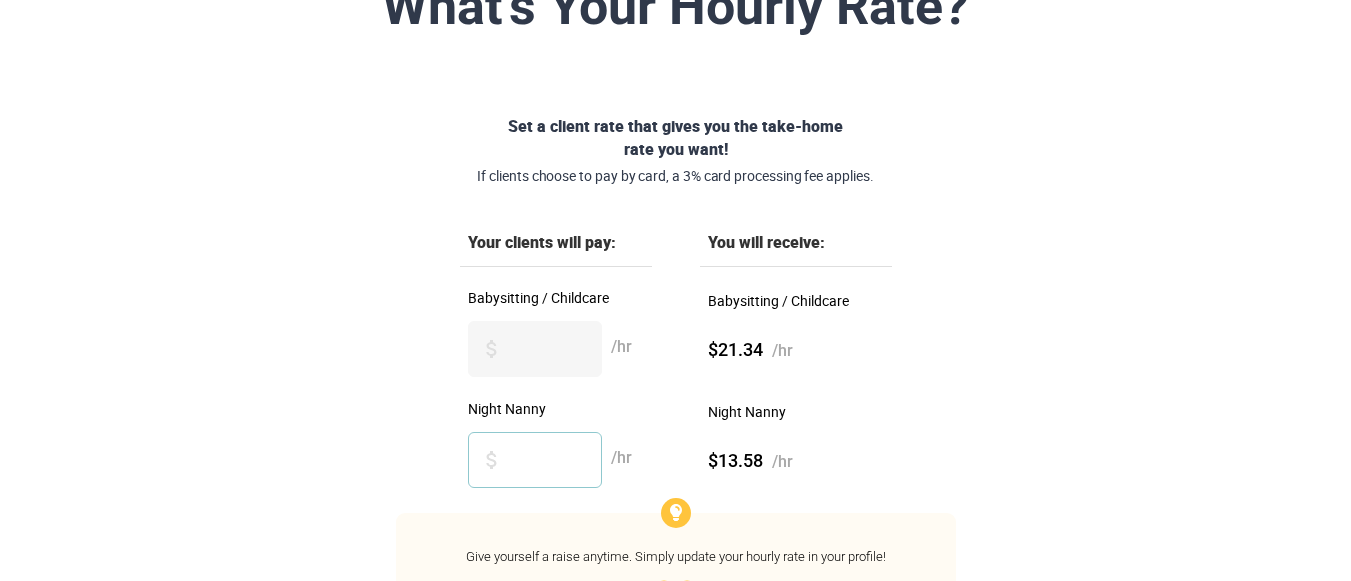 click on "**" at bounding box center (535, 460) 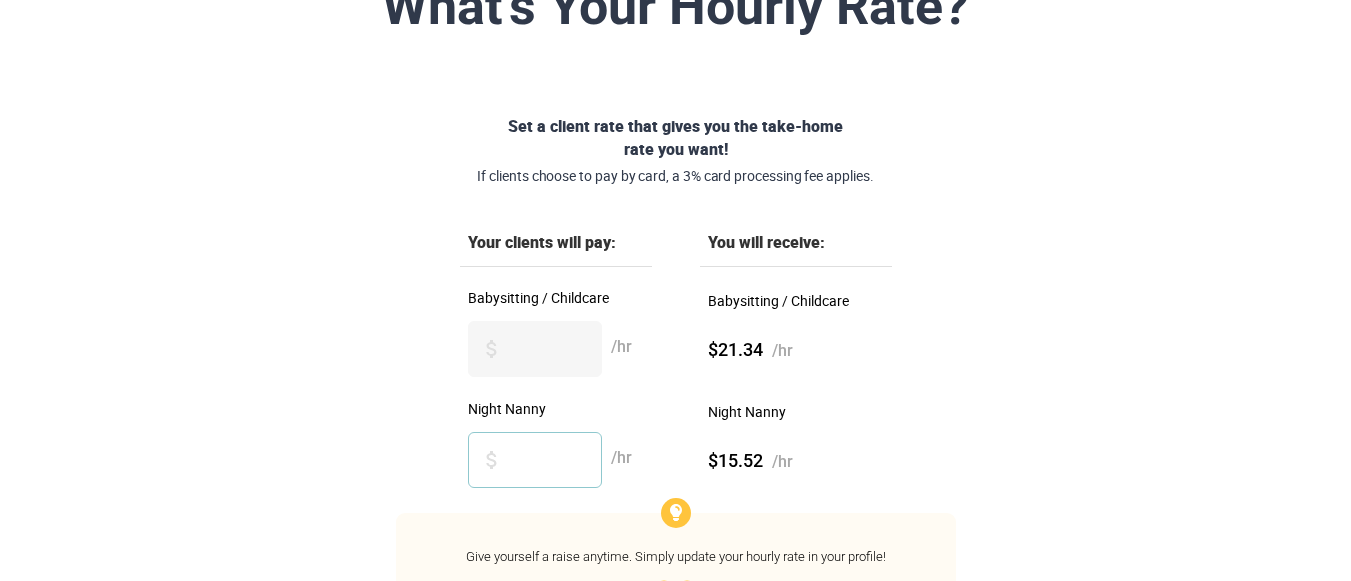 click on "**" at bounding box center [535, 460] 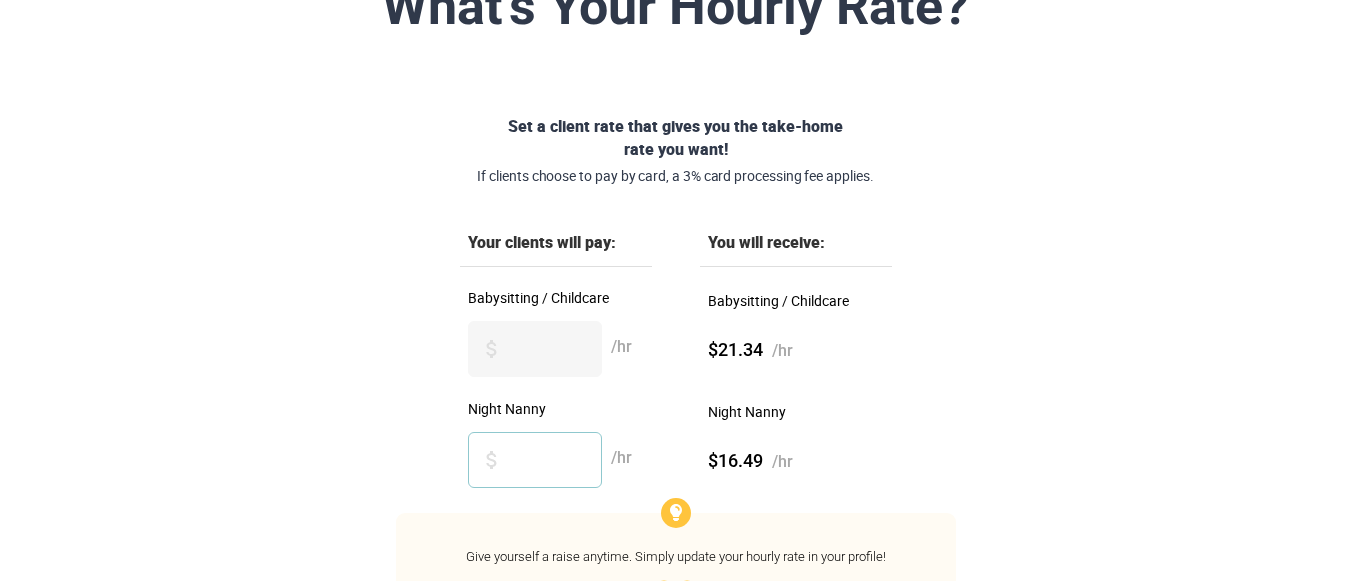 click on "**" at bounding box center [535, 460] 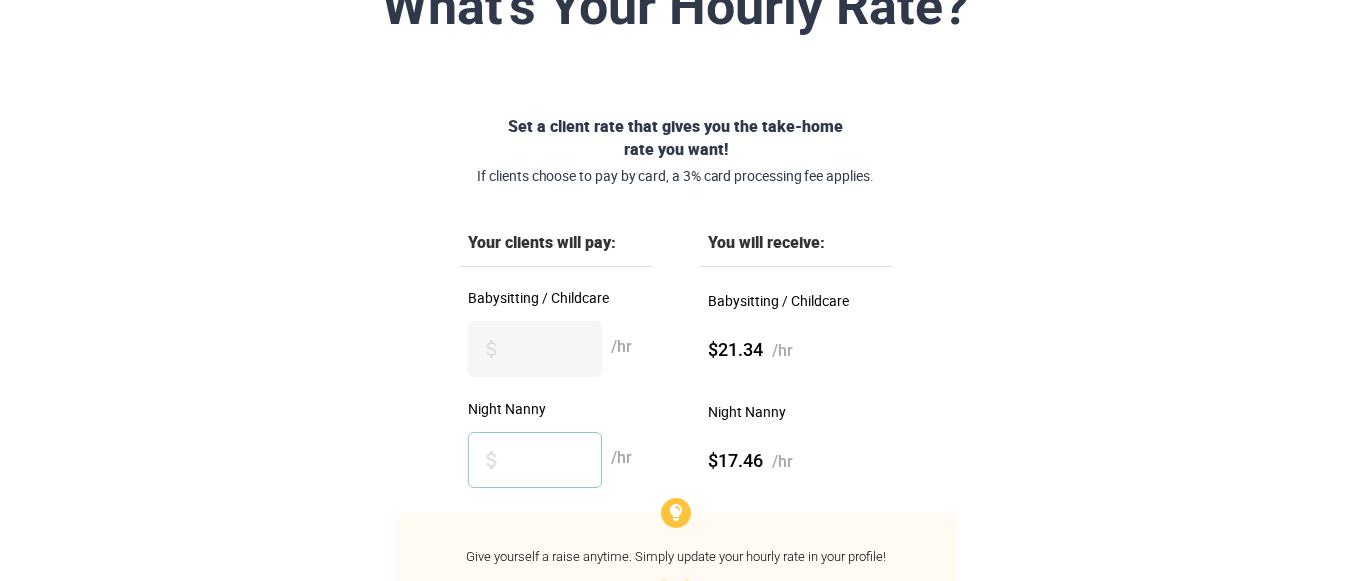 click on "**" at bounding box center (535, 460) 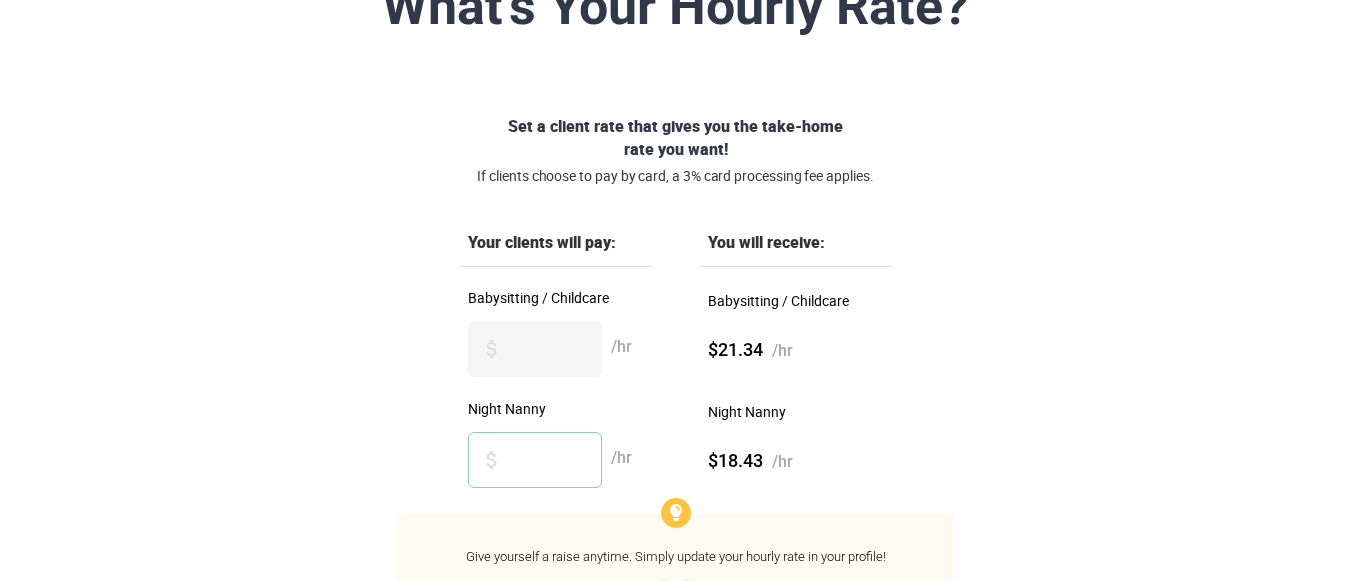 click on "**" at bounding box center [535, 460] 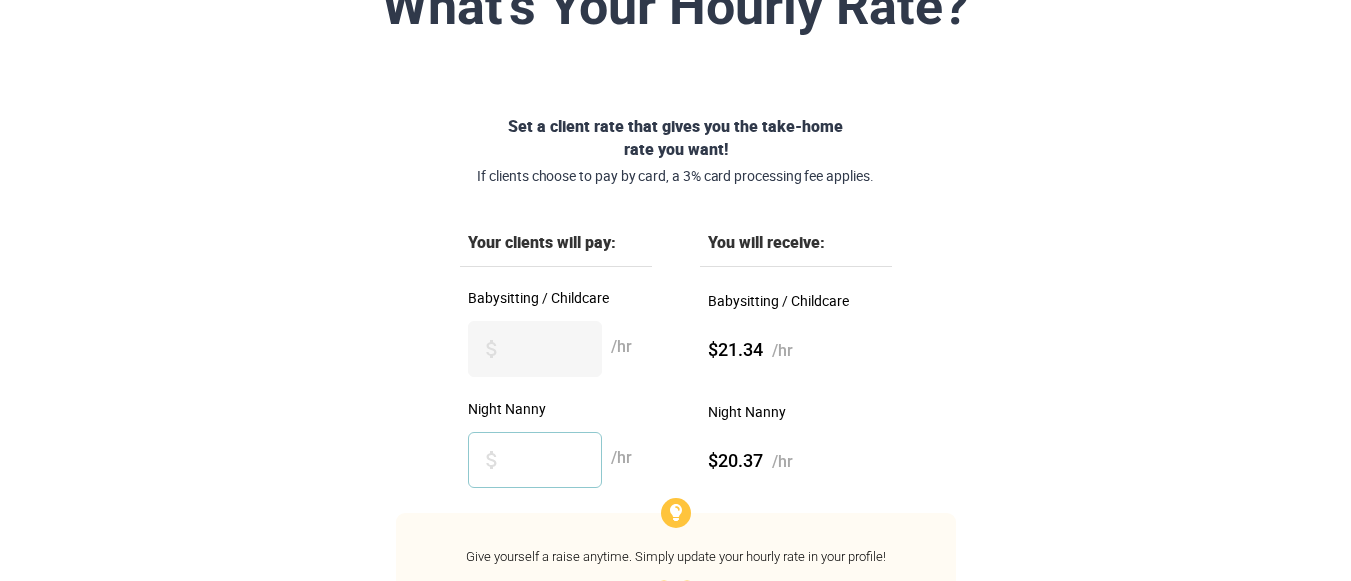 click on "**" at bounding box center [535, 460] 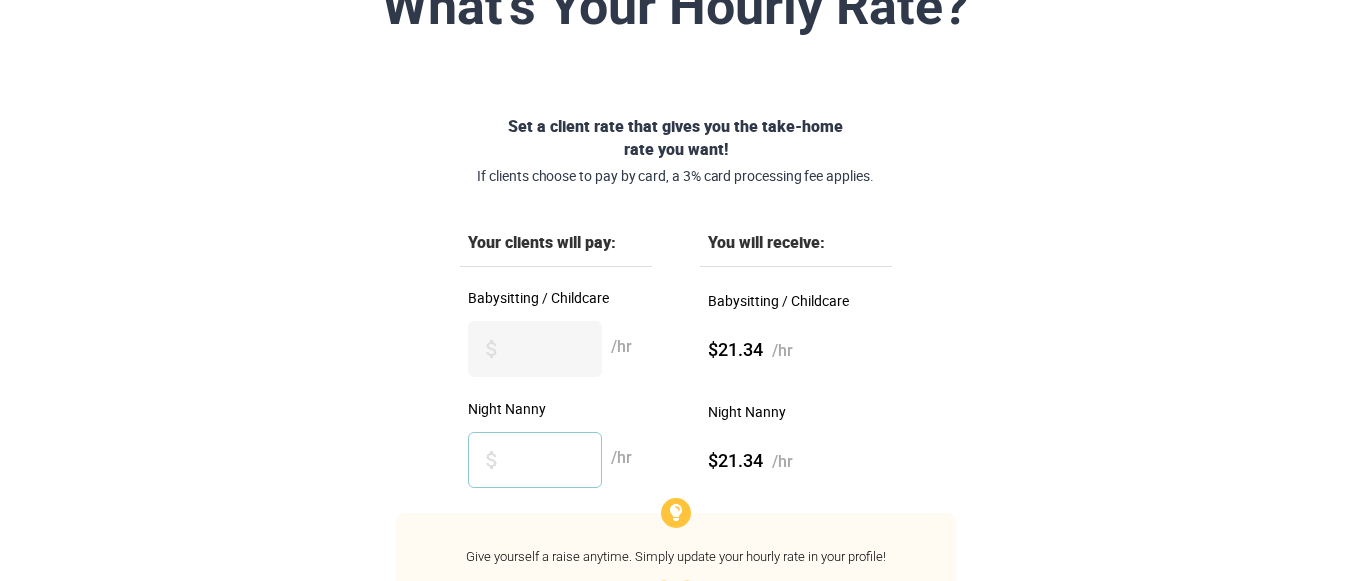 click on "**" at bounding box center [535, 460] 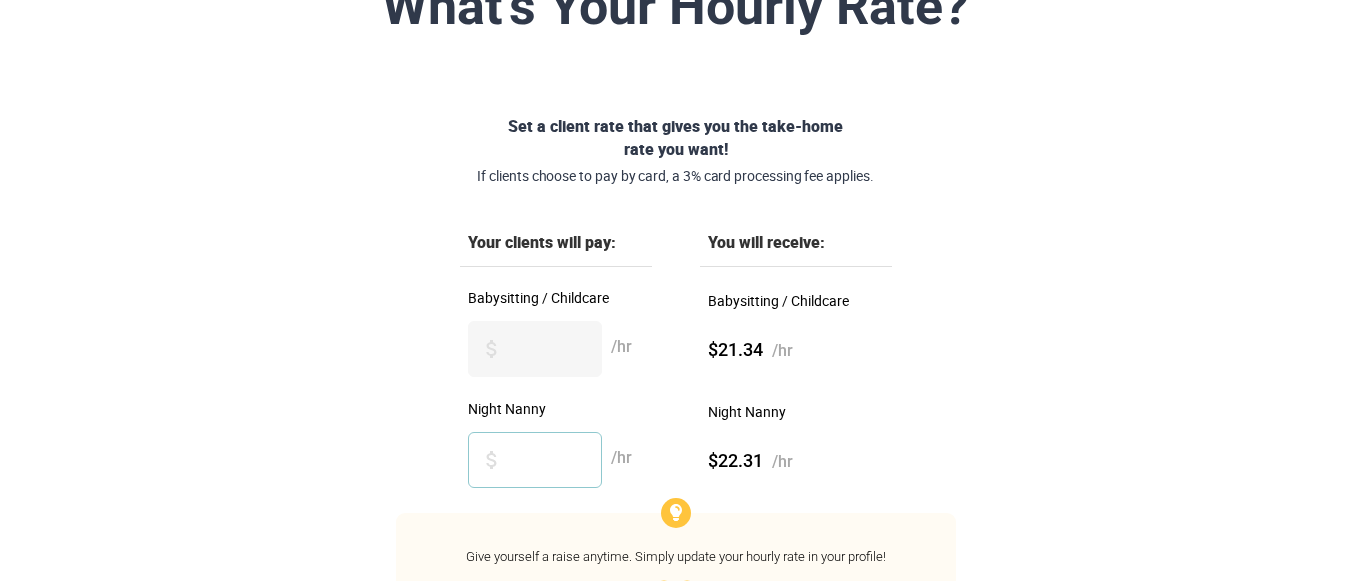 click on "**" at bounding box center (535, 460) 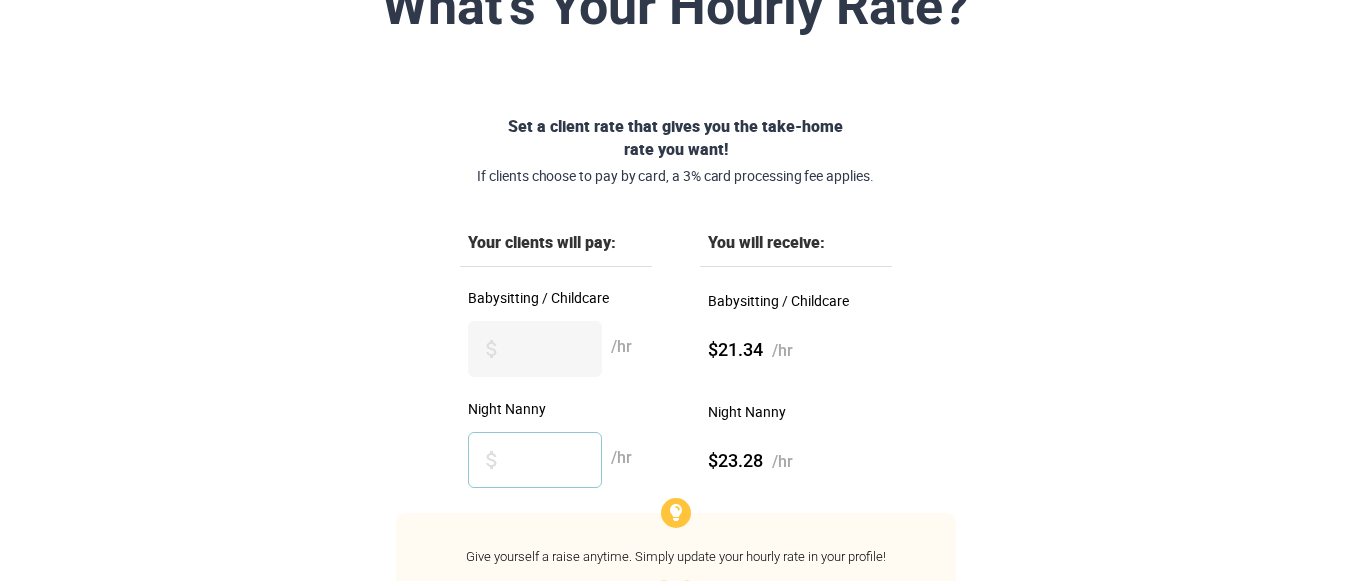 click on "**" at bounding box center [535, 460] 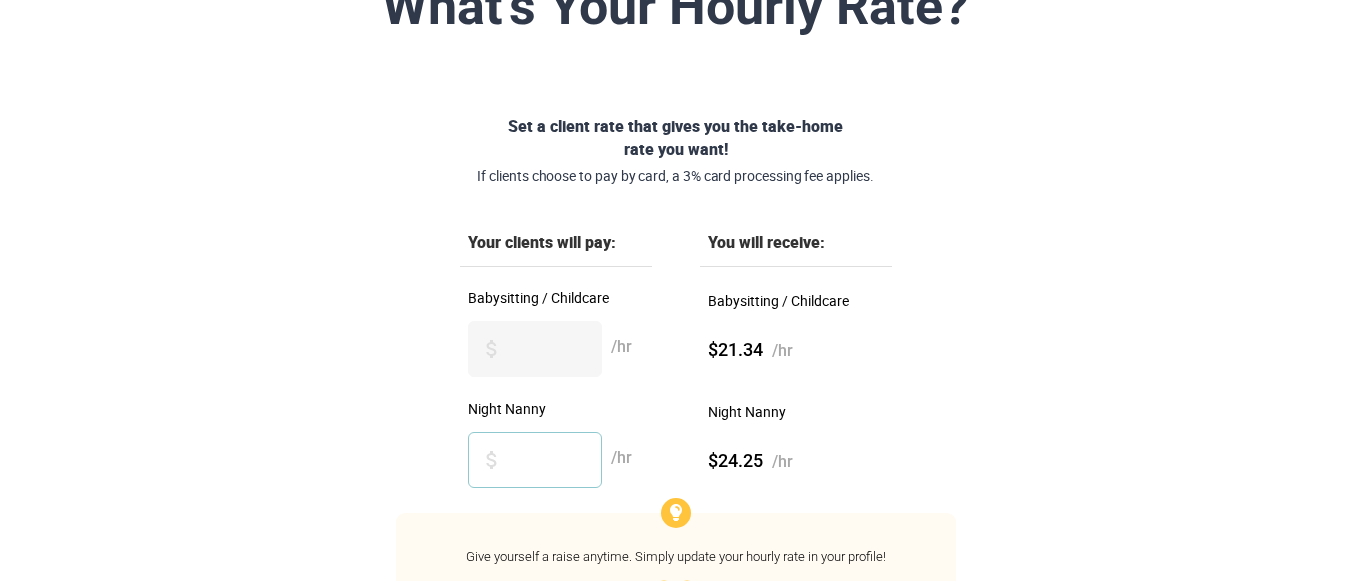click on "**" at bounding box center (535, 460) 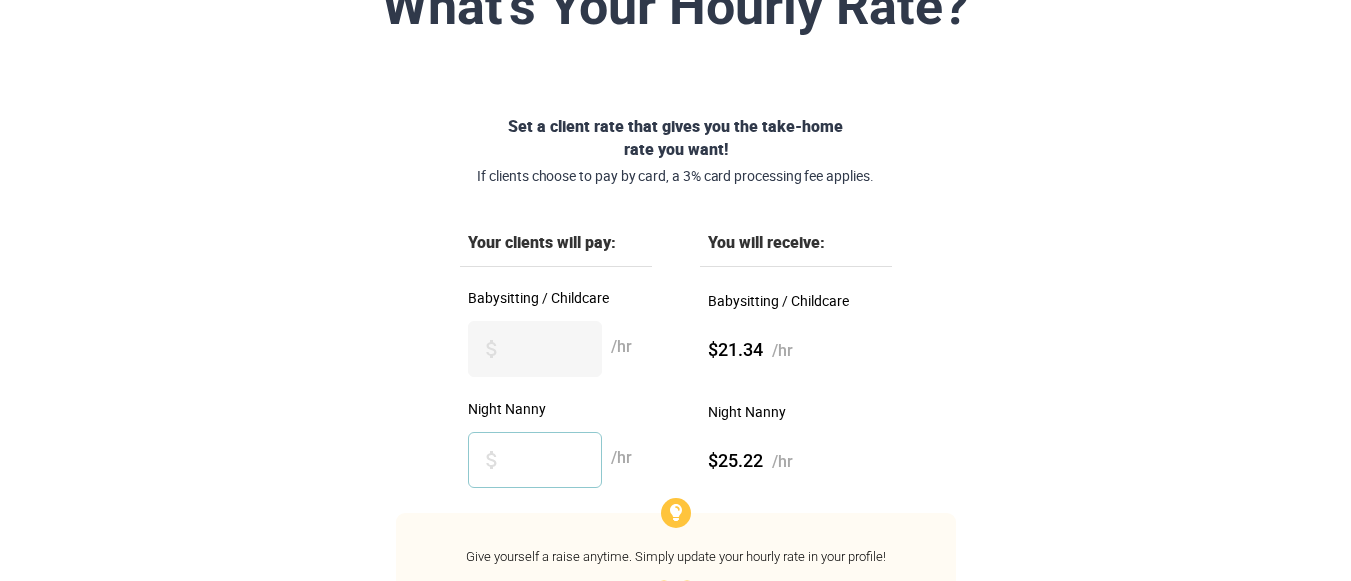 click on "**" at bounding box center (535, 460) 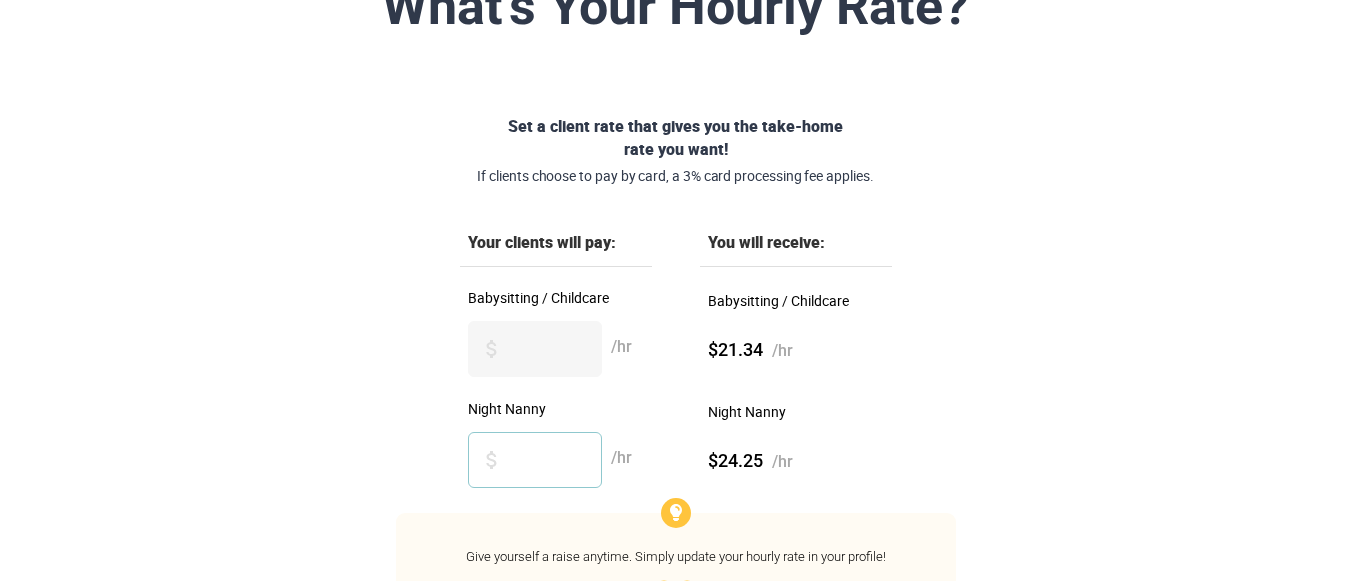 click on "**" at bounding box center (535, 460) 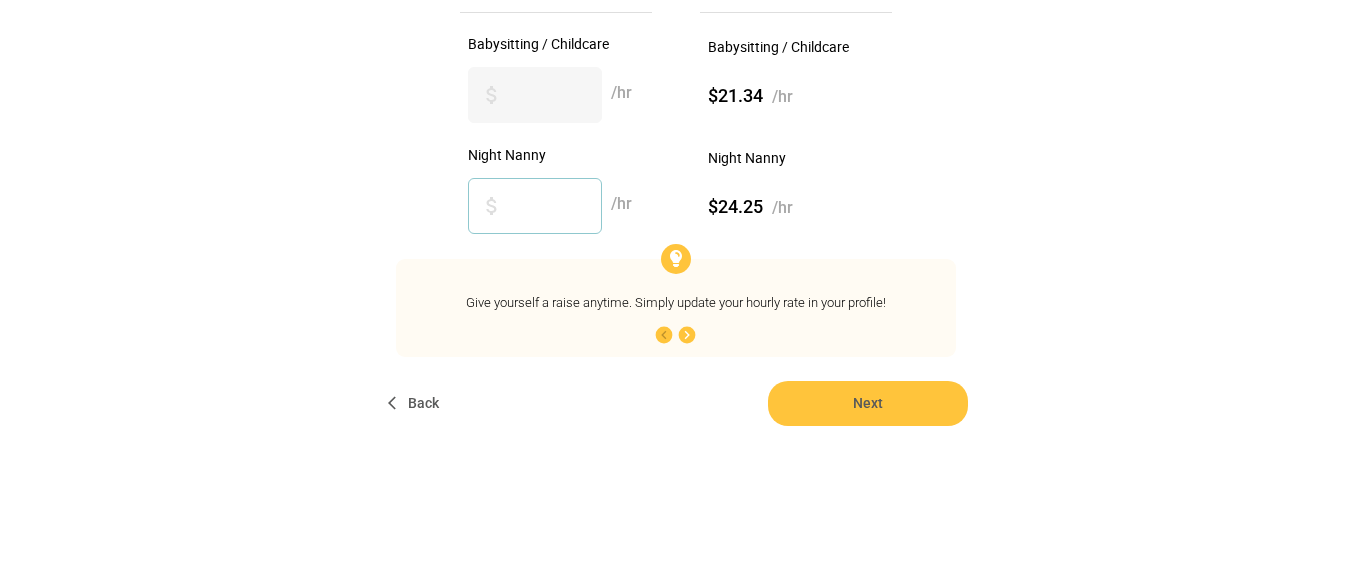 scroll, scrollTop: 453, scrollLeft: 0, axis: vertical 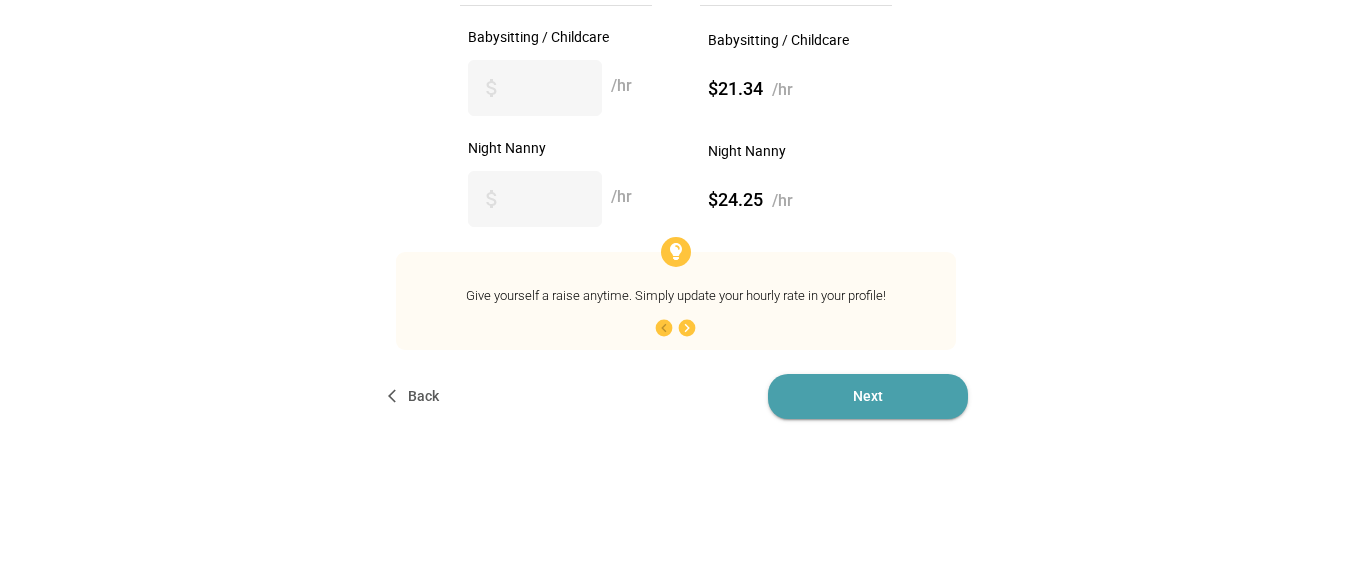 click on "Next" at bounding box center [868, 396] 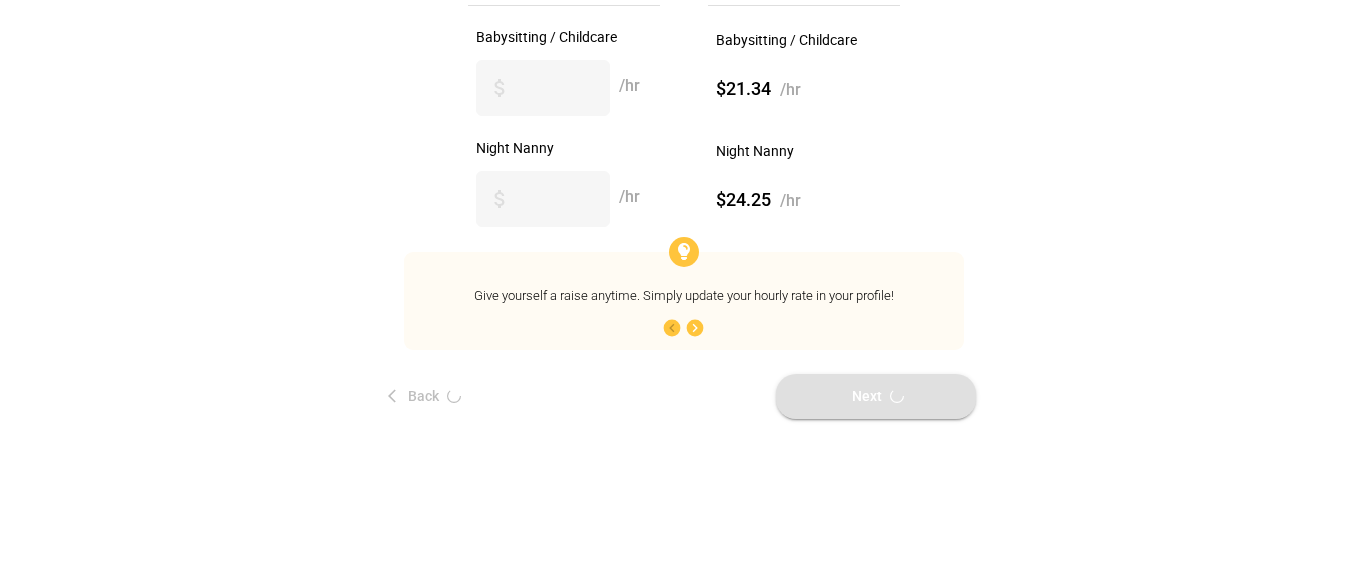 scroll, scrollTop: 0, scrollLeft: 0, axis: both 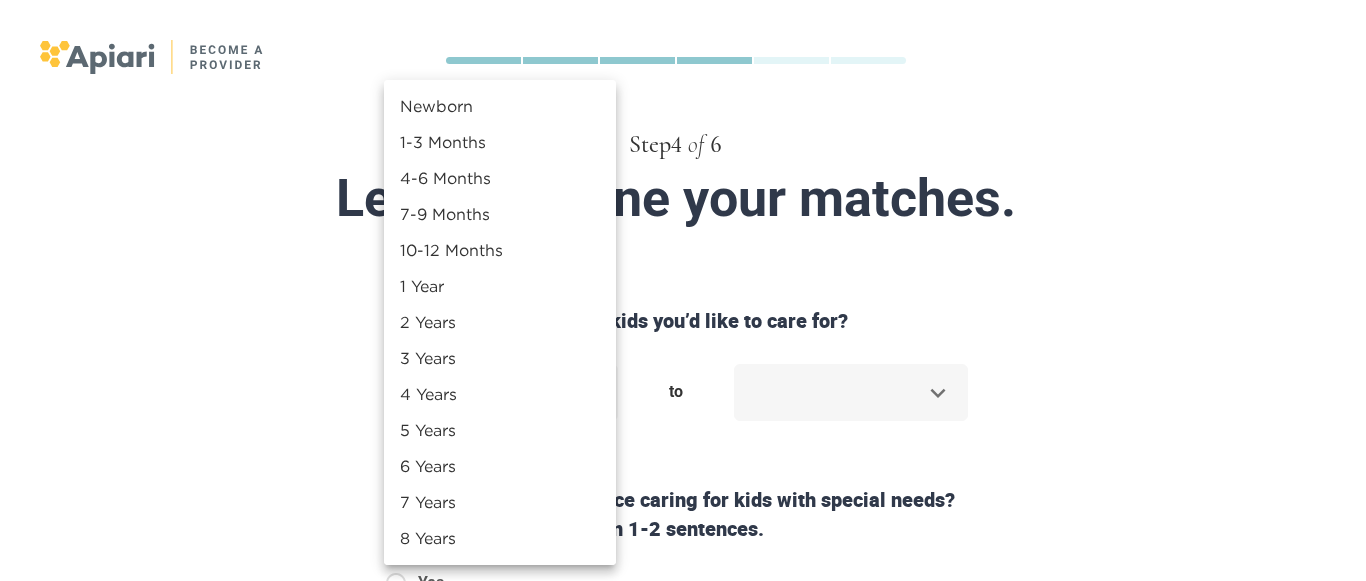 click on "Step  4   of   6 Let’s fine-tune your matches. What is the age range of kids you’d like to care for? ​ to ​ Do you have any experience caring for kids with special needs? If so please tell us more in 1-2 sentences. Yes No Are you willing to work in home with dogs and cats? I am a-ok with both! No dogs for me No cats for me No dogs or cats Do you speak another language besides English? Yes No Back Next Copyright  2025 [EMAIL_ADDRESS][DOMAIN_NAME] [PHONE_NUMBER] Jobs Signup Terms of service Privacy The Sweet Life Newborn 1-3 Months 4-6 Months 7-9 Months 10-12 Months 1 Year 2 Years 3 Years 4 Years 5 Years 6 Years 7 Years 8 Years 9 Years 10 Years 11 Years 12 Years 13 Years 14 Years 15 Years 16 Years 17 Years 18 Years" at bounding box center (683, 290) 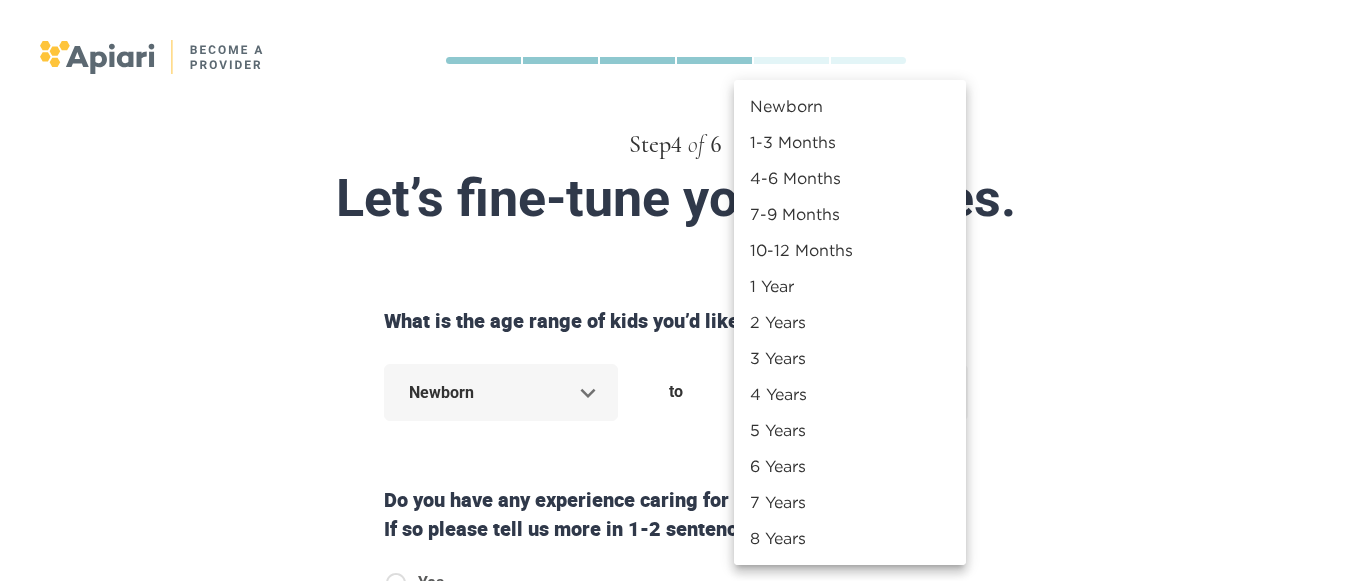 click on "Step  4   of   6 Let’s fine-tune your matches. What is the age range of kids you’d like to care for? Newborn * to ​ Do you have any experience caring for kids with special needs? If so please tell us more in 1-2 sentences. Yes No Are you willing to work in home with dogs and cats? I am a-ok with both! No dogs for me No cats for me No dogs or cats Do you speak another language besides English? Yes No Back Next Copyright  2025 [EMAIL_ADDRESS][DOMAIN_NAME] [PHONE_NUMBER] Jobs Signup Terms of service Privacy The Sweet Life Newborn 1-3 Months 4-6 Months 7-9 Months 10-12 Months 1 Year 2 Years 3 Years 4 Years 5 Years 6 Years 7 Years 8 Years 9 Years 10 Years 11 Years 12 Years 13 Years 14 Years 15 Years 16 Years 17 Years 18 Years" at bounding box center (683, 290) 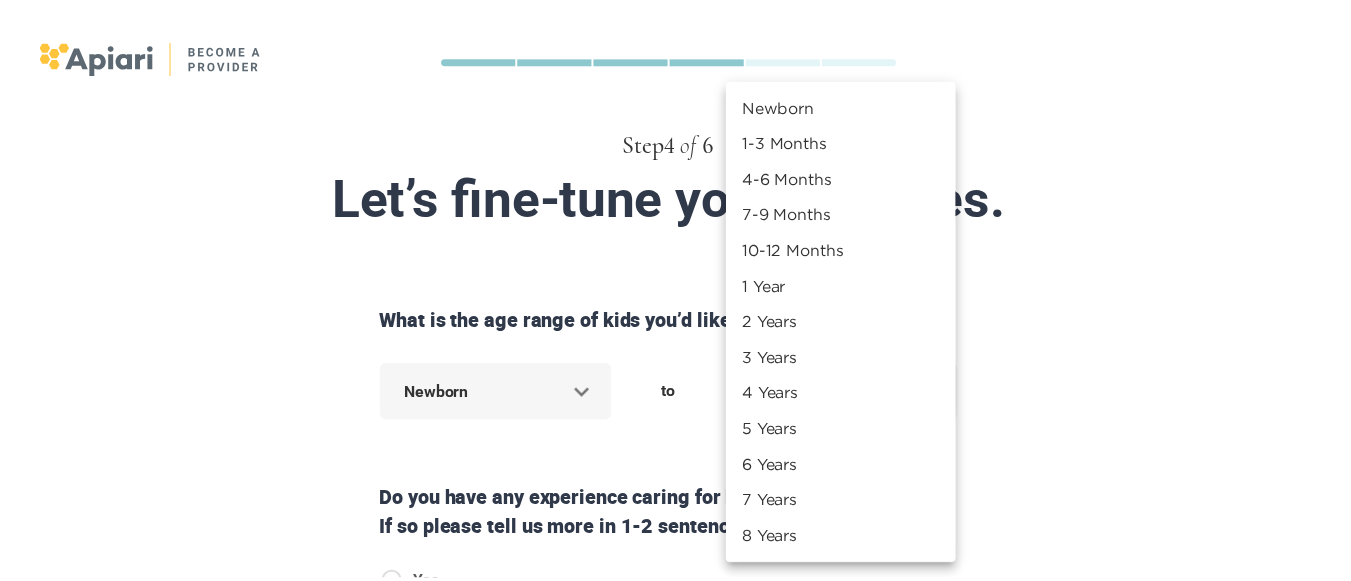 scroll, scrollTop: 359, scrollLeft: 0, axis: vertical 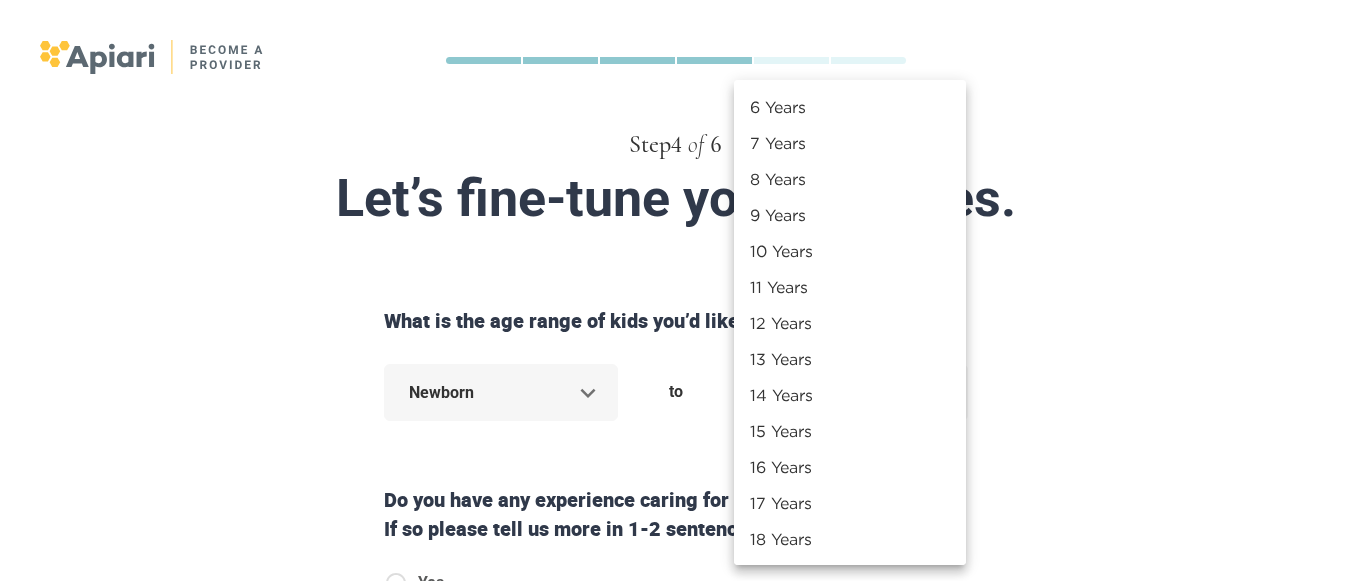 click on "18 Years" at bounding box center [850, 539] 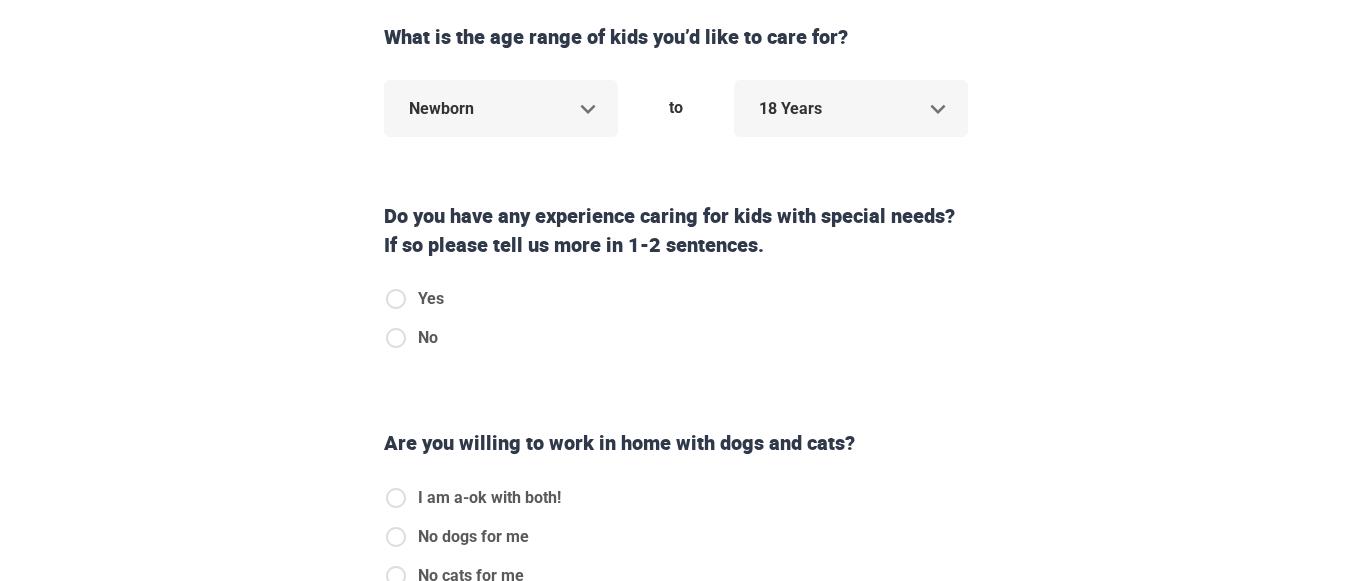 scroll, scrollTop: 304, scrollLeft: 0, axis: vertical 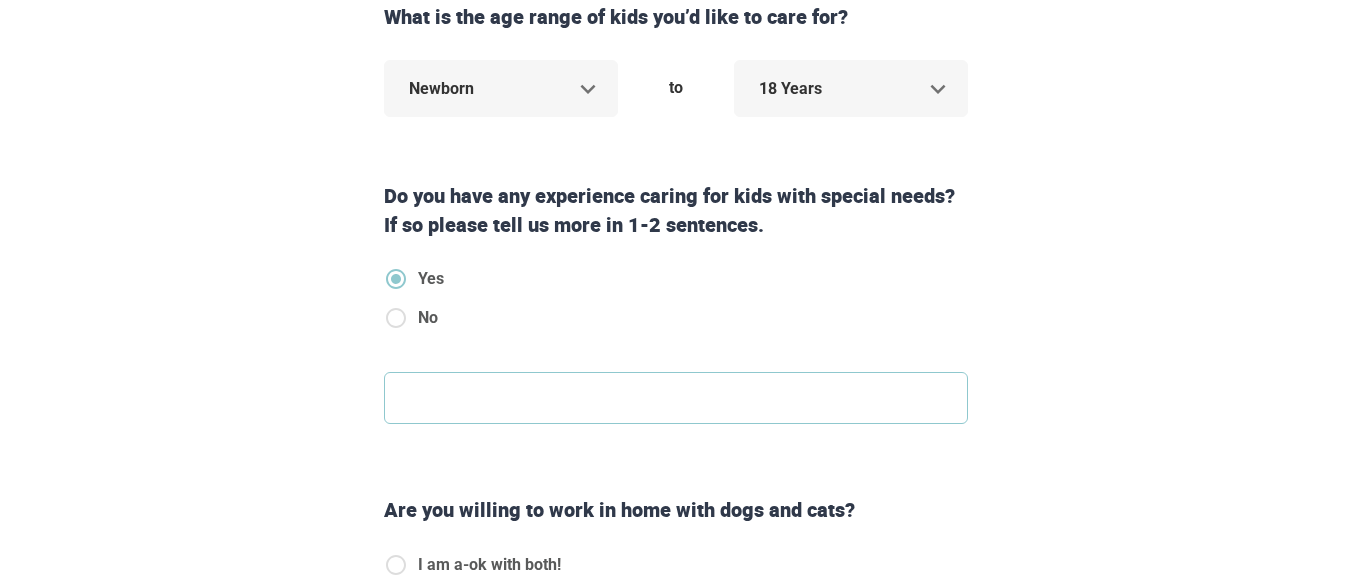 click at bounding box center (676, 398) 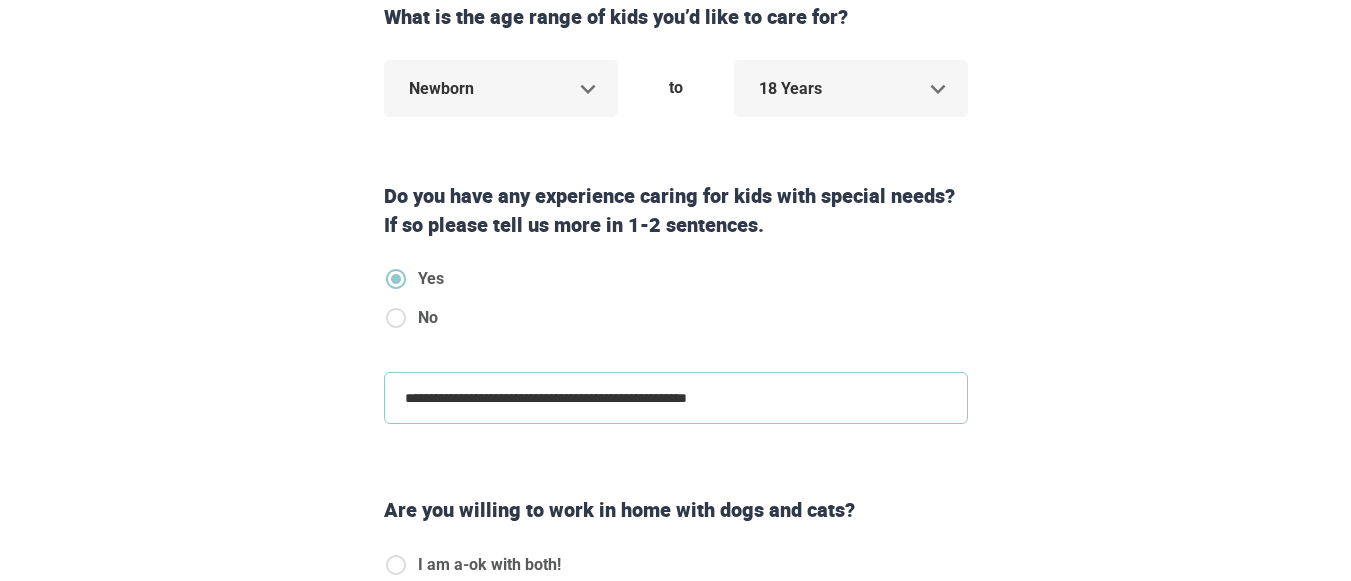 click on "**********" at bounding box center (676, 398) 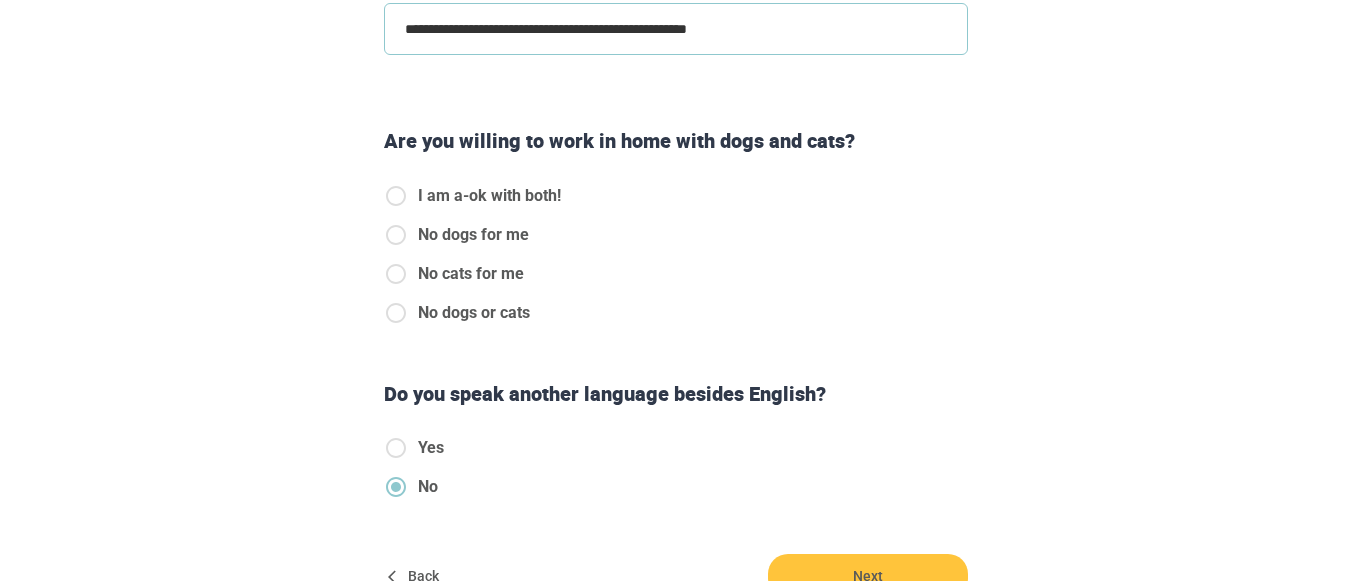 scroll, scrollTop: 675, scrollLeft: 0, axis: vertical 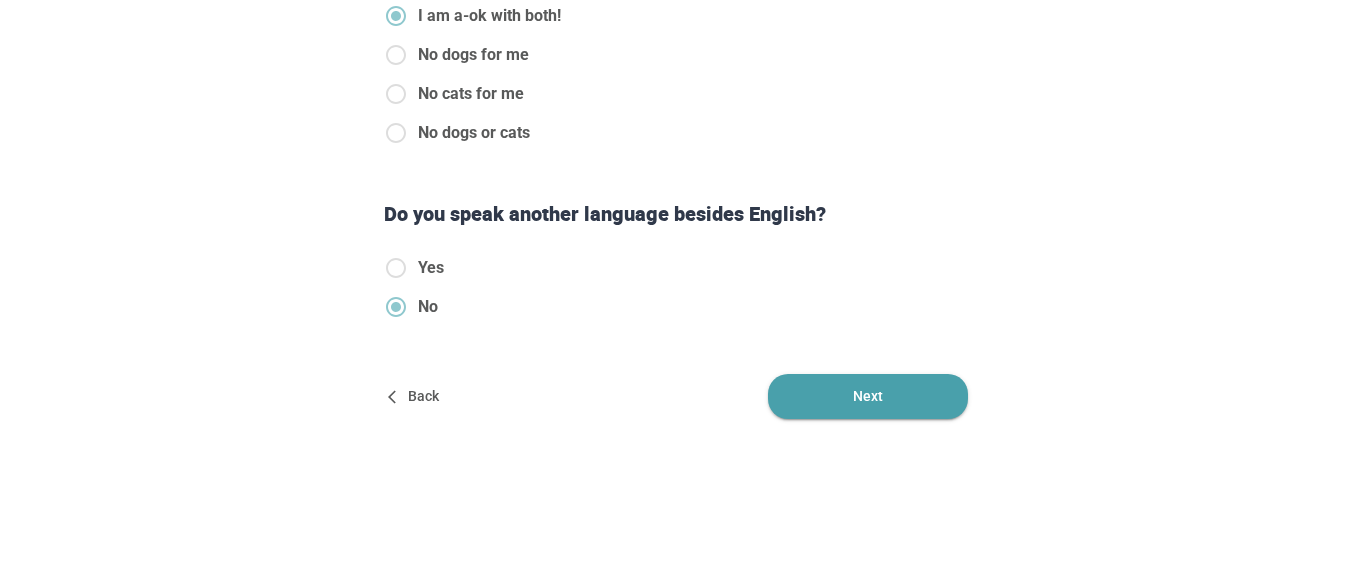 click on "Next" at bounding box center [868, 396] 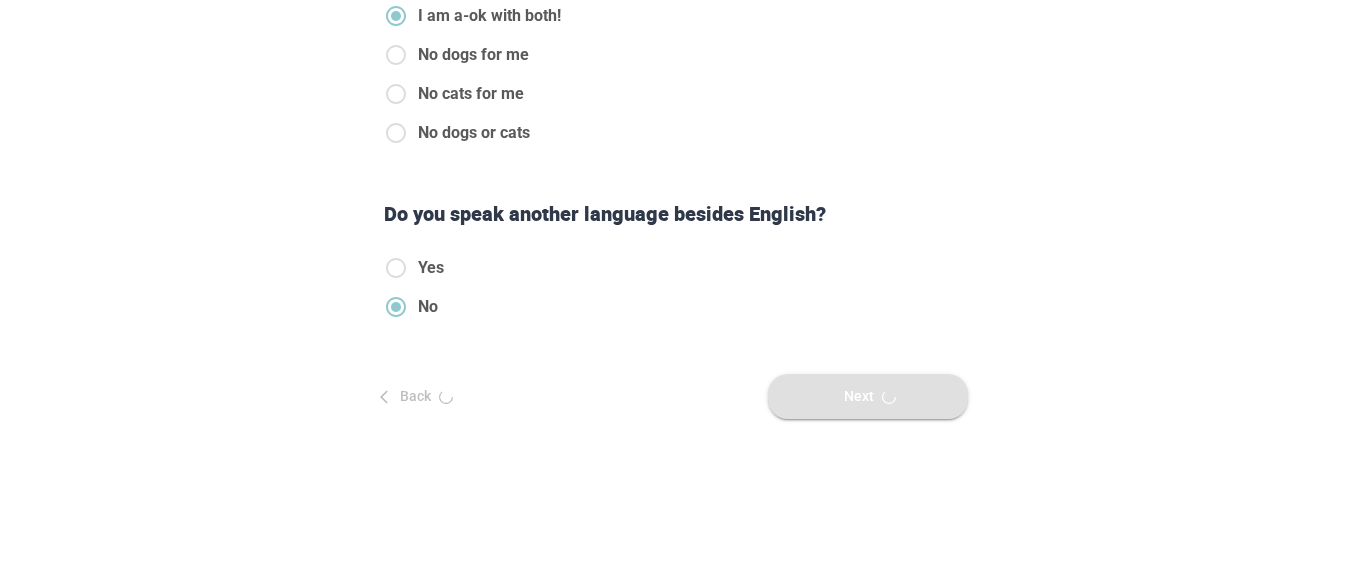 scroll, scrollTop: 0, scrollLeft: 0, axis: both 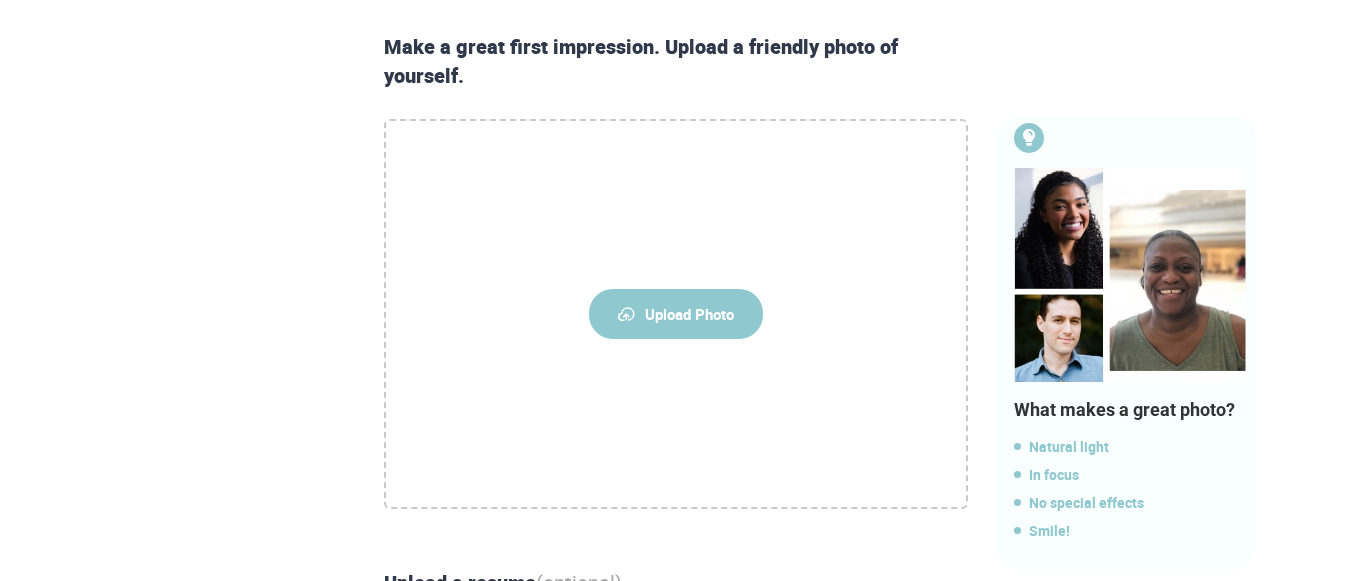 click on "Upload Photo" at bounding box center [676, 314] 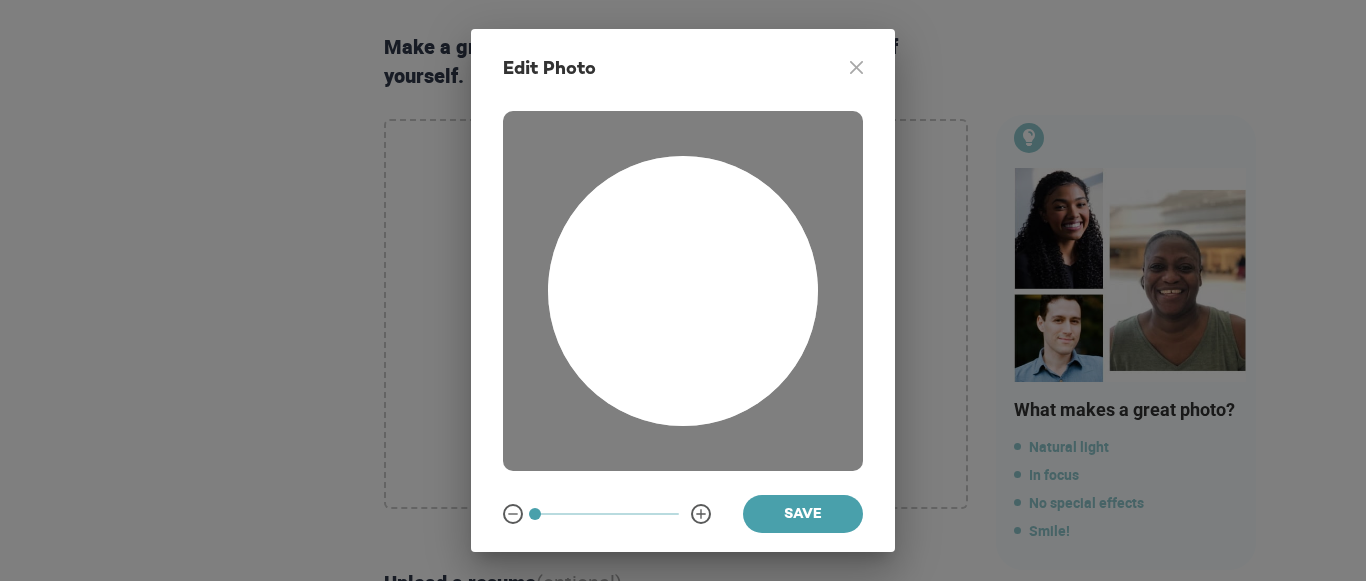 drag, startPoint x: 558, startPoint y: 515, endPoint x: 520, endPoint y: 516, distance: 38.013157 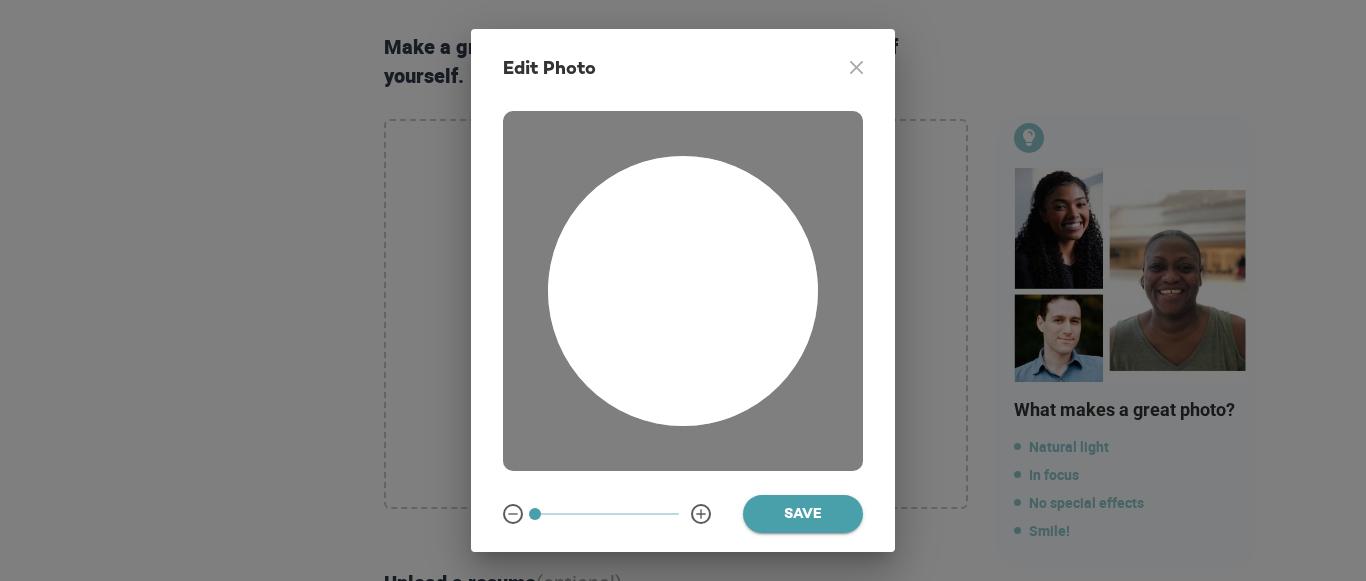 click on "Save" at bounding box center [803, 515] 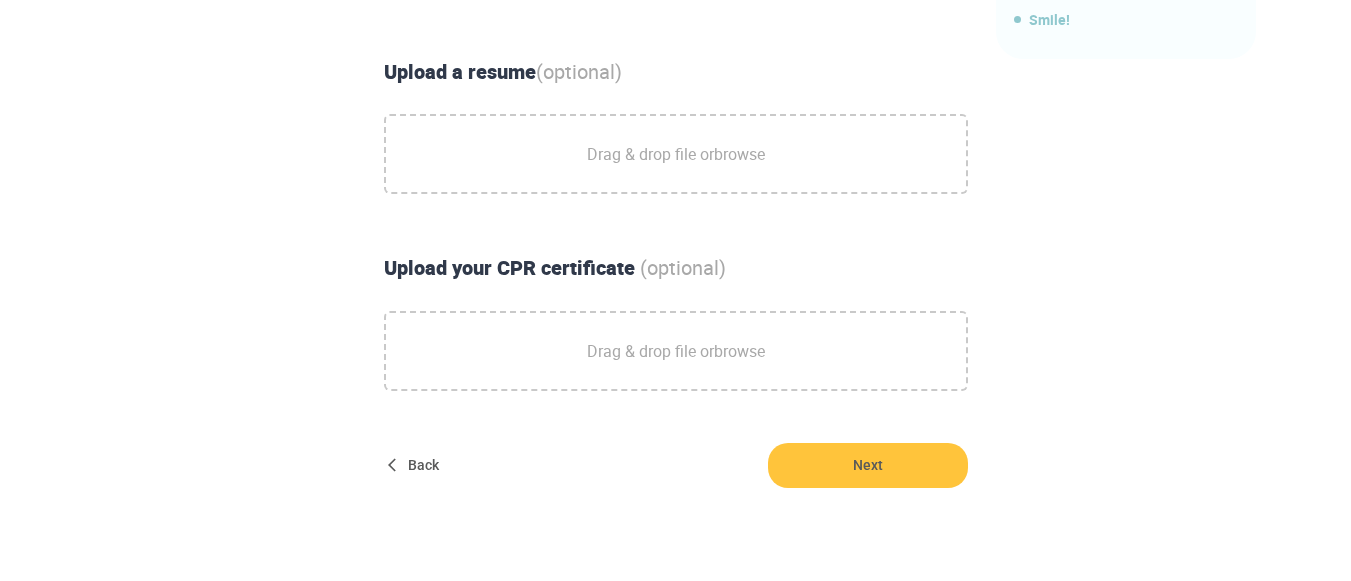 scroll, scrollTop: 791, scrollLeft: 0, axis: vertical 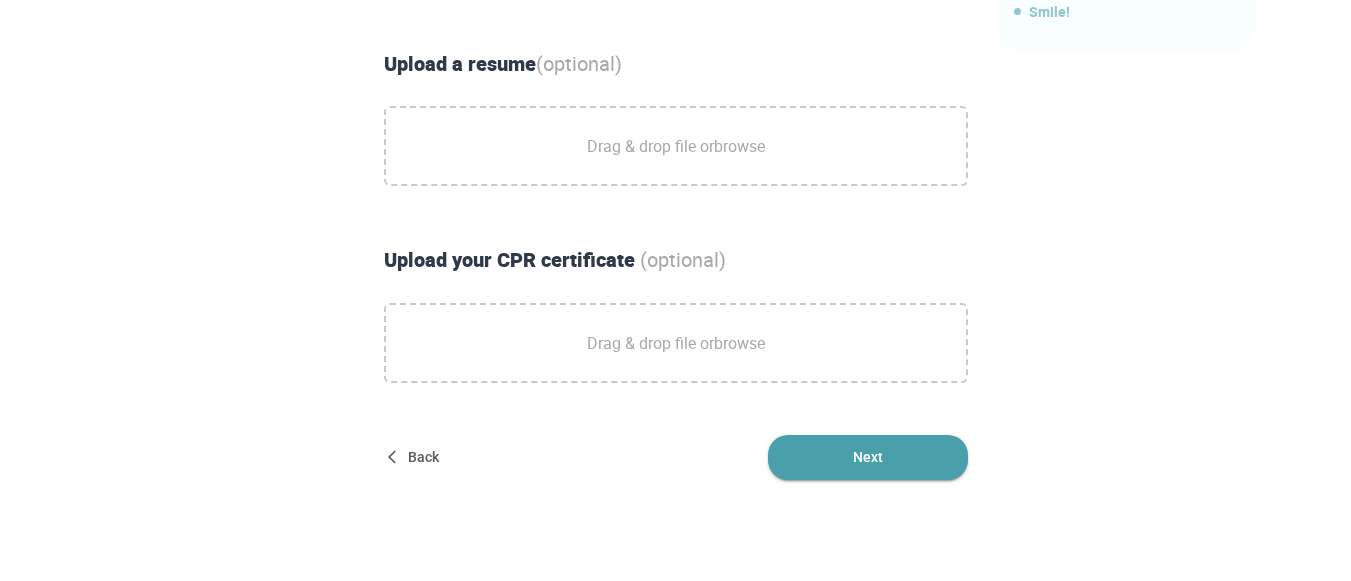 click on "Next" at bounding box center (868, 457) 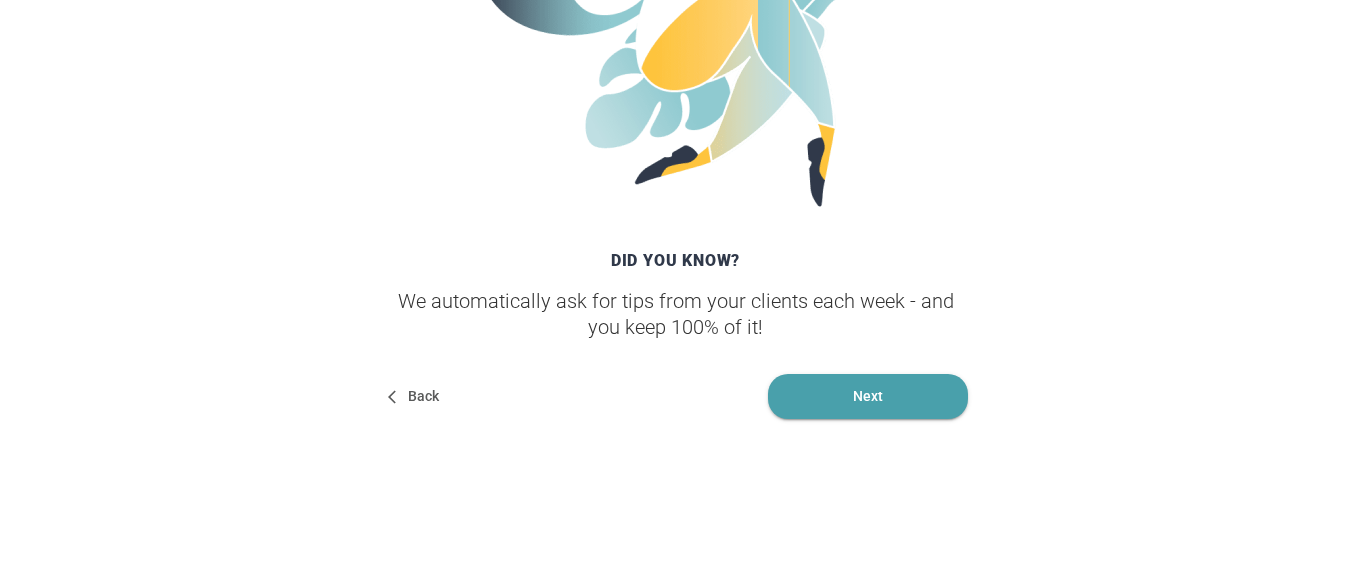 scroll, scrollTop: 0, scrollLeft: 0, axis: both 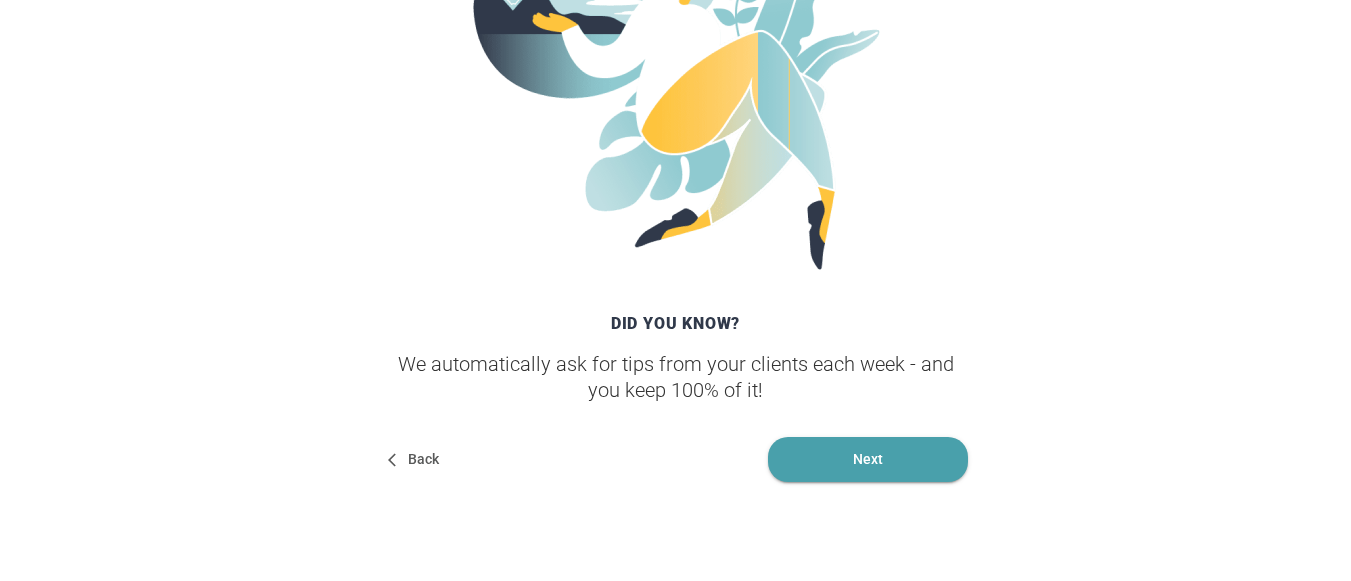 click on "Next" at bounding box center [868, 459] 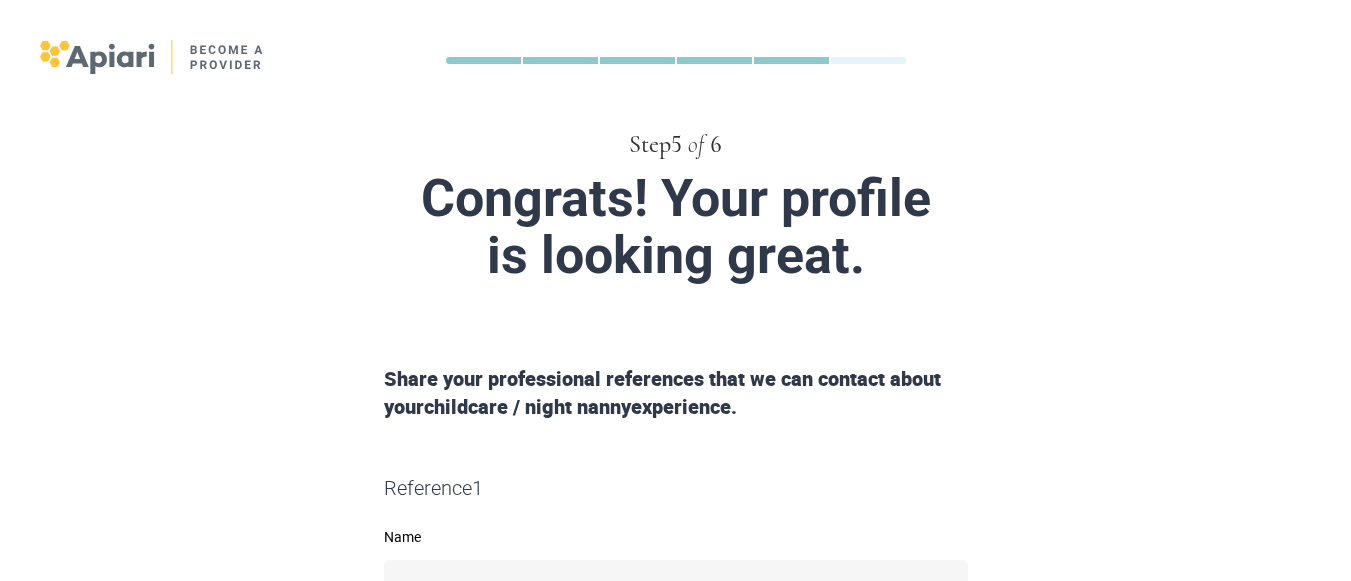 drag, startPoint x: 1349, startPoint y: 180, endPoint x: 1315, endPoint y: 248, distance: 76.02631 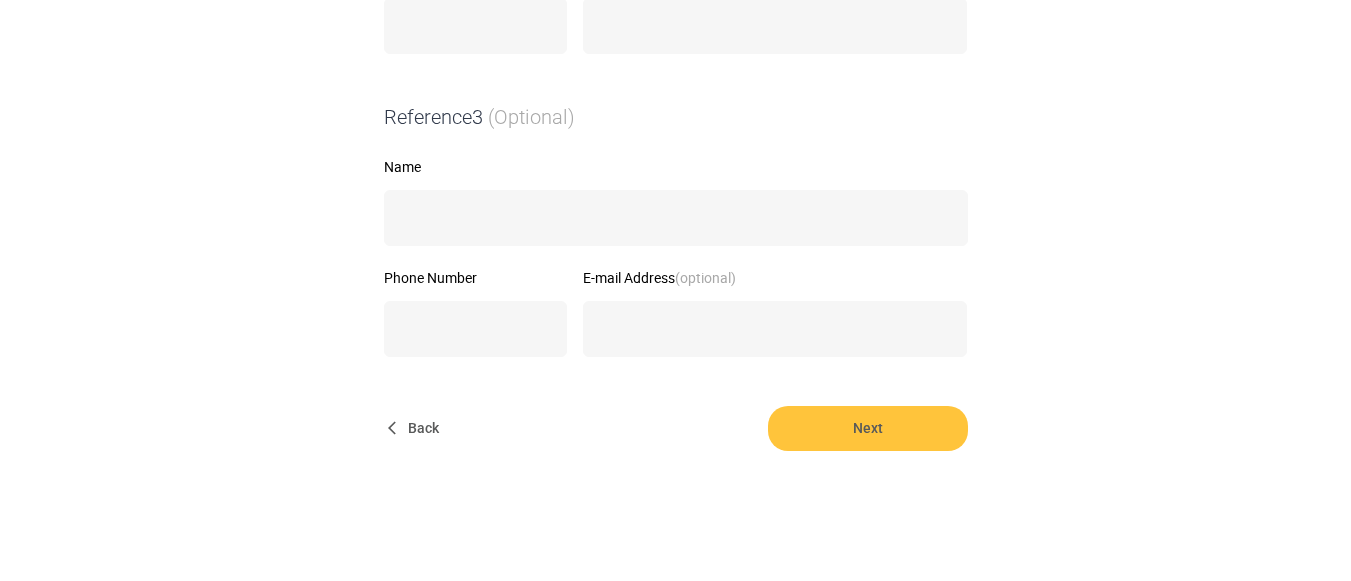 scroll, scrollTop: 1008, scrollLeft: 0, axis: vertical 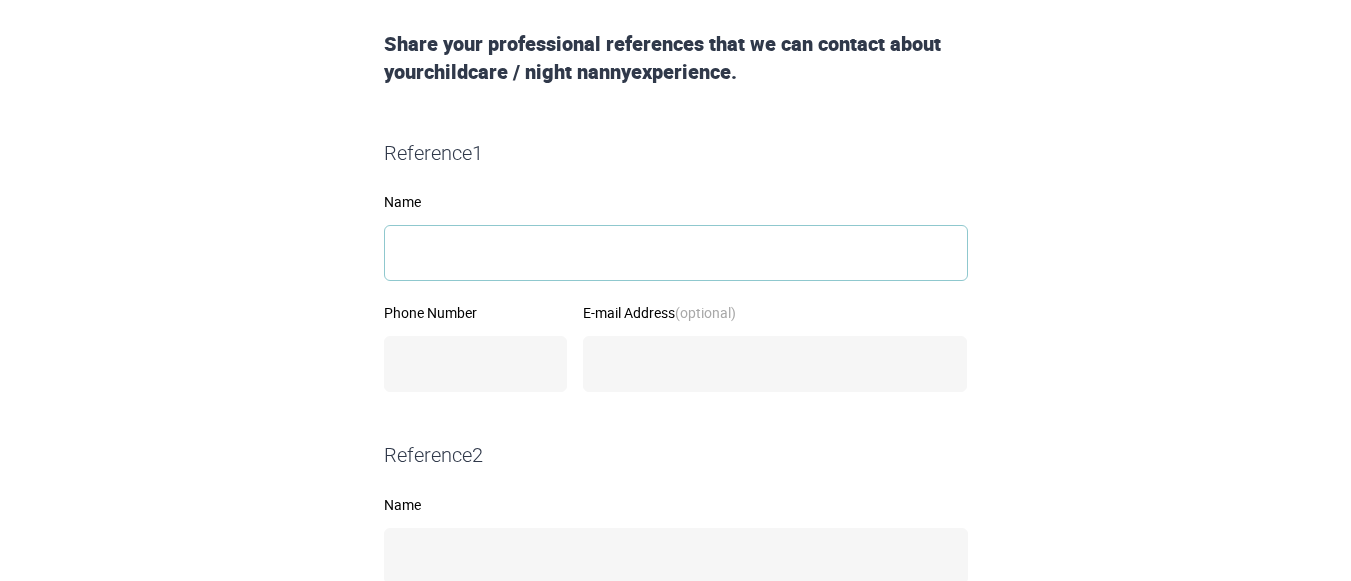 click on "Name" at bounding box center [676, 253] 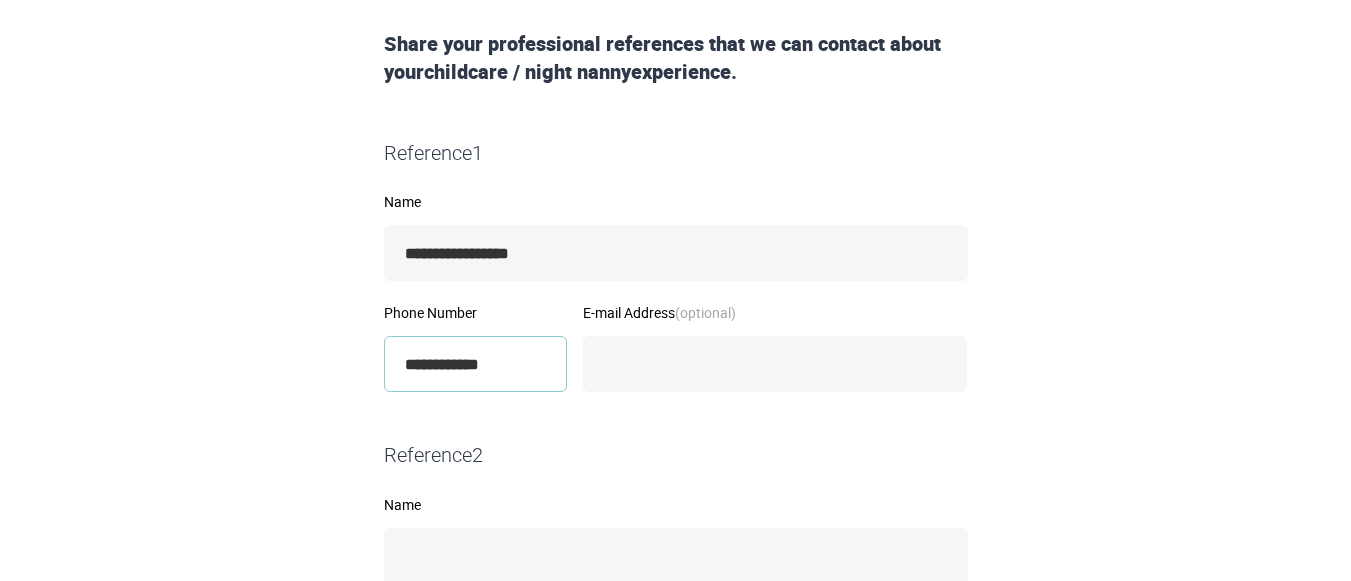 click on "**********" at bounding box center (476, 364) 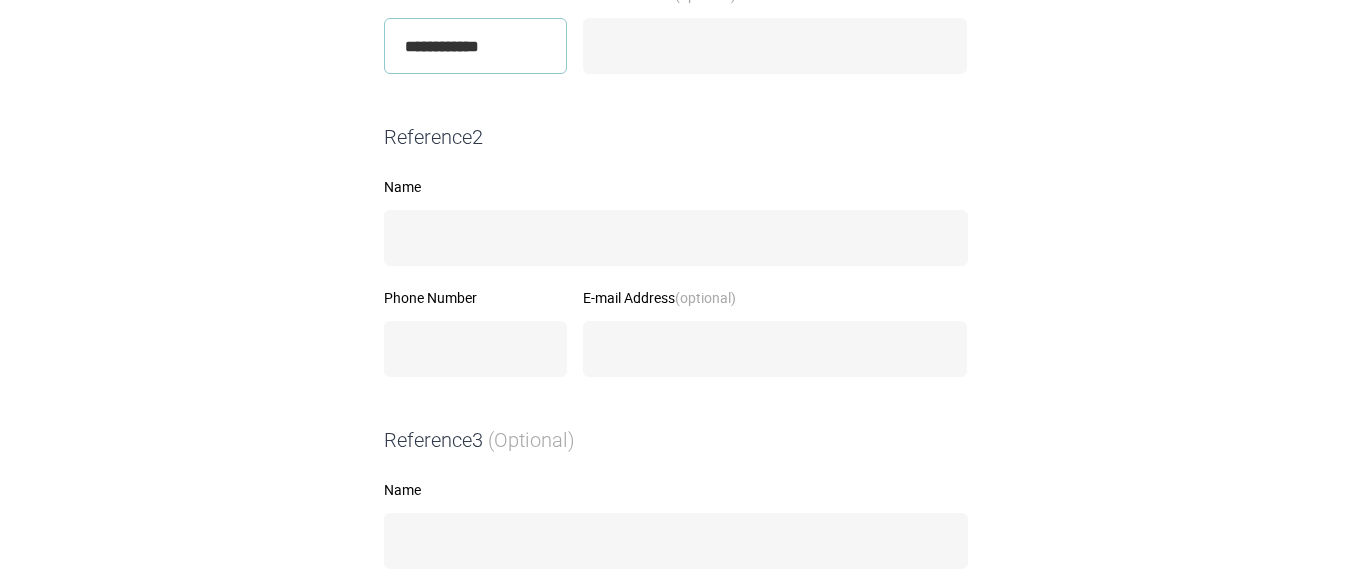 scroll, scrollTop: 661, scrollLeft: 0, axis: vertical 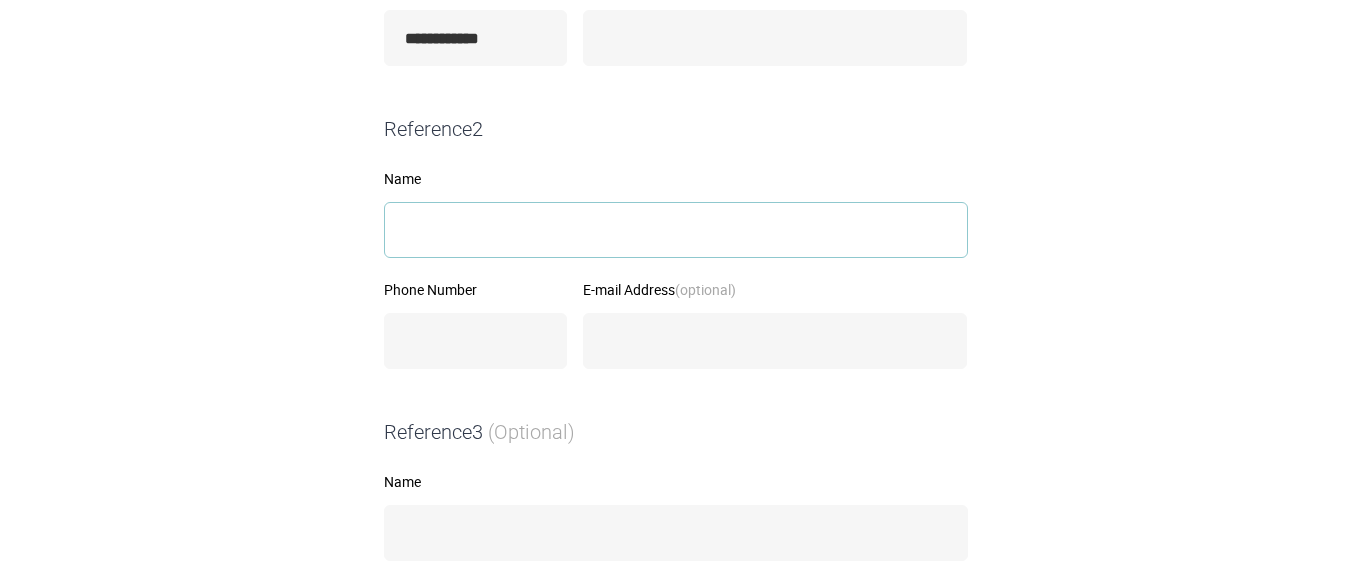 click on "Name" at bounding box center (676, 230) 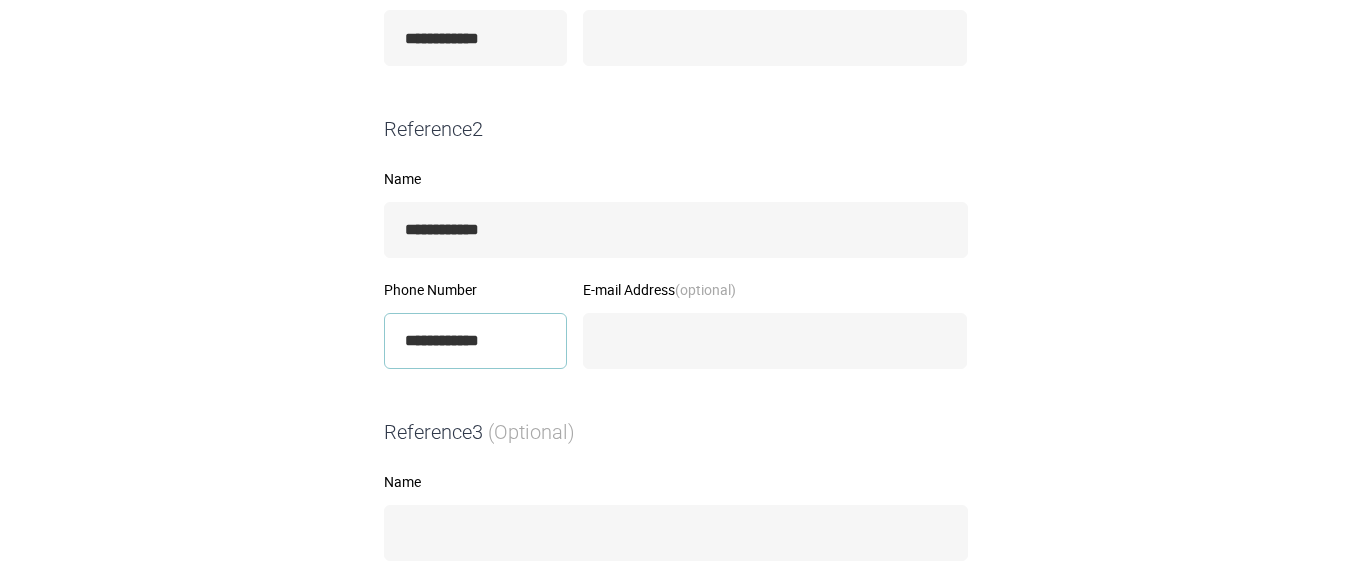 click on "**********" at bounding box center (476, 341) 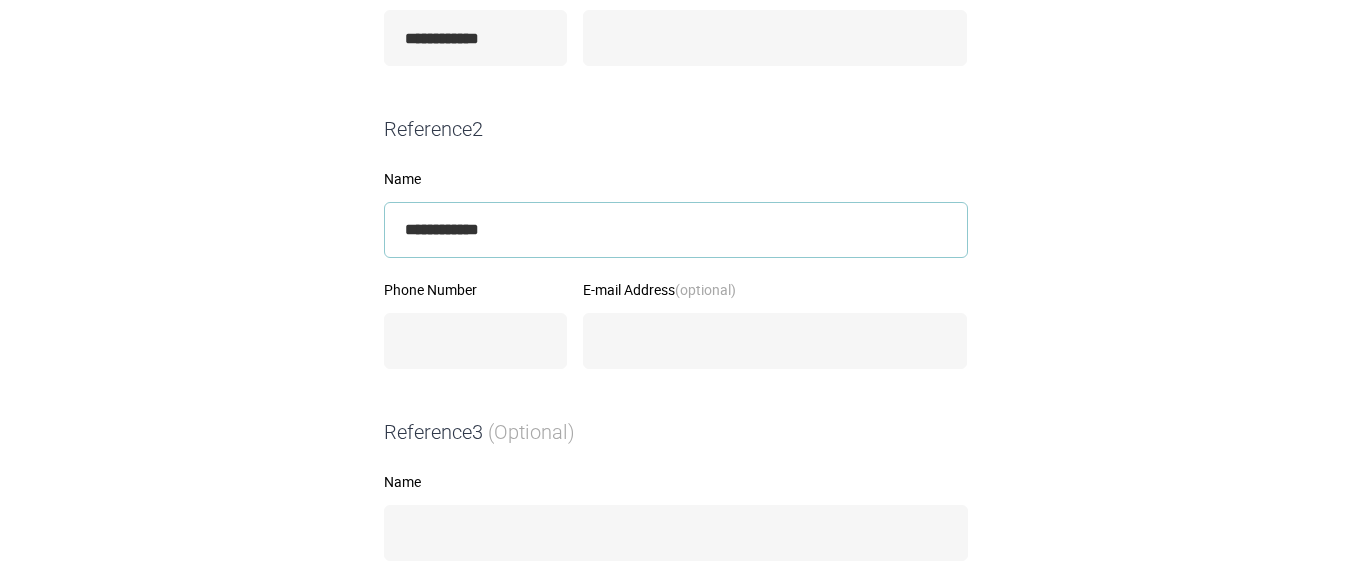 click on "**********" at bounding box center (676, 230) 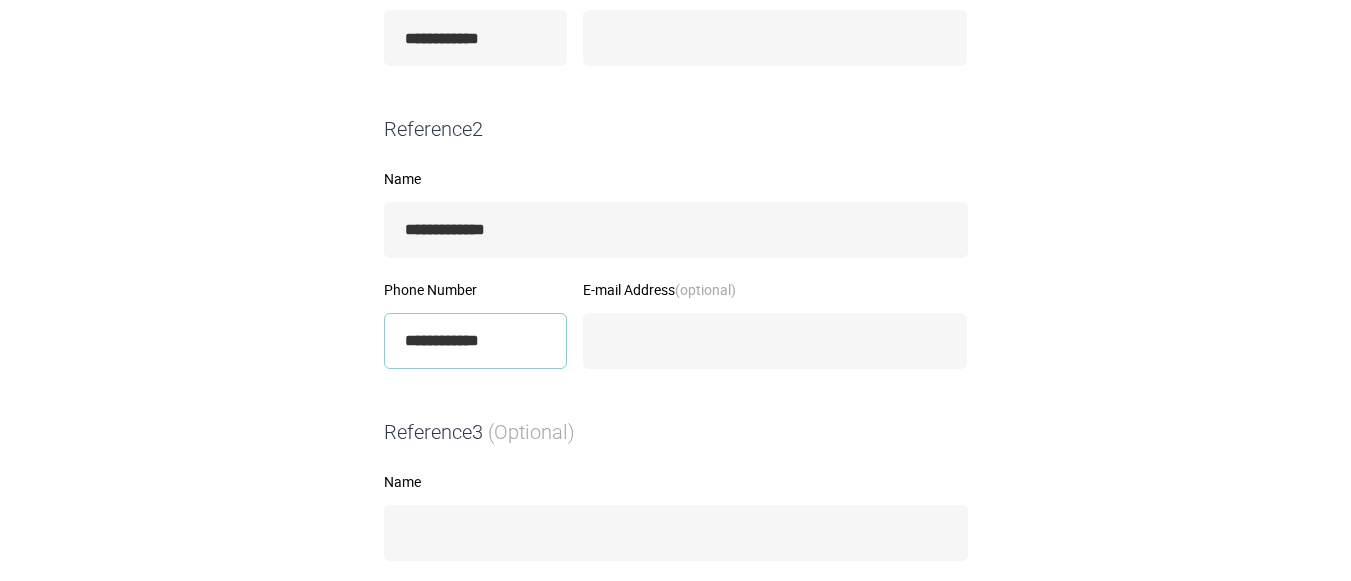 click on "**********" at bounding box center [476, 341] 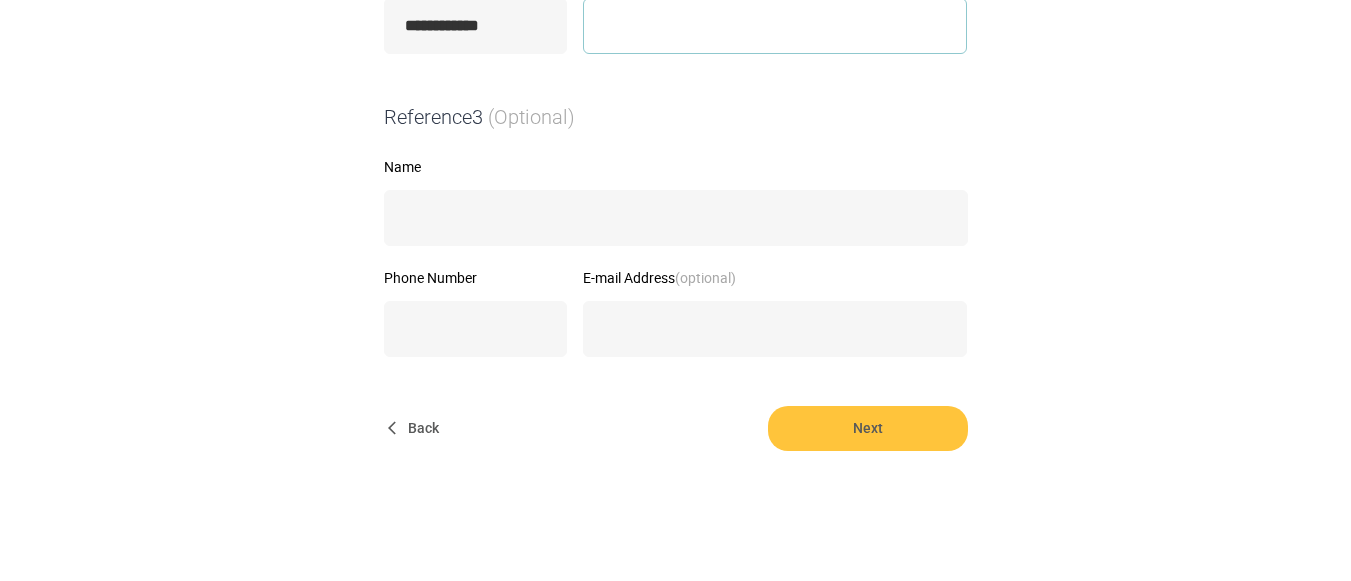scroll, scrollTop: 1008, scrollLeft: 0, axis: vertical 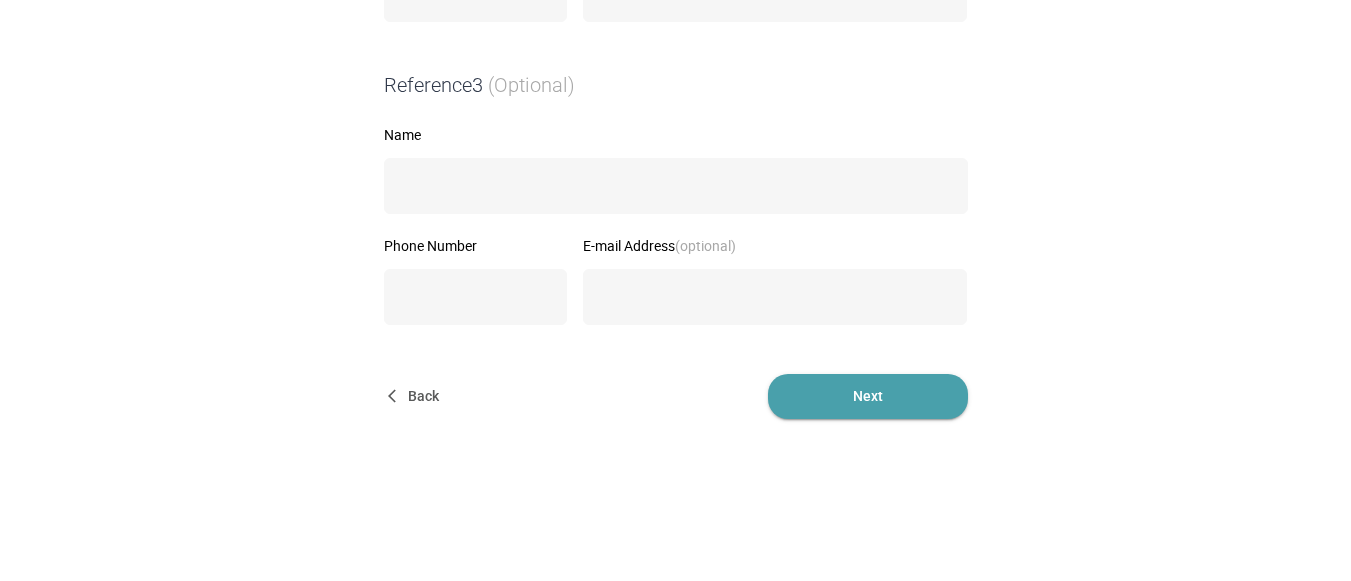 click on "Next" at bounding box center (868, 396) 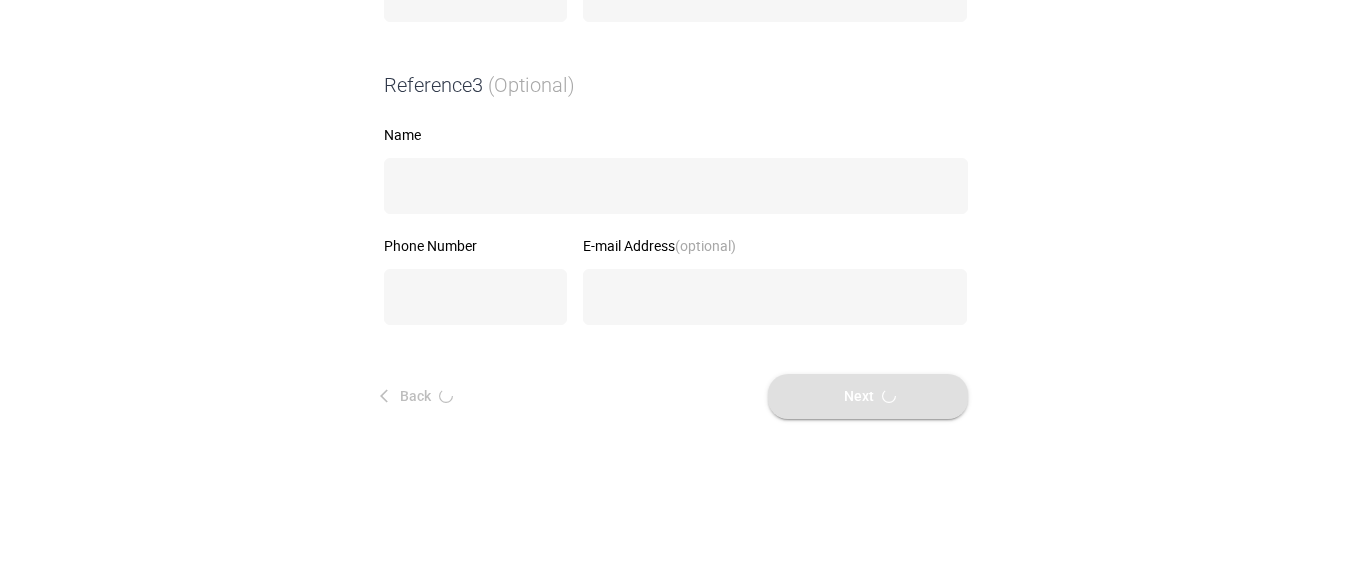 scroll, scrollTop: 0, scrollLeft: 0, axis: both 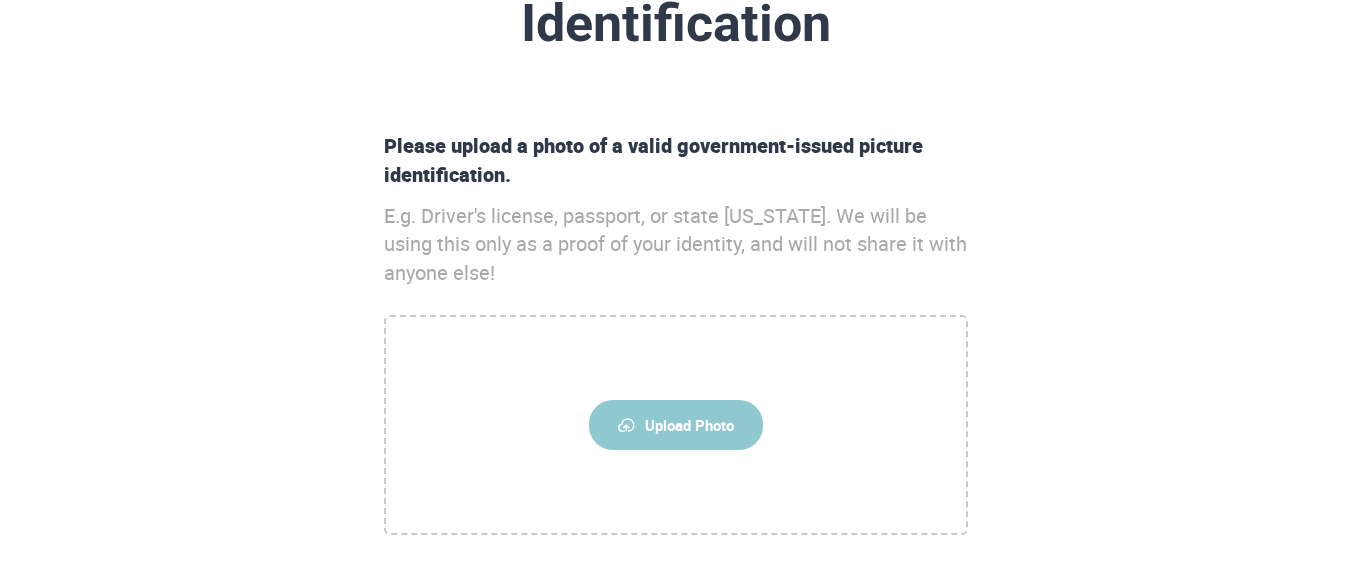 click on "Upload Photo" at bounding box center (676, 425) 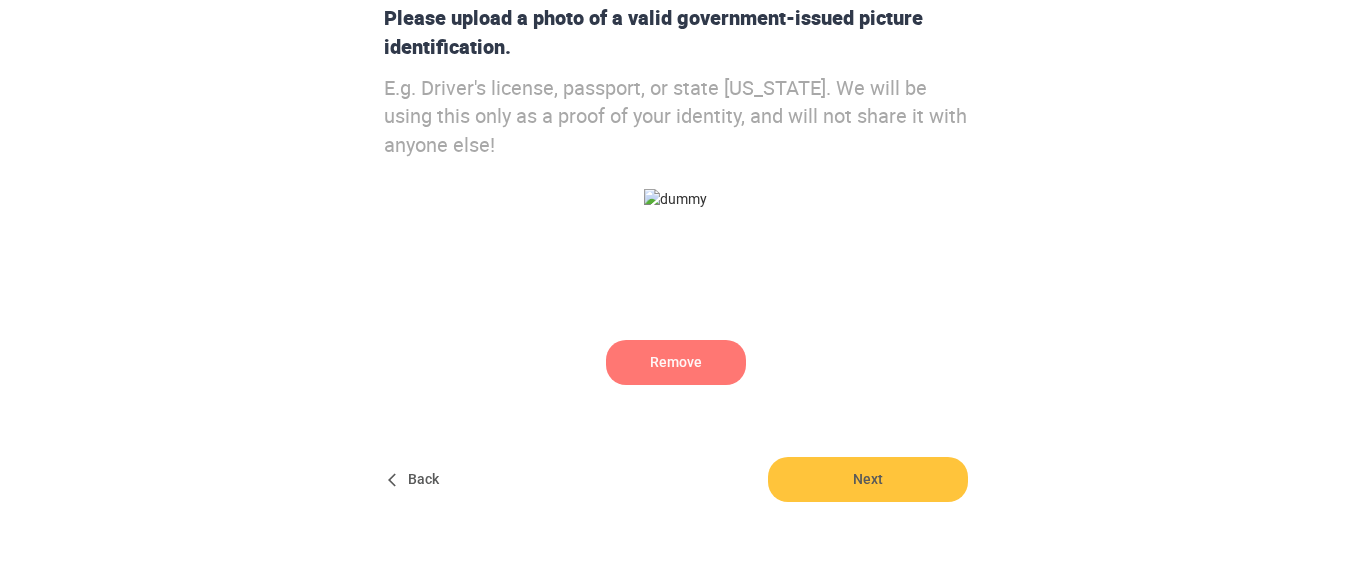 scroll, scrollTop: 386, scrollLeft: 0, axis: vertical 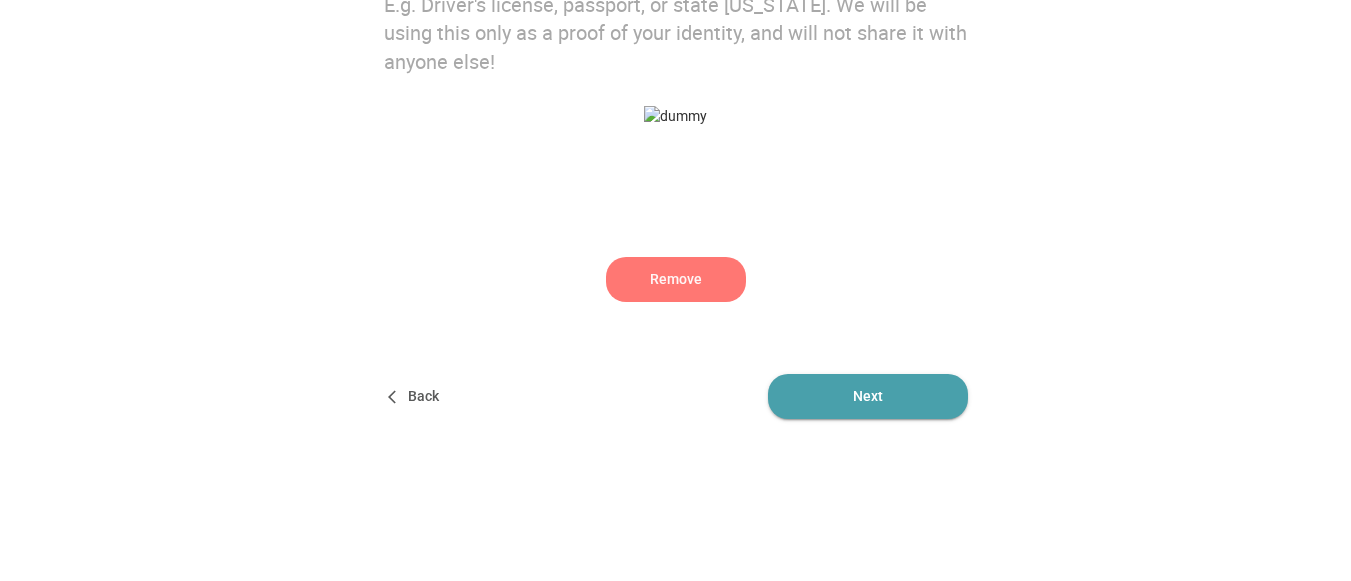 click on "Next" at bounding box center [868, 396] 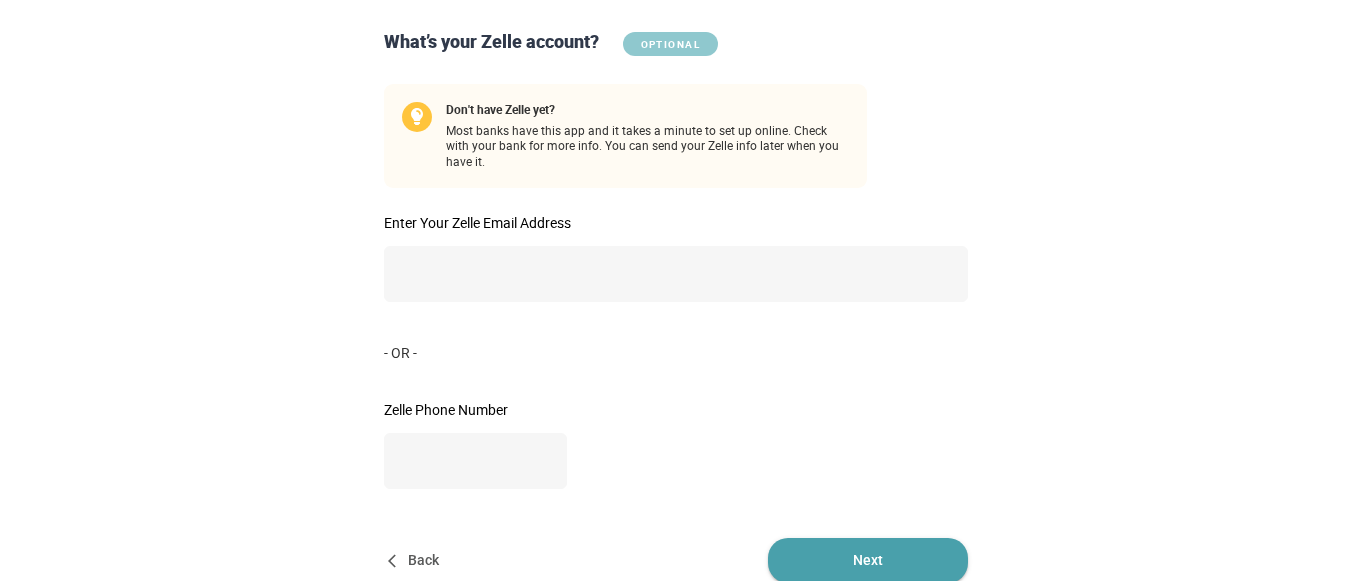 scroll, scrollTop: 0, scrollLeft: 0, axis: both 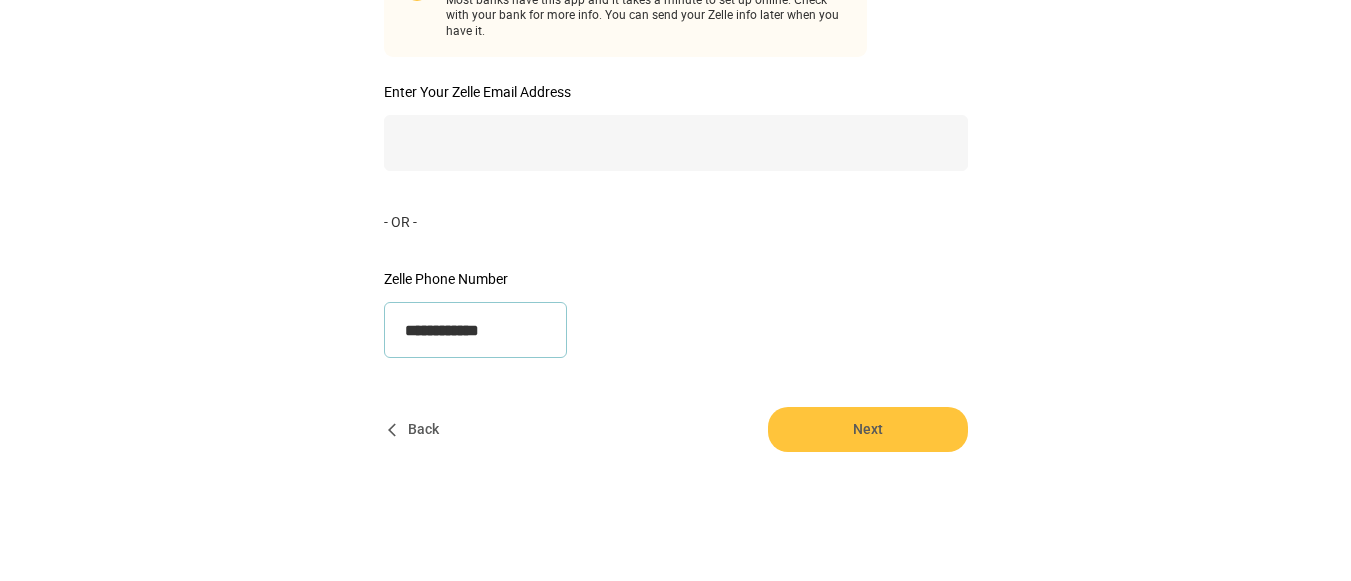 click on "**********" at bounding box center (476, 330) 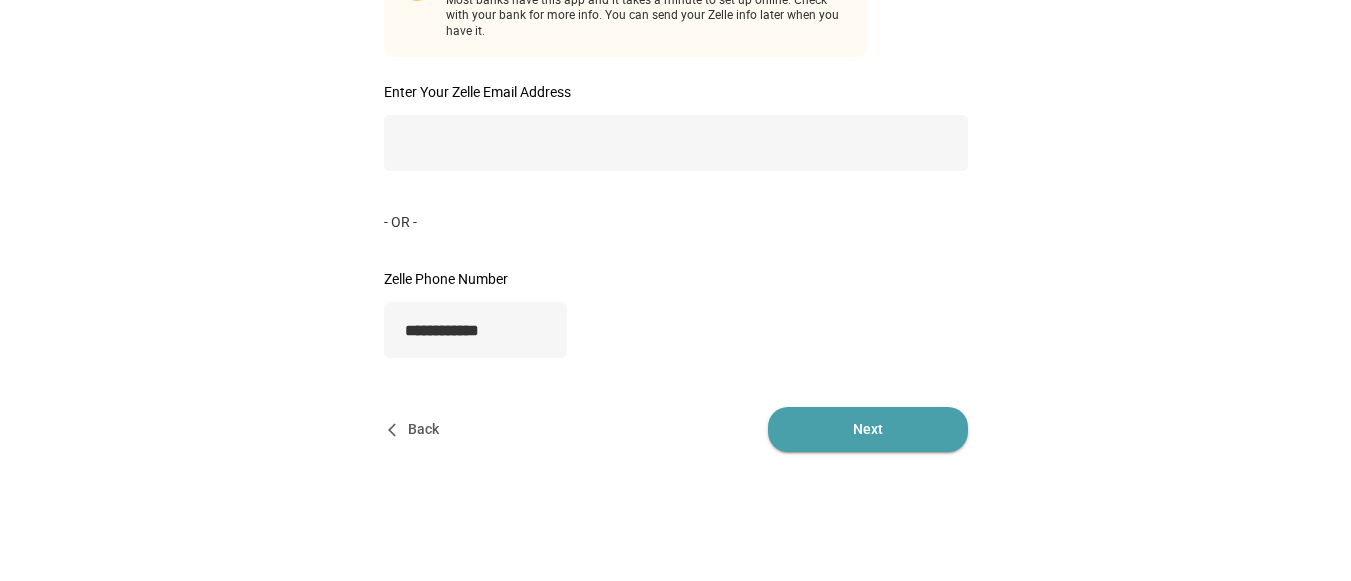 click on "Next" at bounding box center (868, 429) 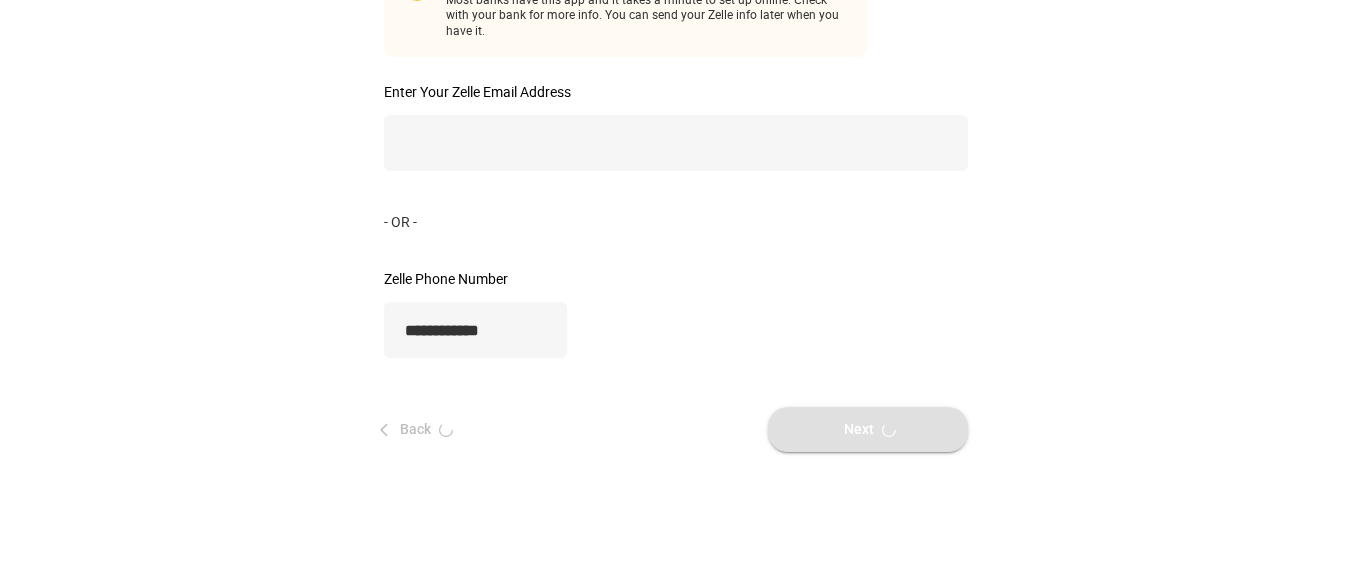 scroll, scrollTop: 0, scrollLeft: 0, axis: both 